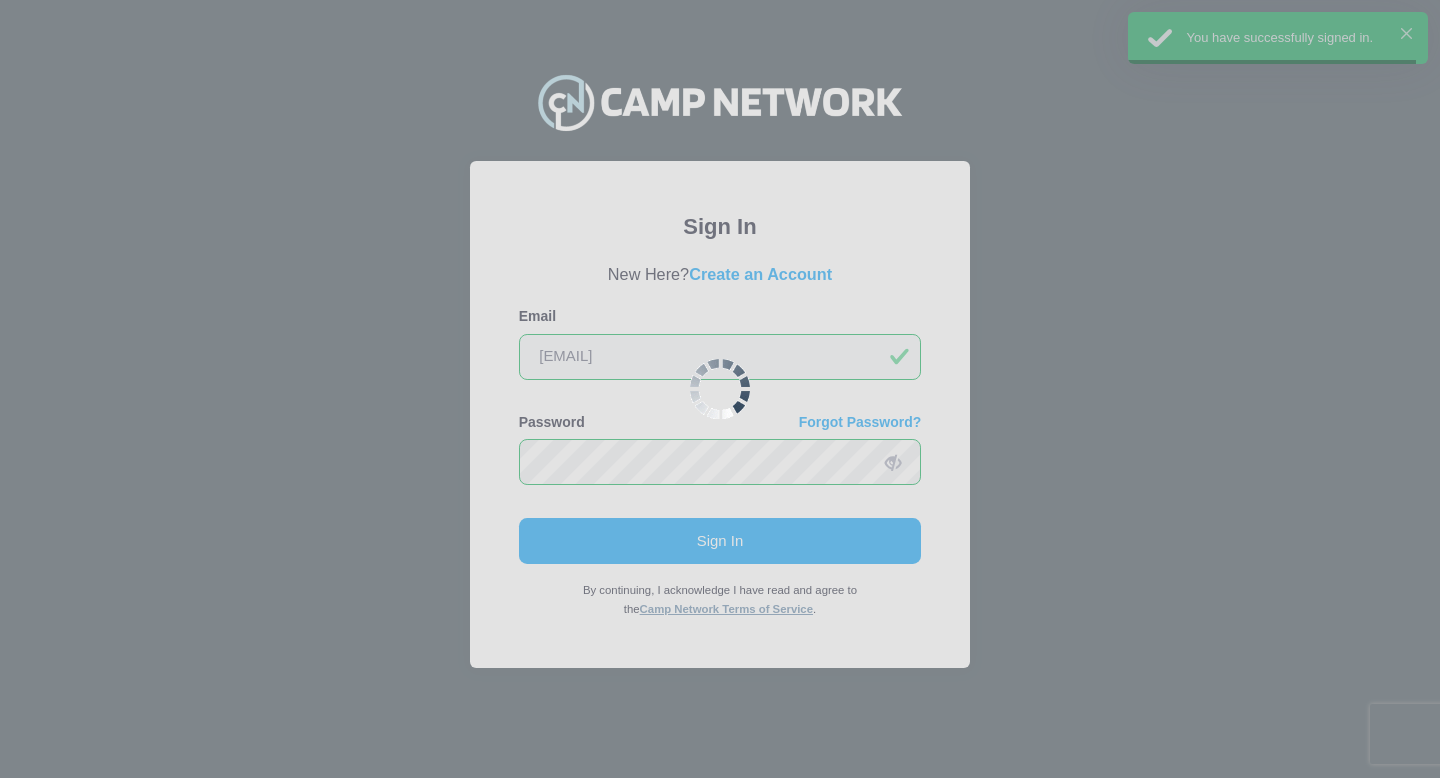 scroll, scrollTop: 0, scrollLeft: 0, axis: both 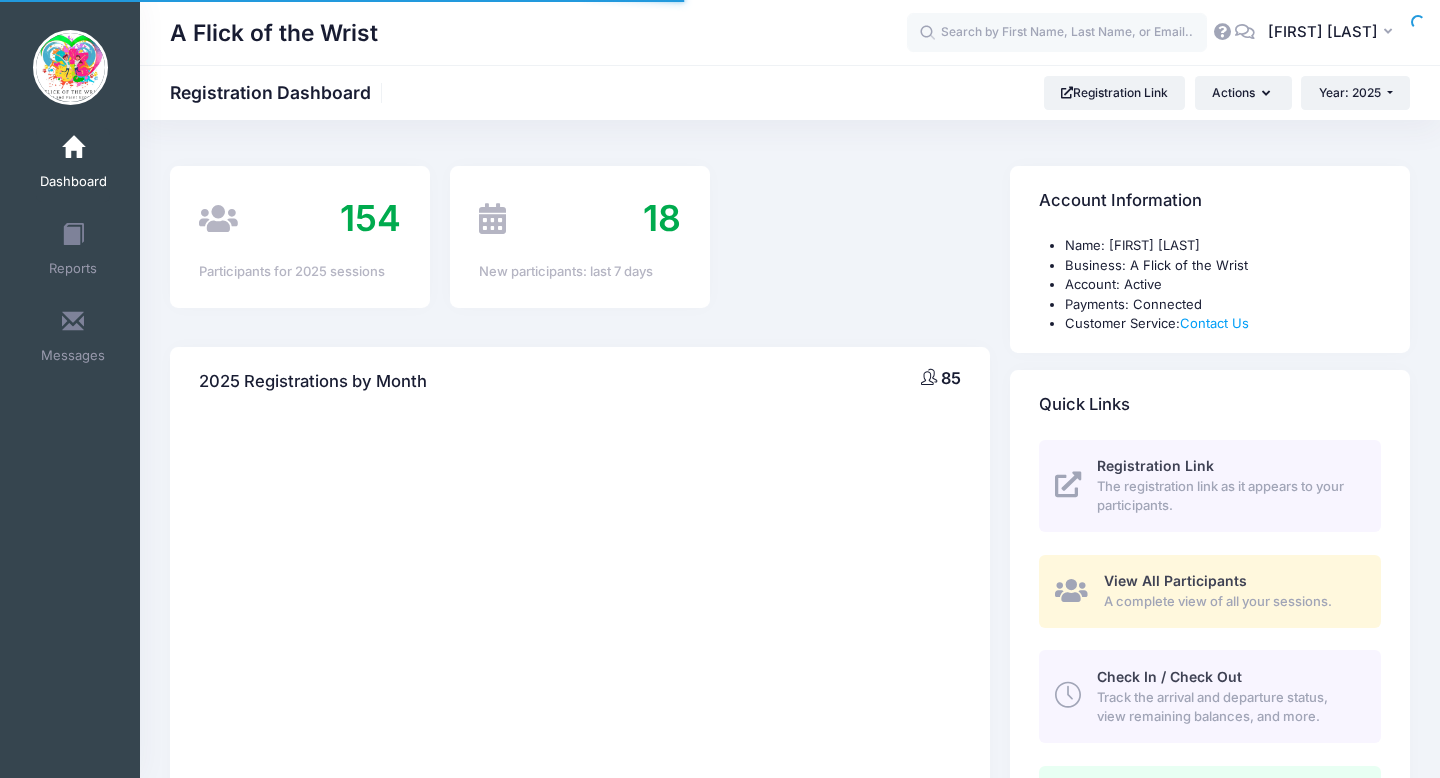 select 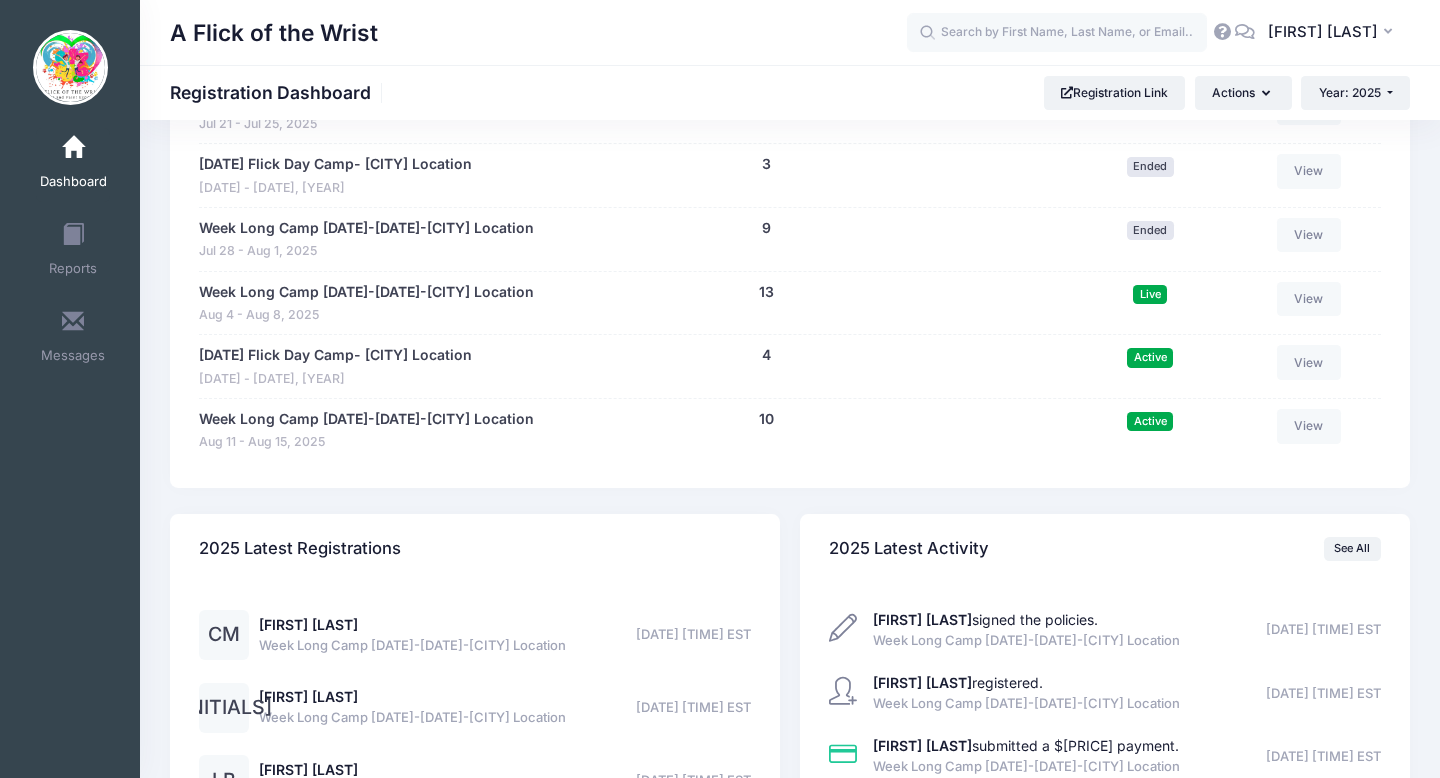 scroll, scrollTop: 1565, scrollLeft: 0, axis: vertical 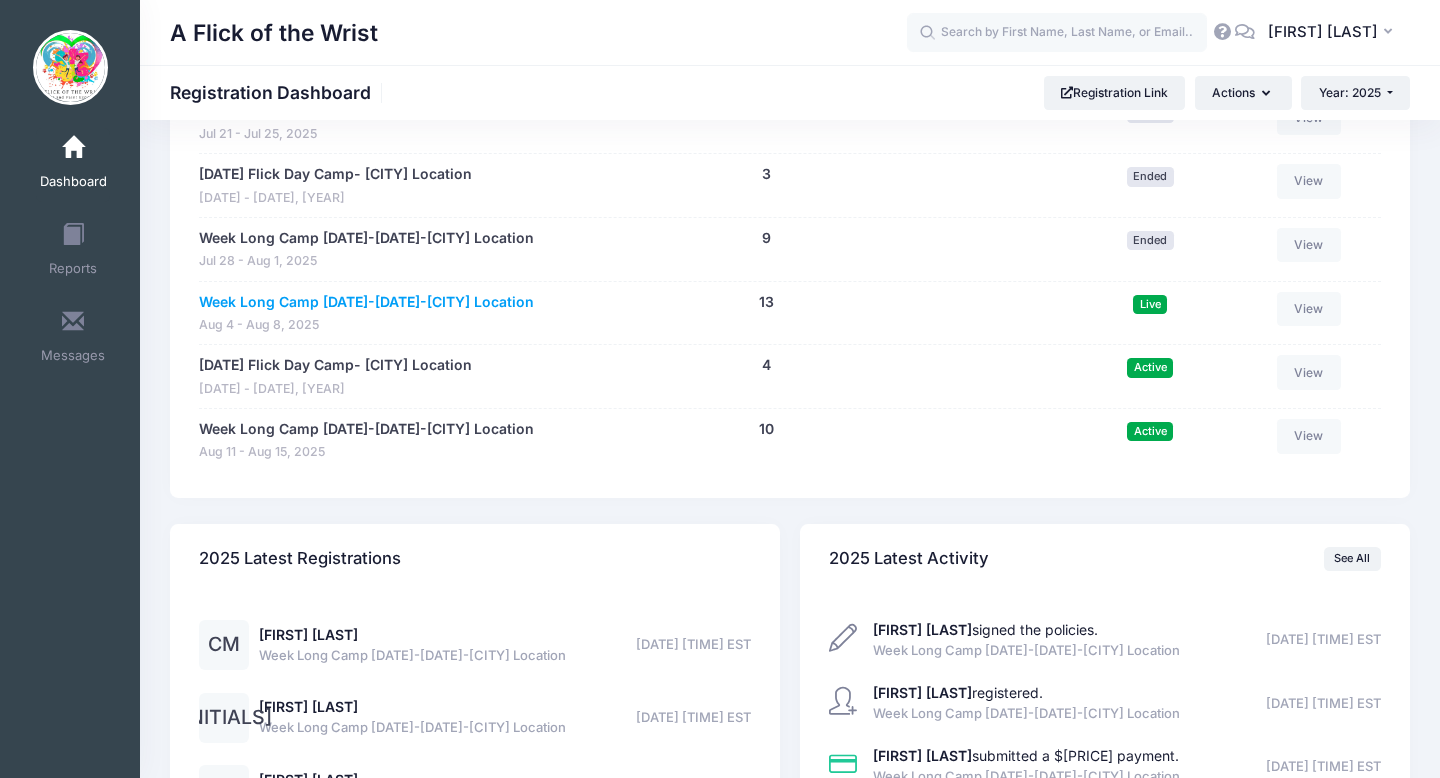 click on "Week Long Camp 8/4-8/8-MALVERN Location" at bounding box center (366, 302) 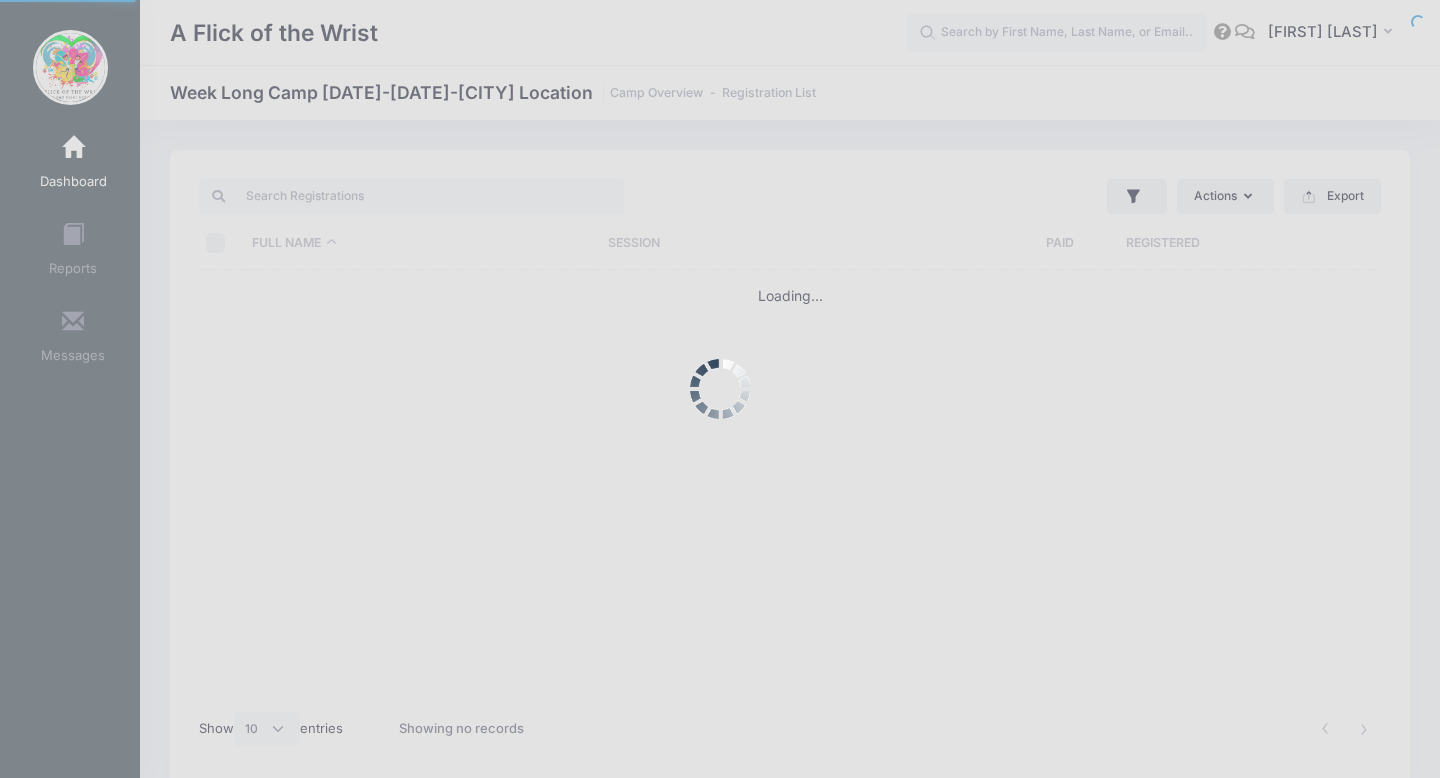 select on "10" 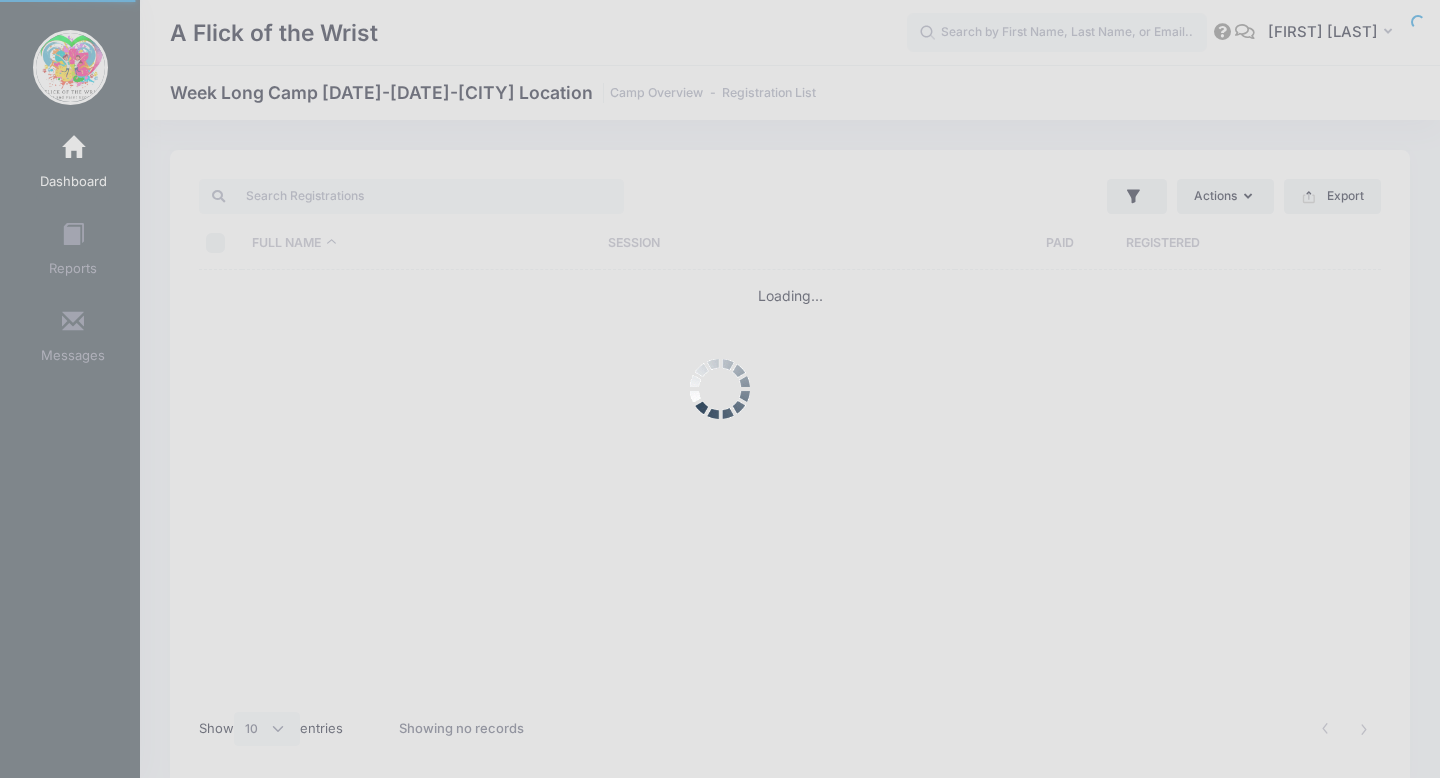 scroll, scrollTop: 0, scrollLeft: 0, axis: both 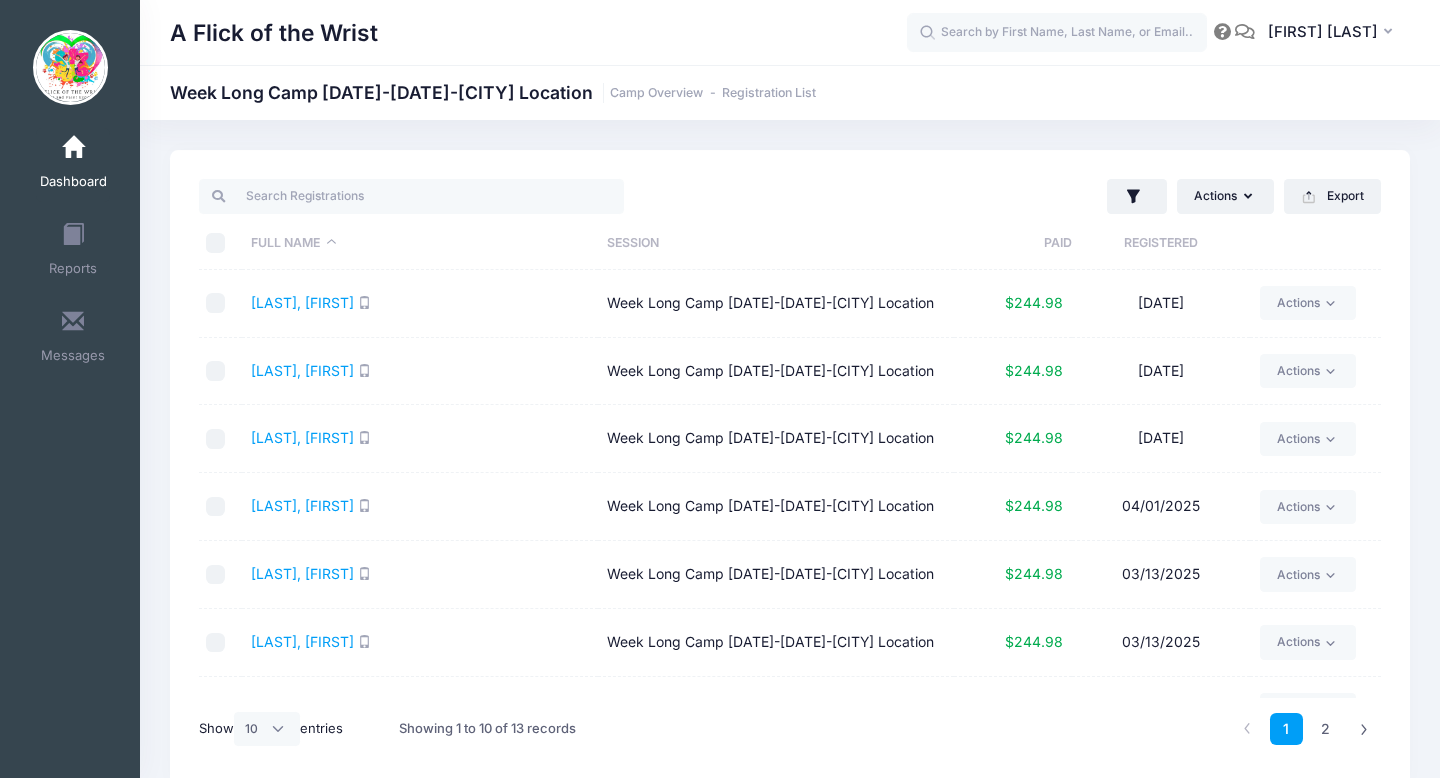 click at bounding box center [73, 148] 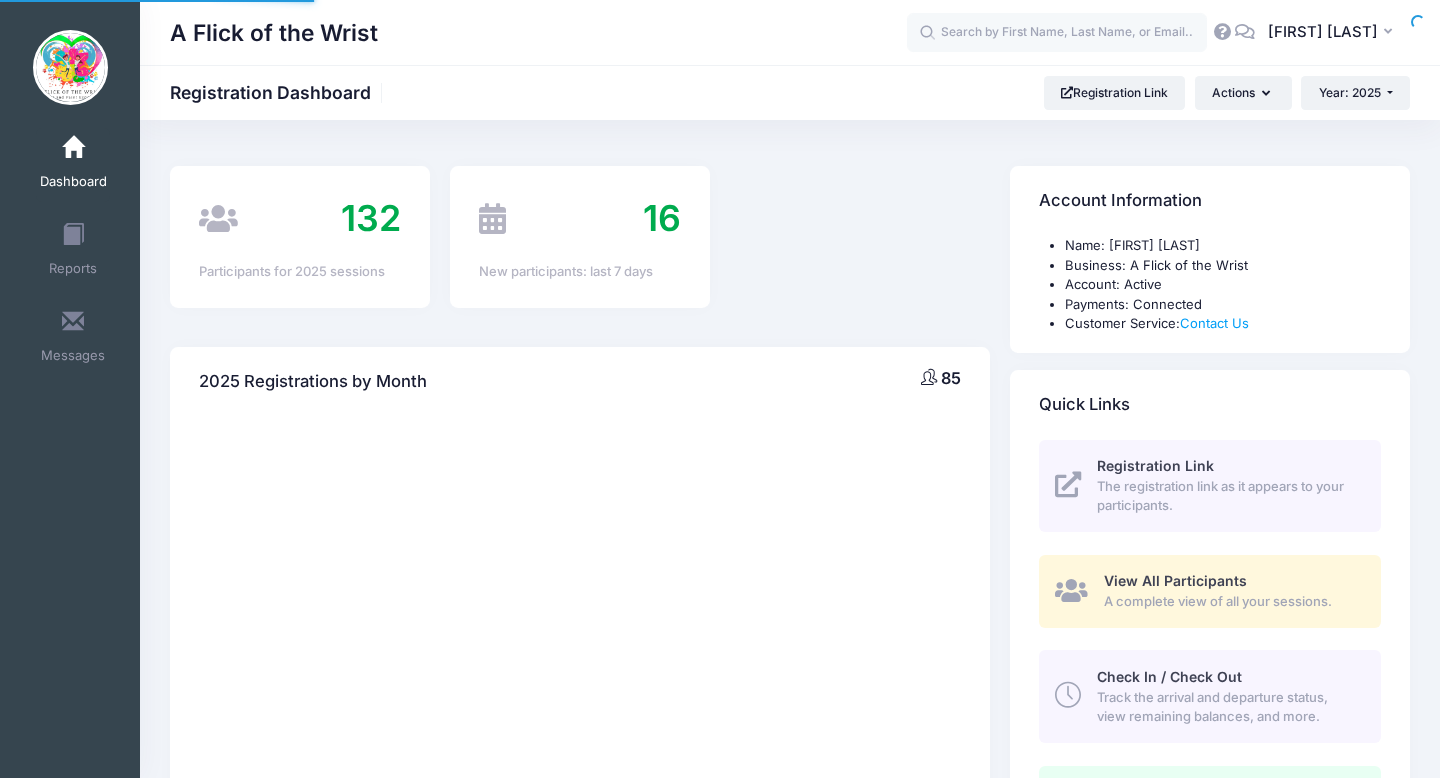 scroll, scrollTop: 0, scrollLeft: 0, axis: both 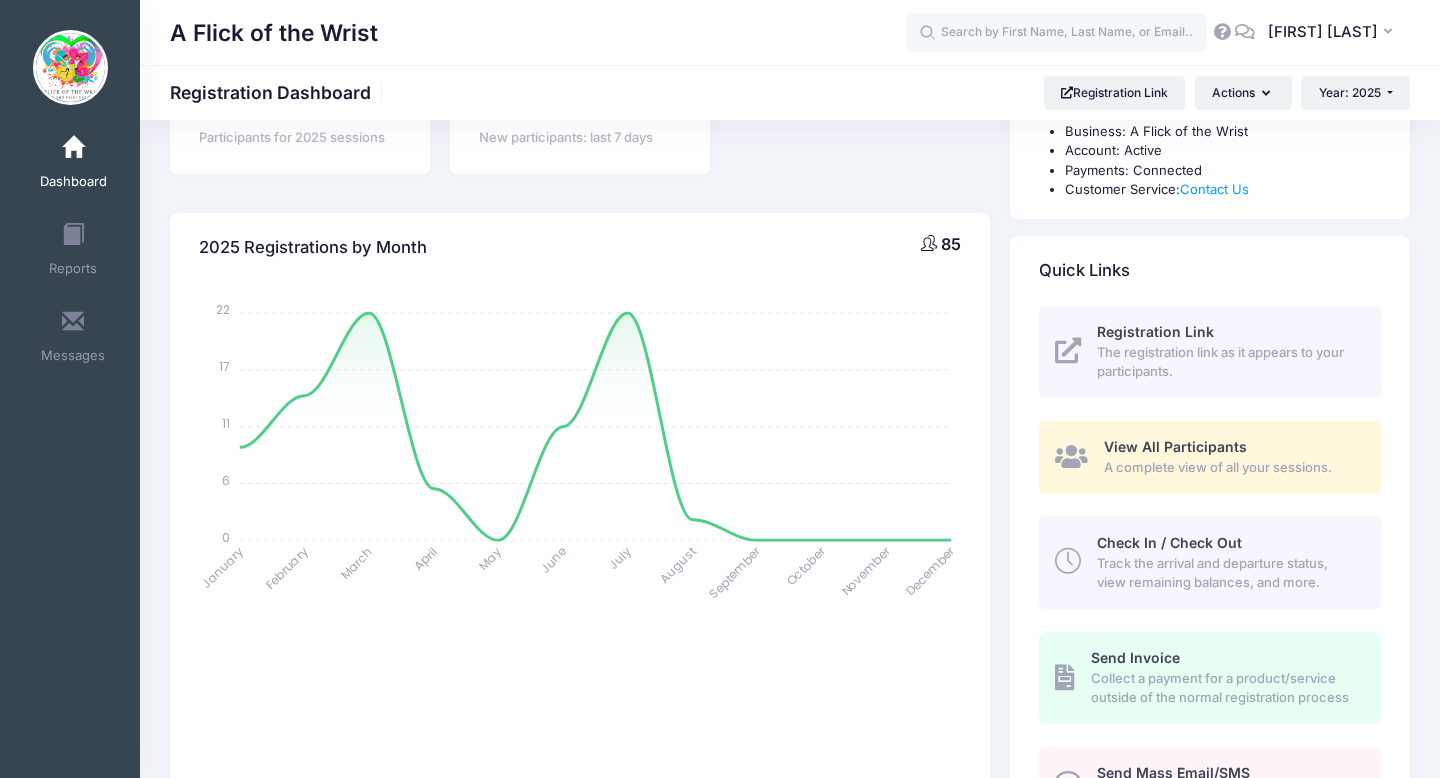 click on "Track the arrival and departure status, view remaining balances, and more." at bounding box center (1227, 573) 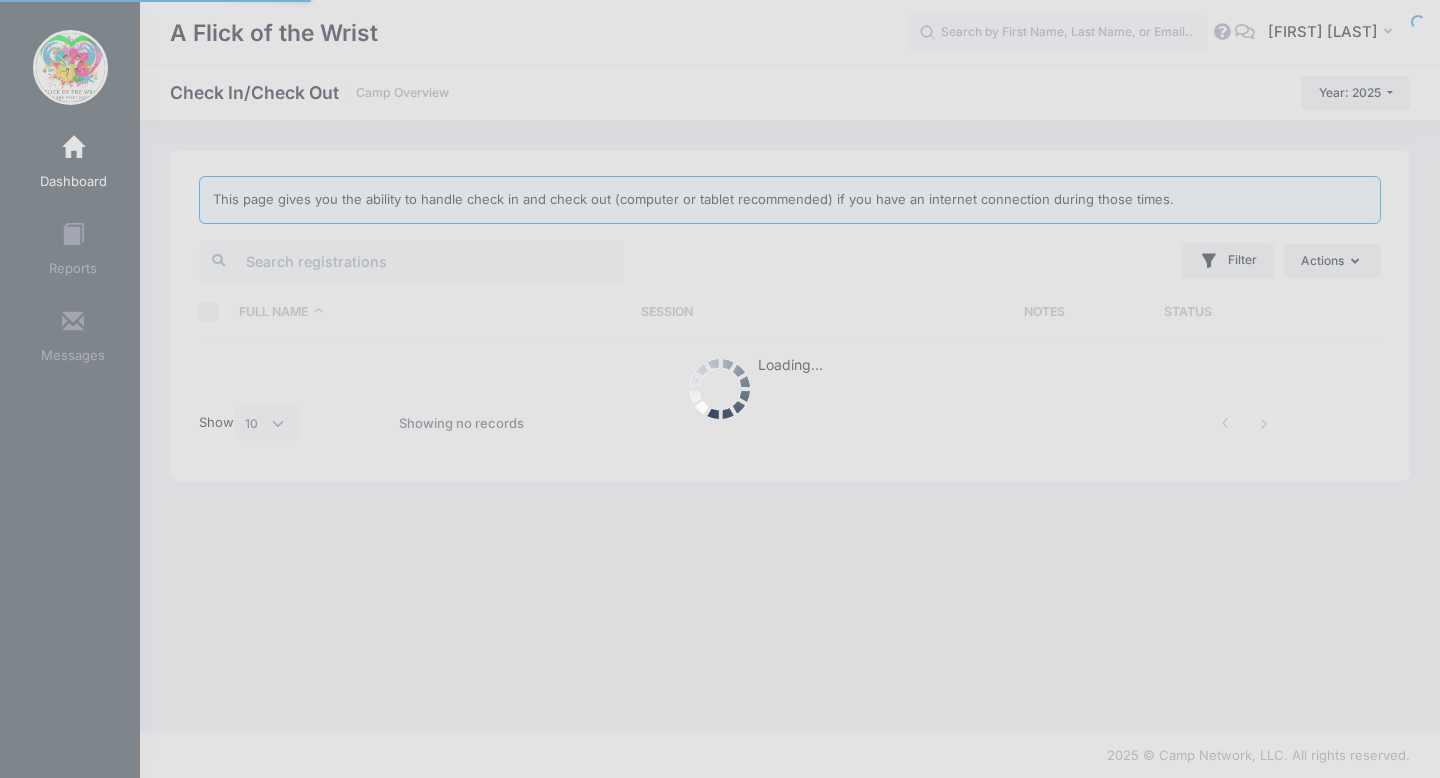 select on "10" 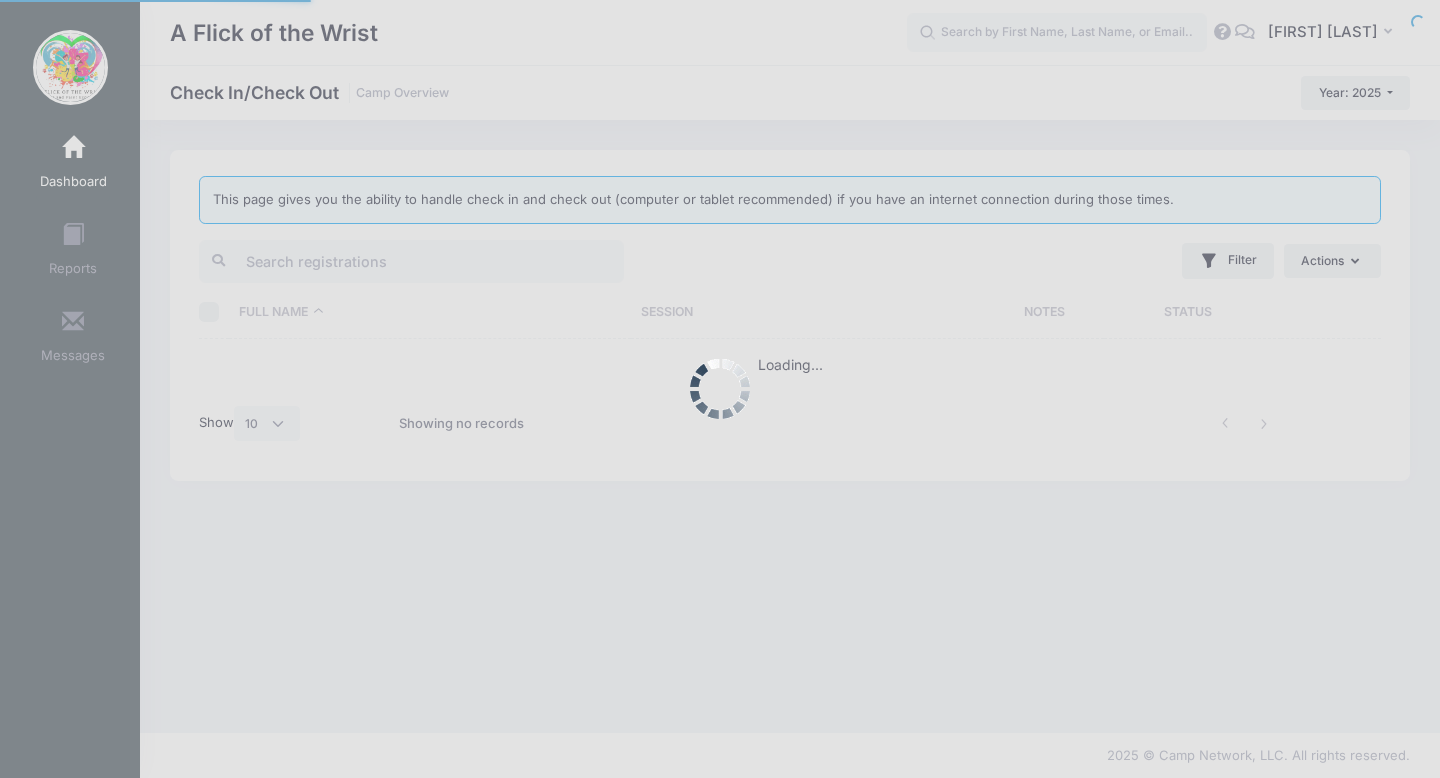 scroll, scrollTop: 0, scrollLeft: 0, axis: both 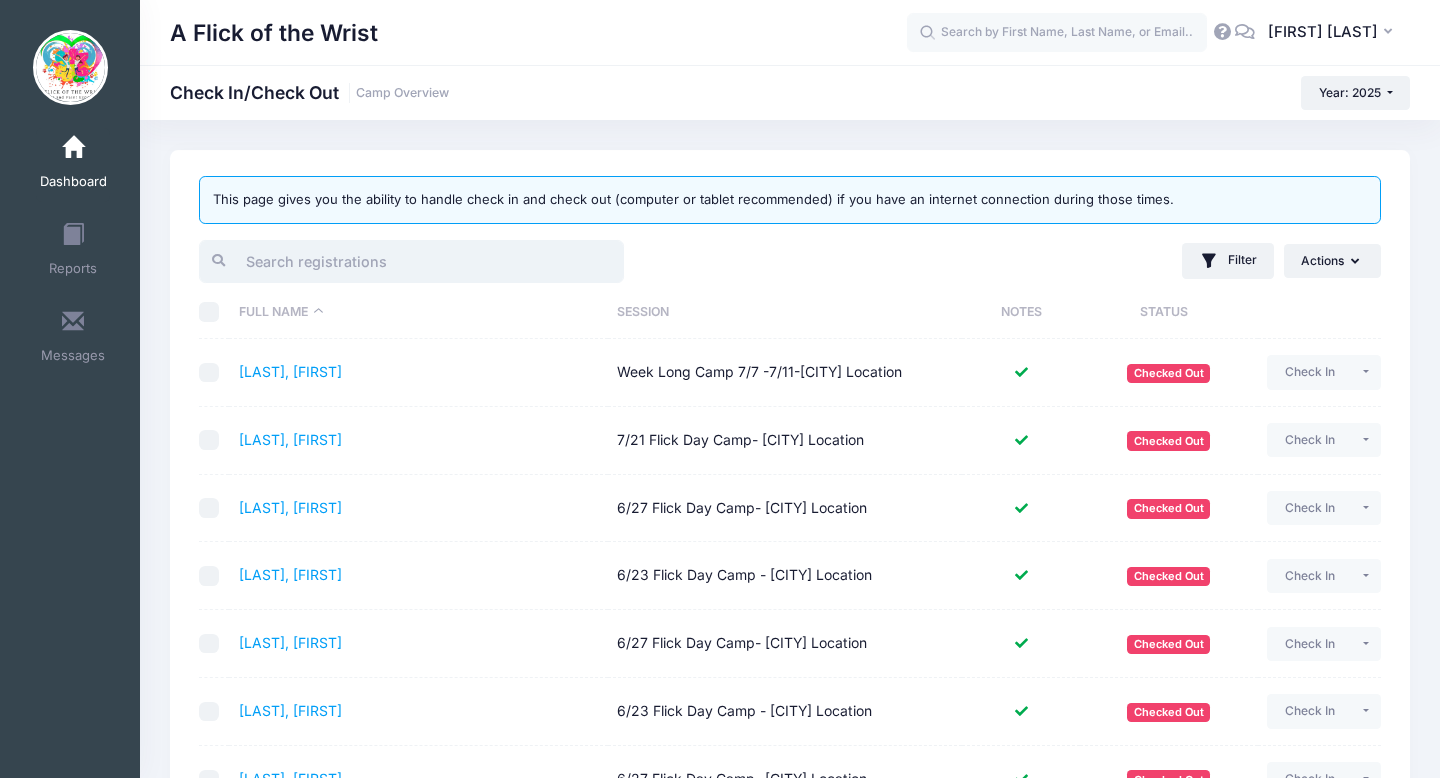 click at bounding box center [411, 261] 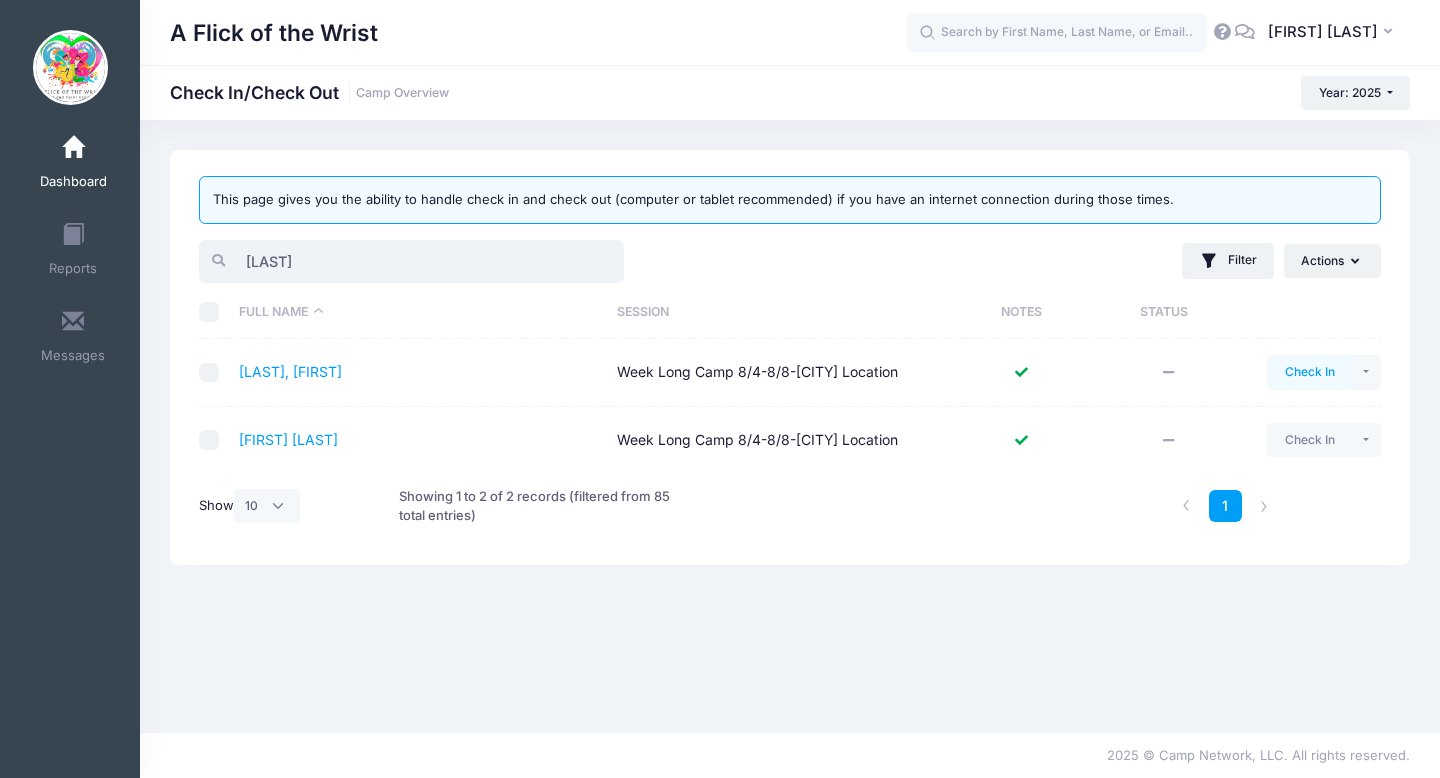type on "[LAST]" 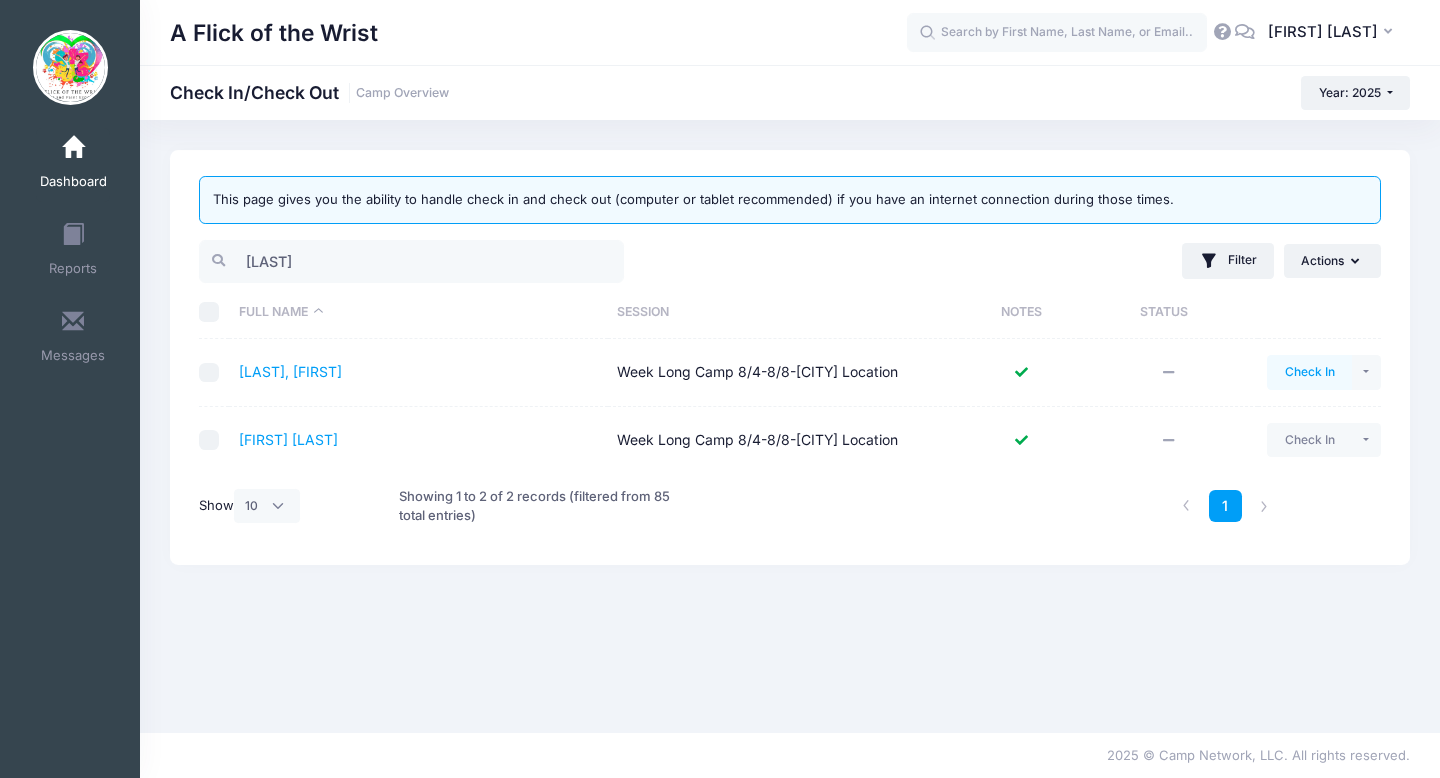 click on "Check In" at bounding box center (1309, 372) 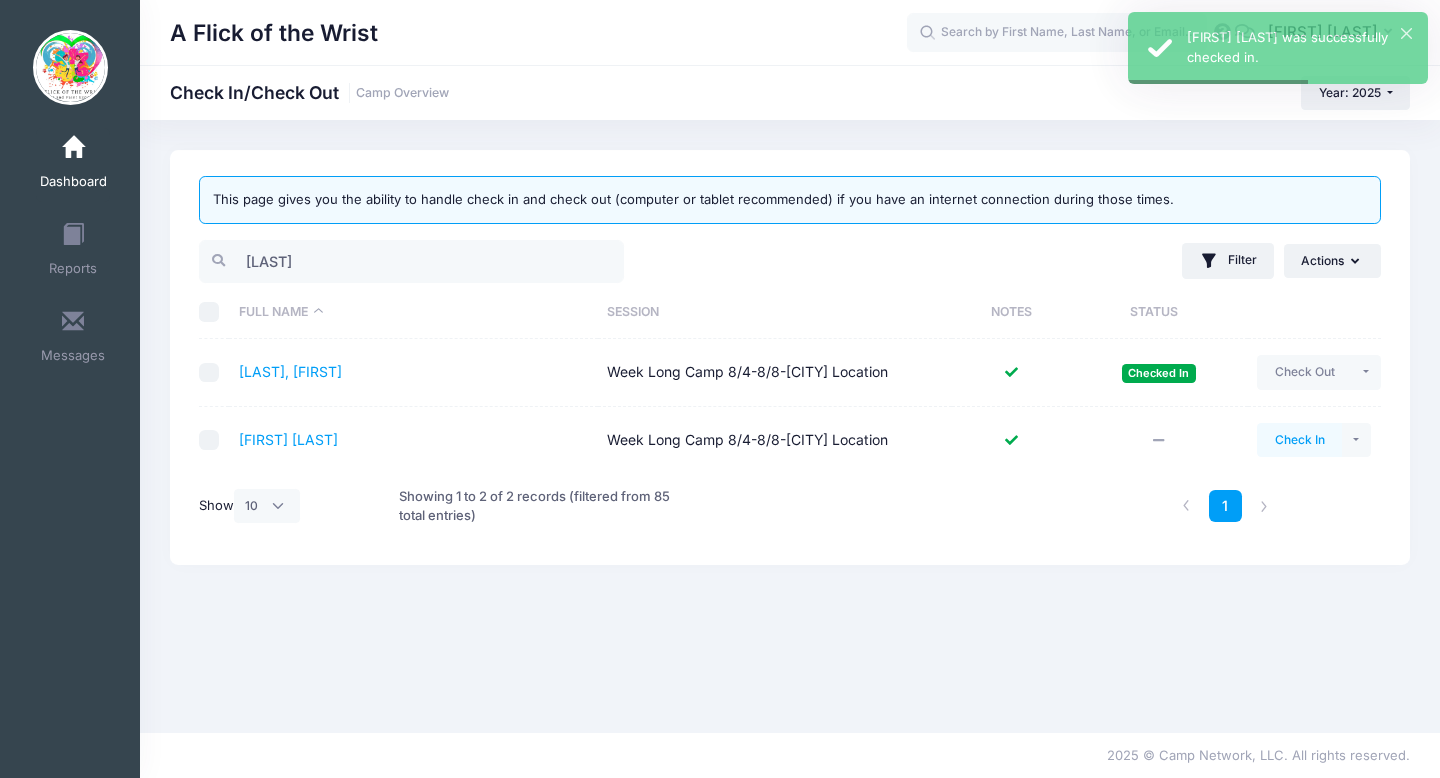 click on "Check In" at bounding box center (1299, 440) 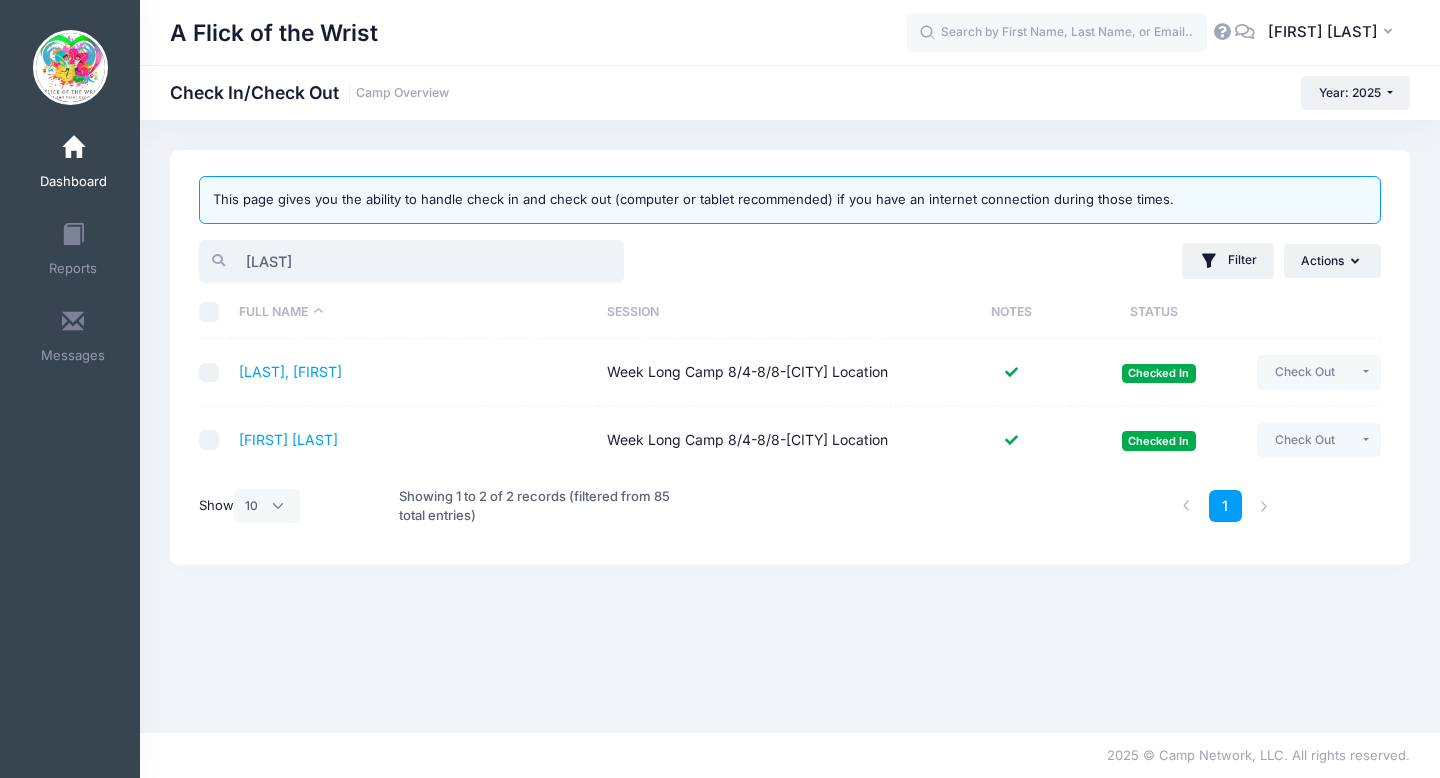 click on "[LAST]" at bounding box center [411, 261] 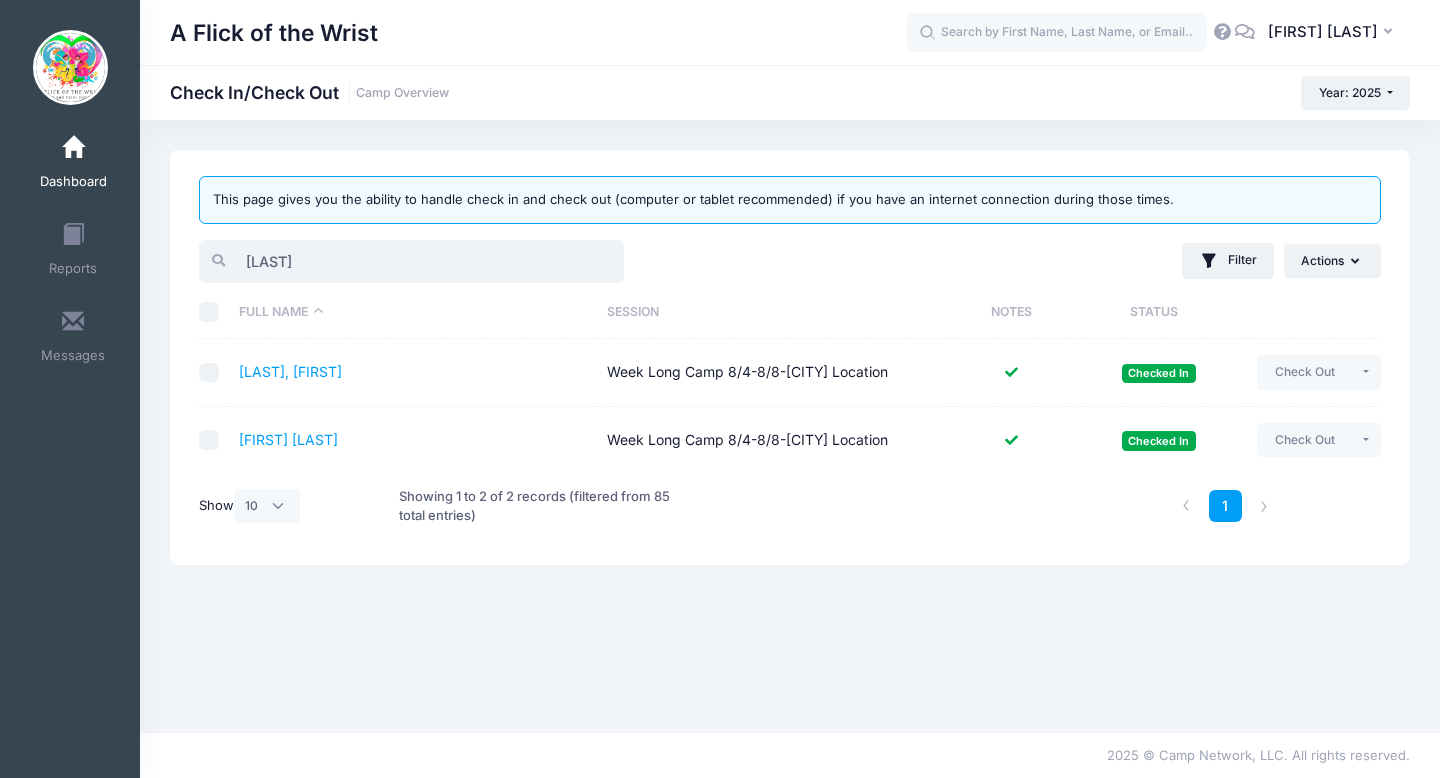 click on "[LAST]" at bounding box center [411, 261] 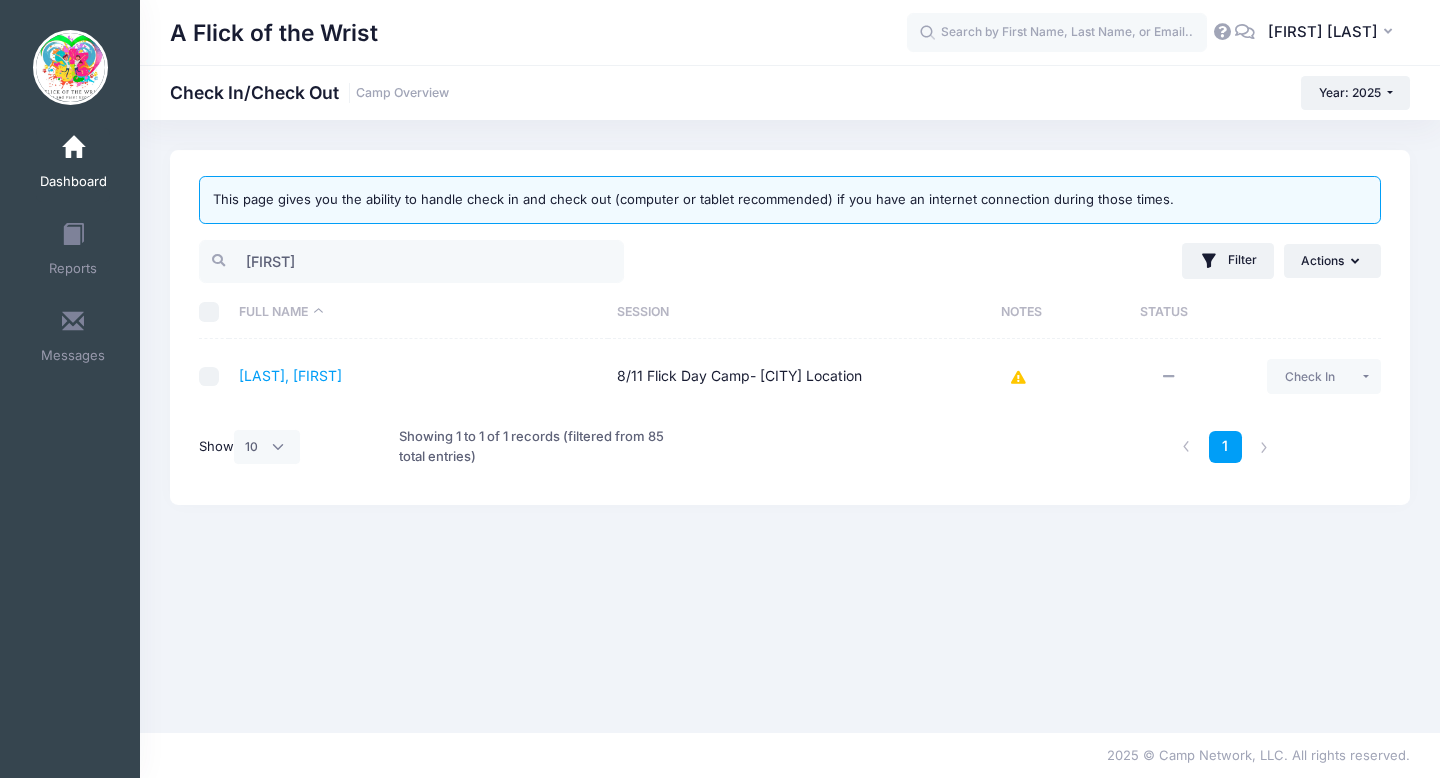 click at bounding box center [1021, 378] 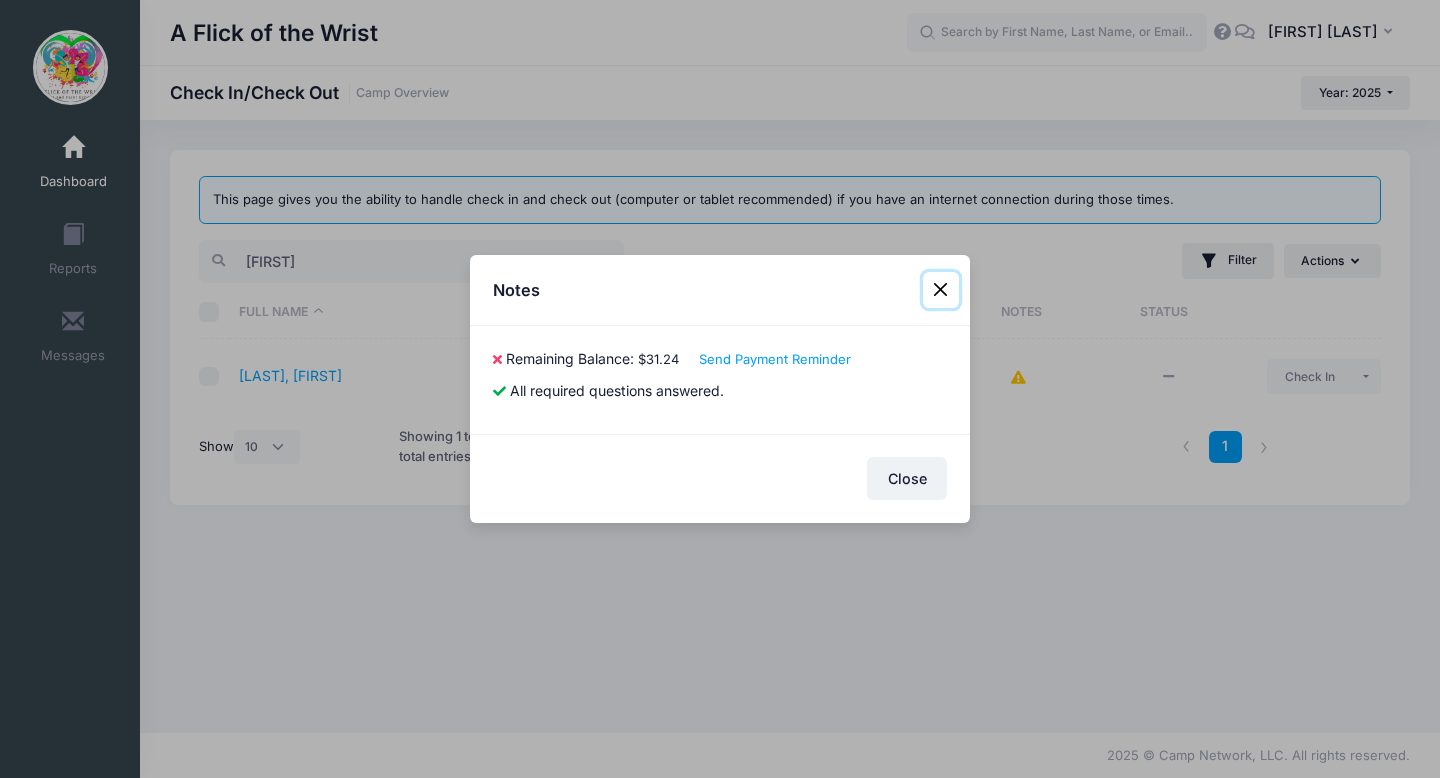click at bounding box center [941, 290] 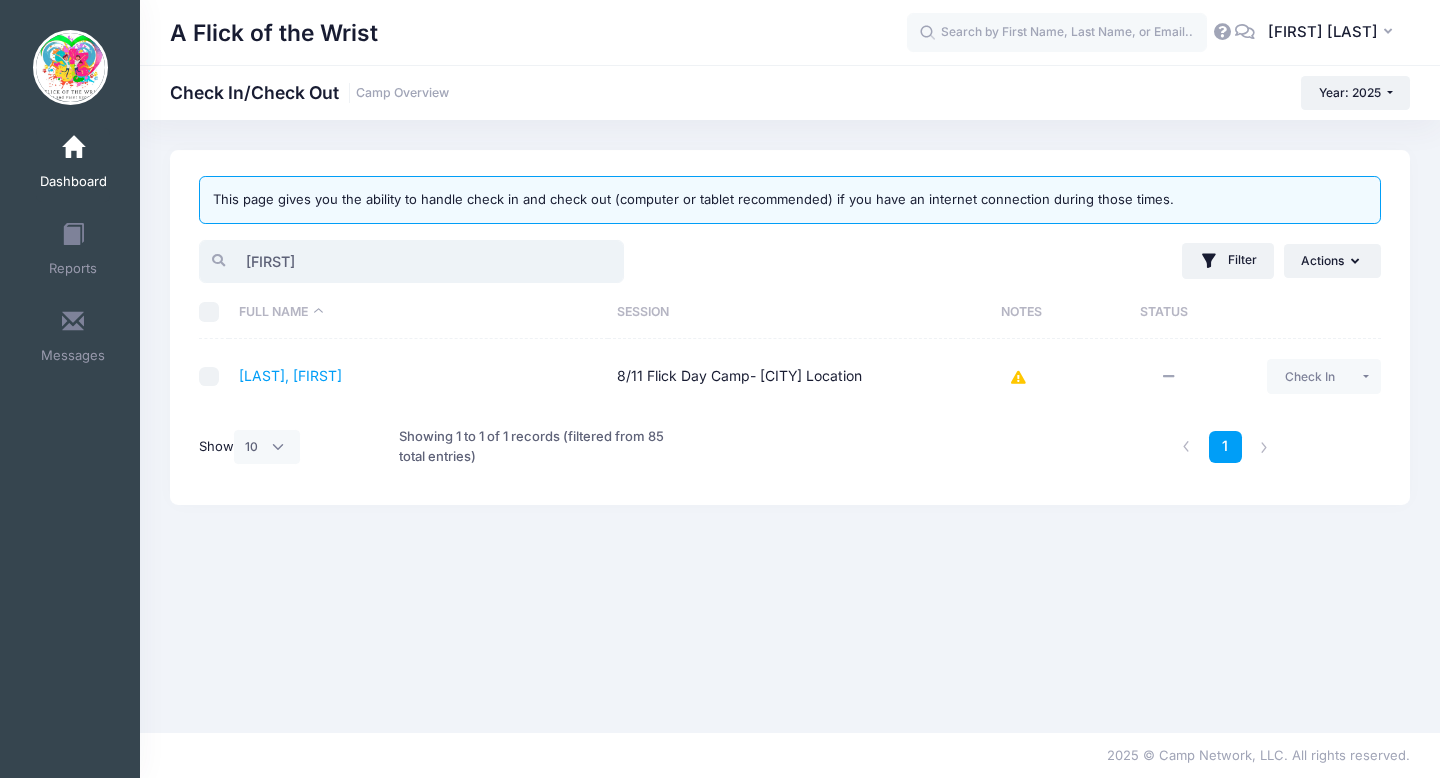 click on "frank" at bounding box center [411, 261] 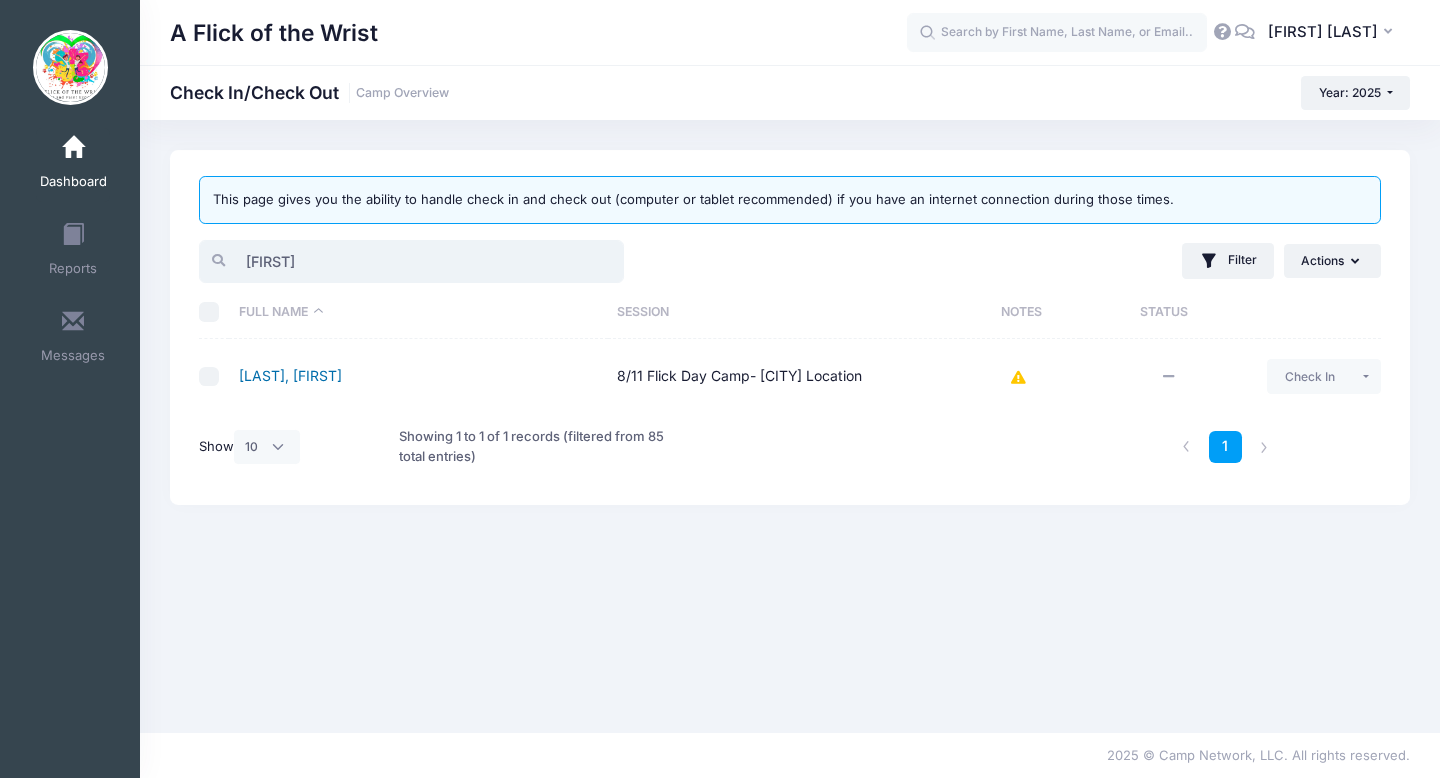 type on "frankie" 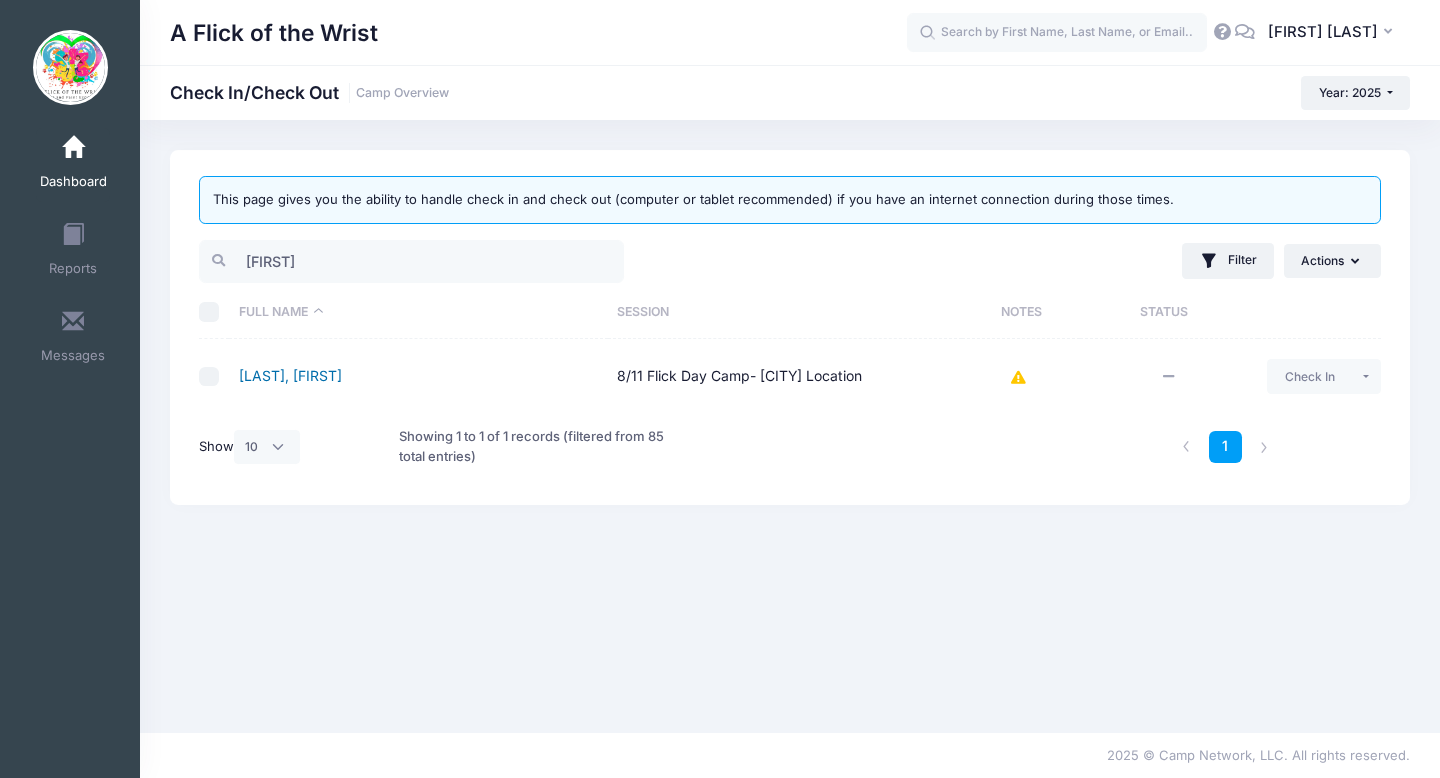 click on "[LAST], [FIRST]" at bounding box center [290, 375] 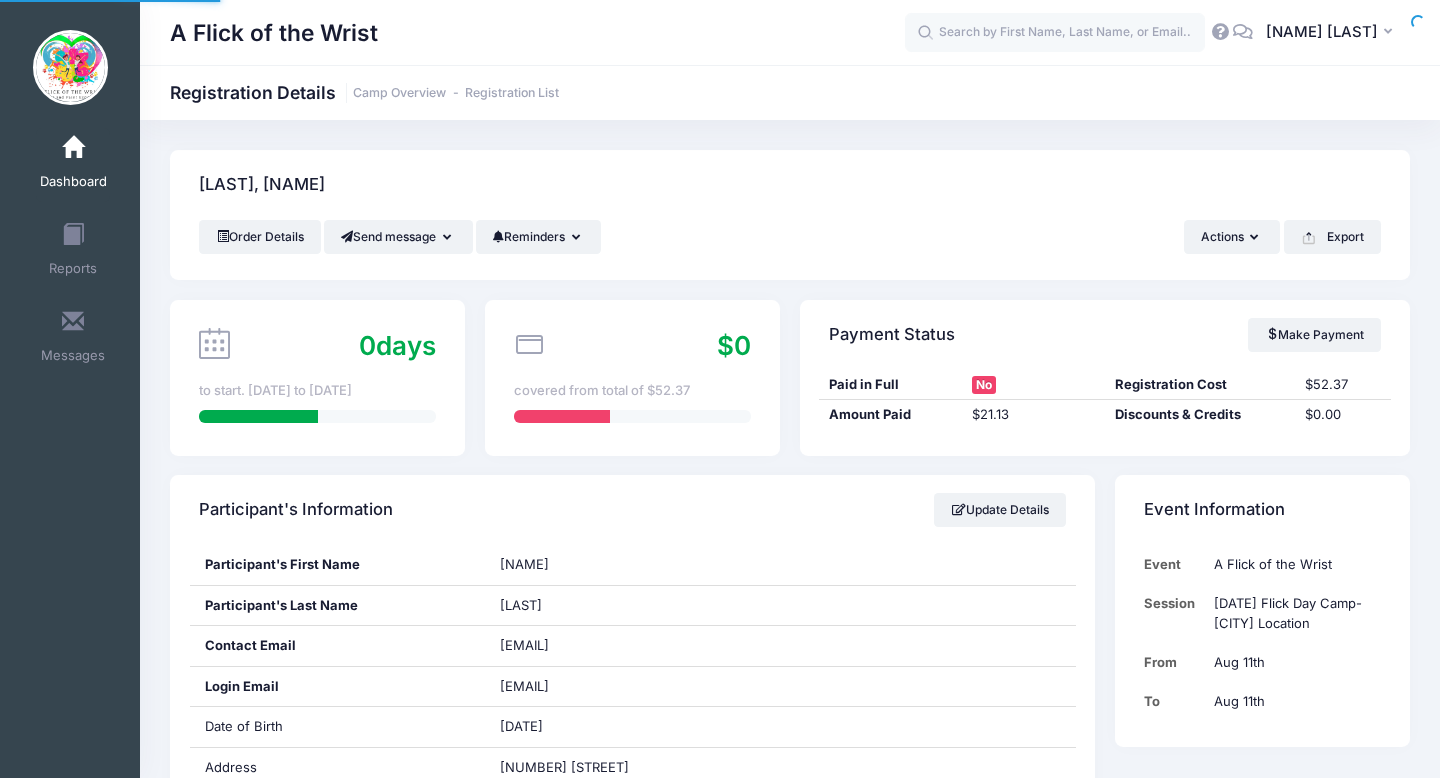 scroll, scrollTop: 0, scrollLeft: 0, axis: both 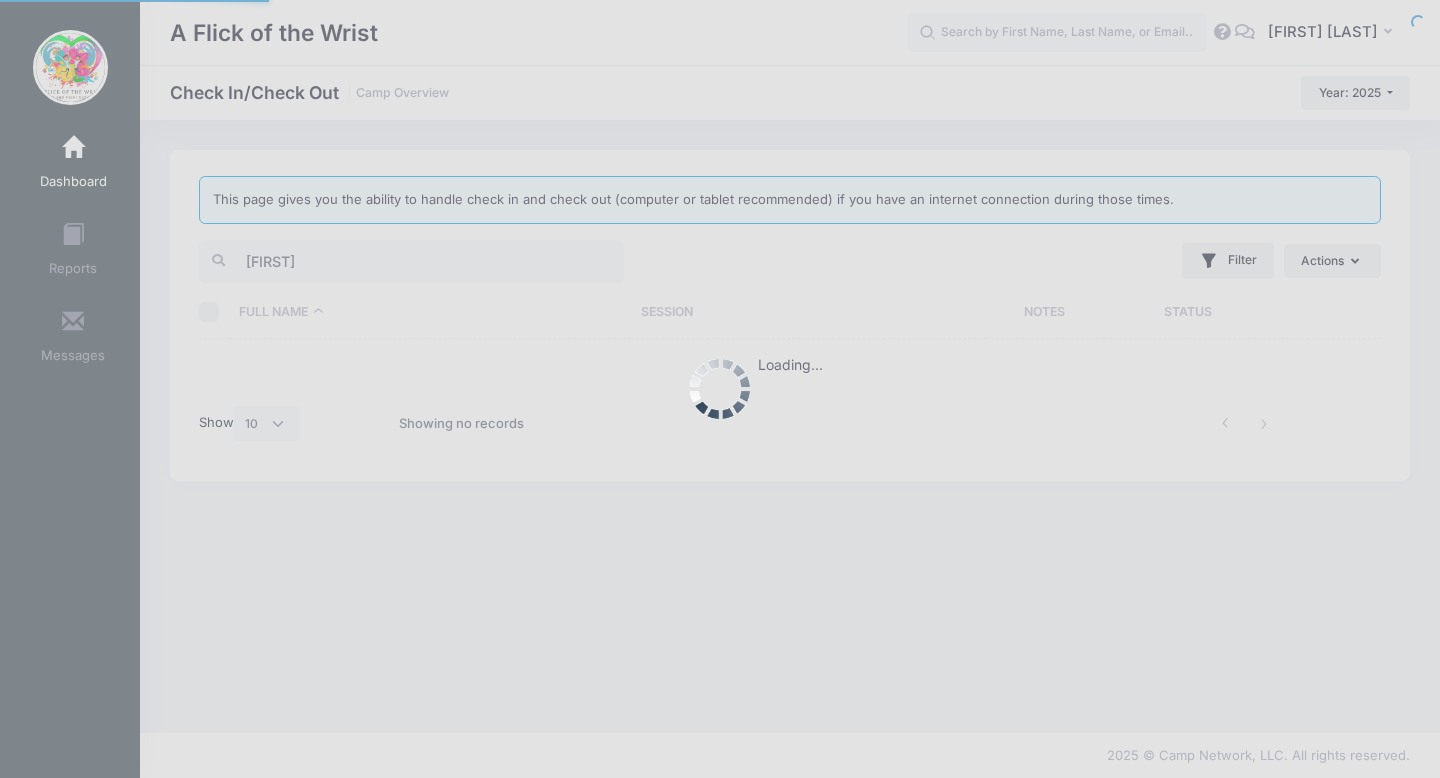 select on "10" 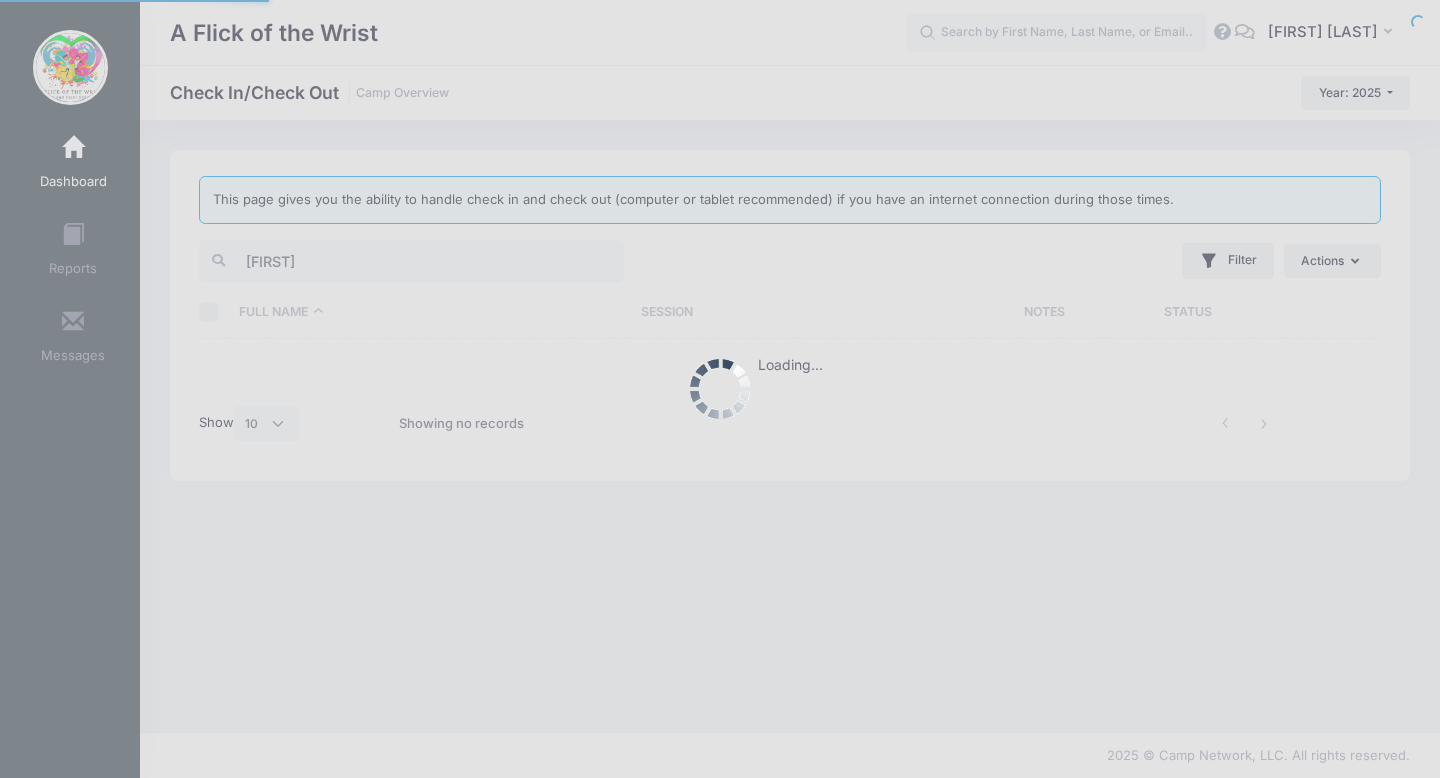 scroll, scrollTop: 0, scrollLeft: 0, axis: both 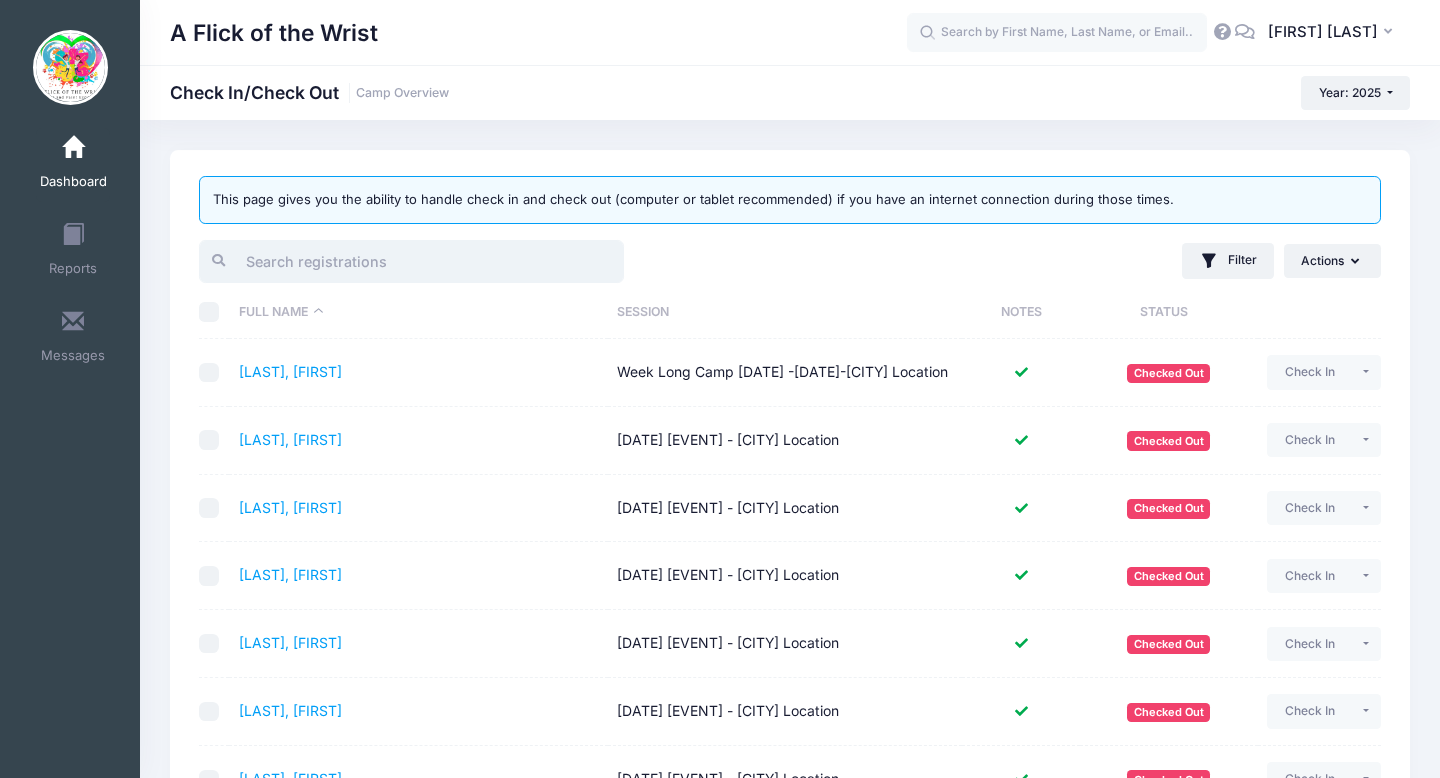click at bounding box center [411, 261] 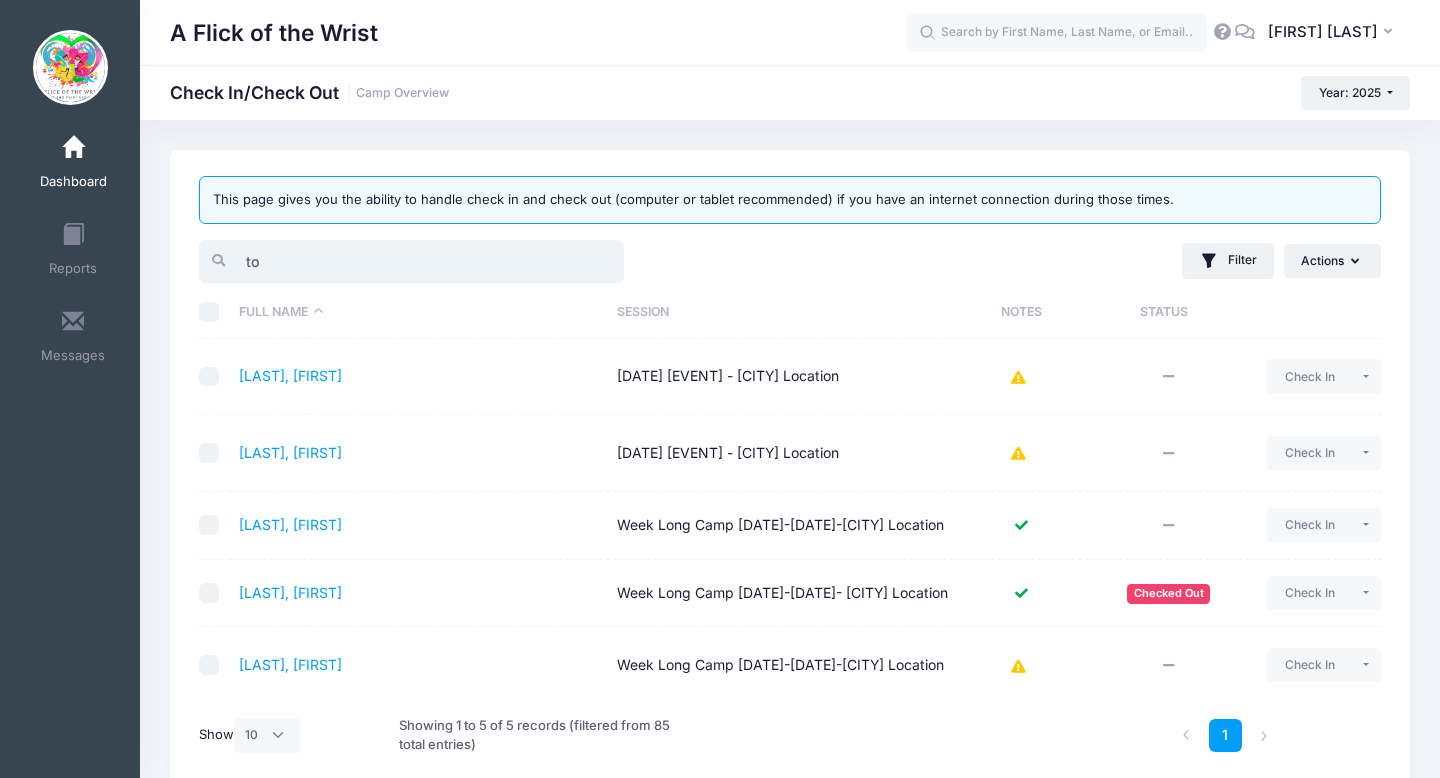type on "t" 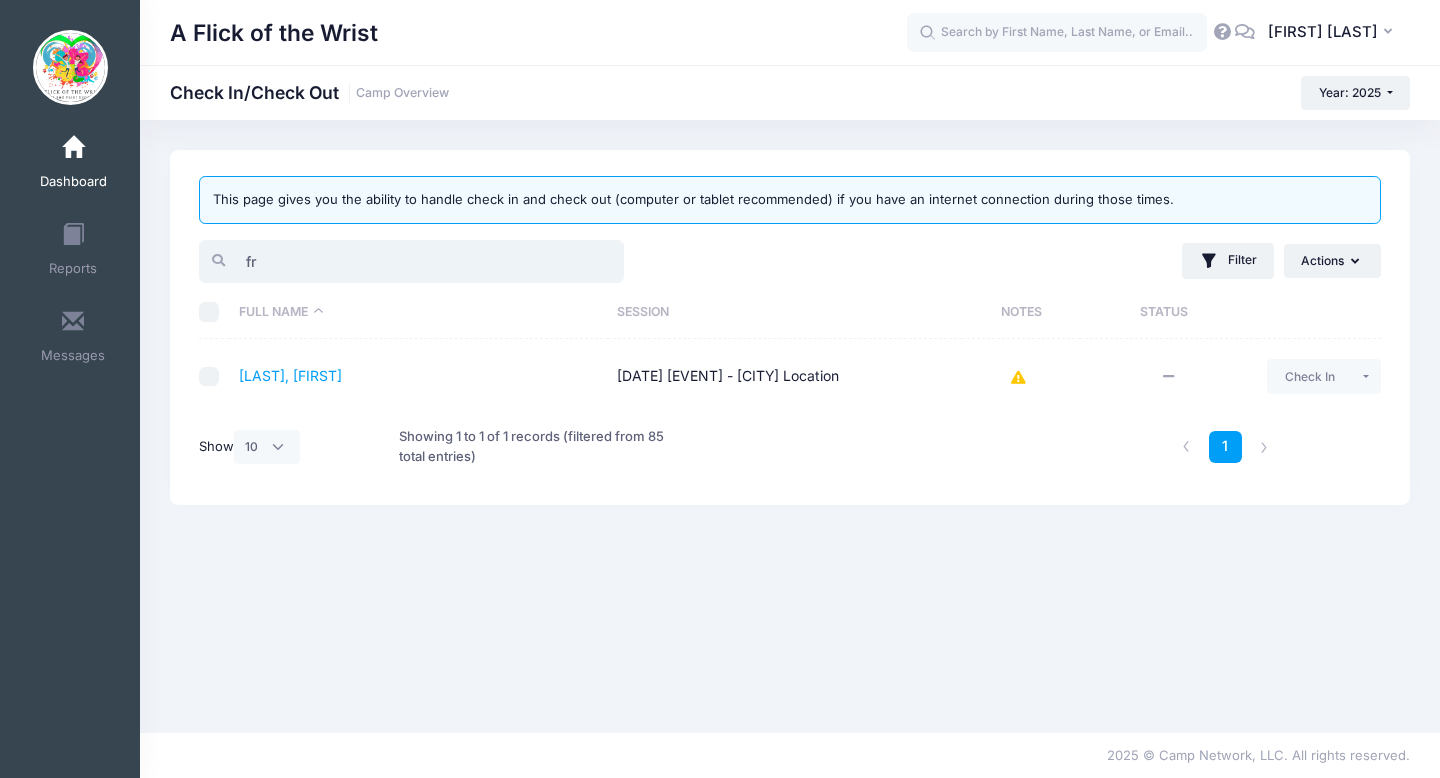type on "fra" 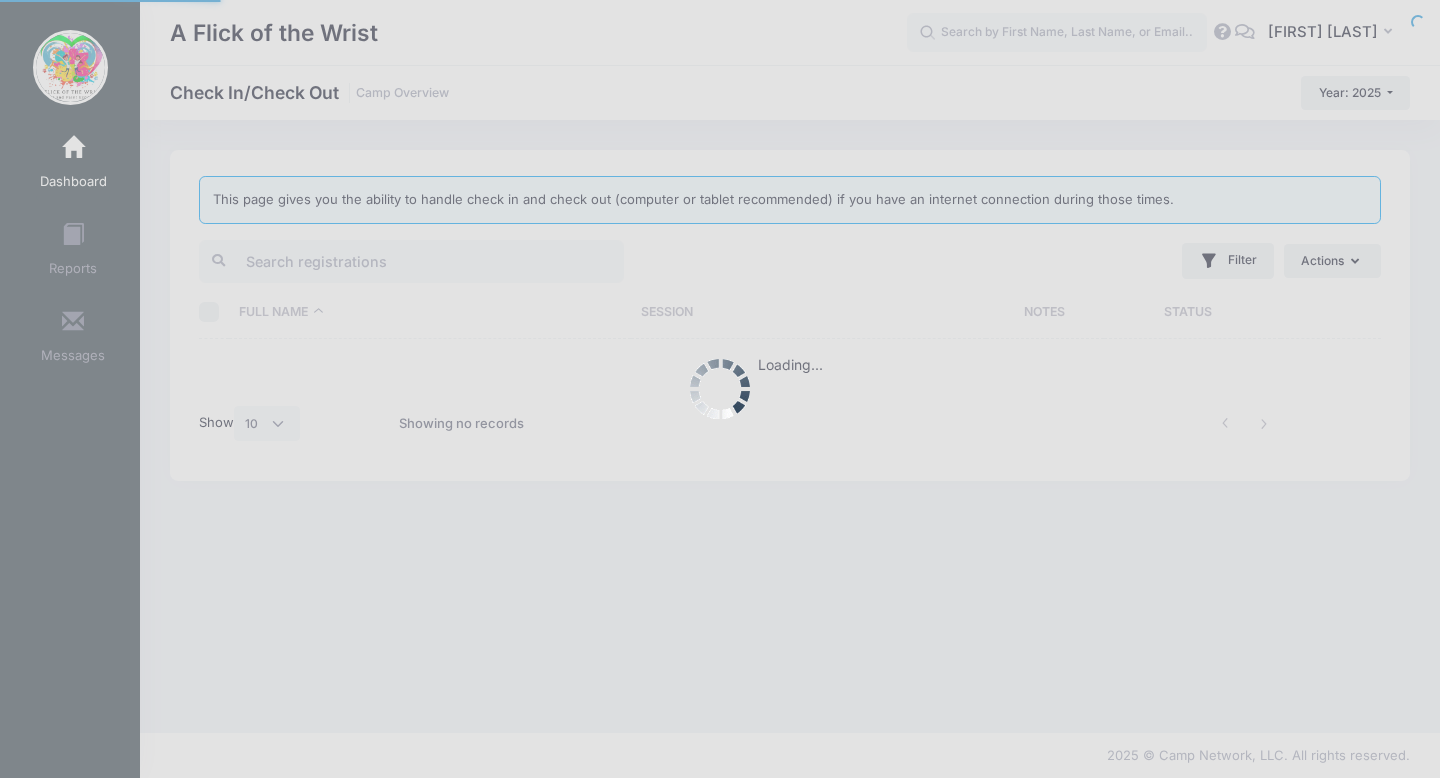 select on "10" 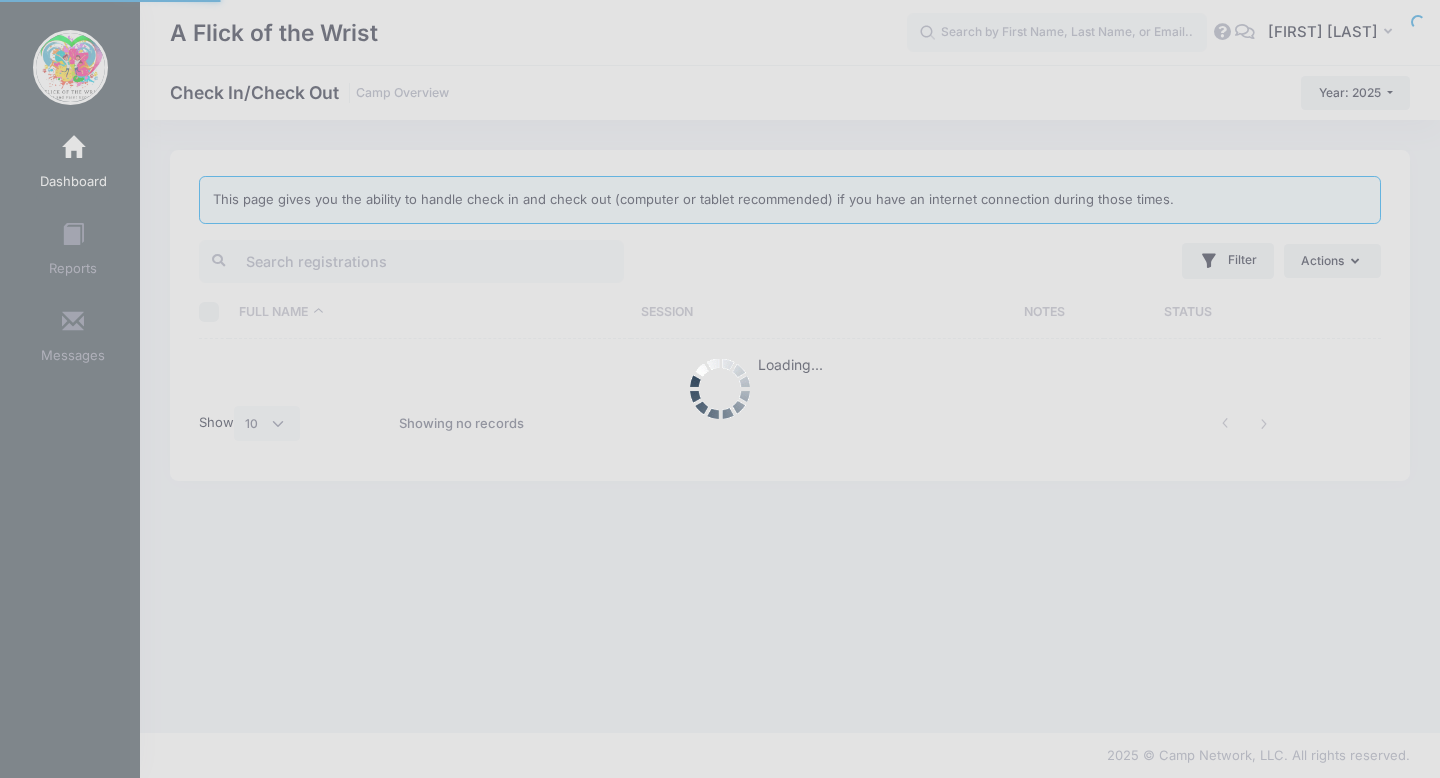 scroll, scrollTop: 0, scrollLeft: 0, axis: both 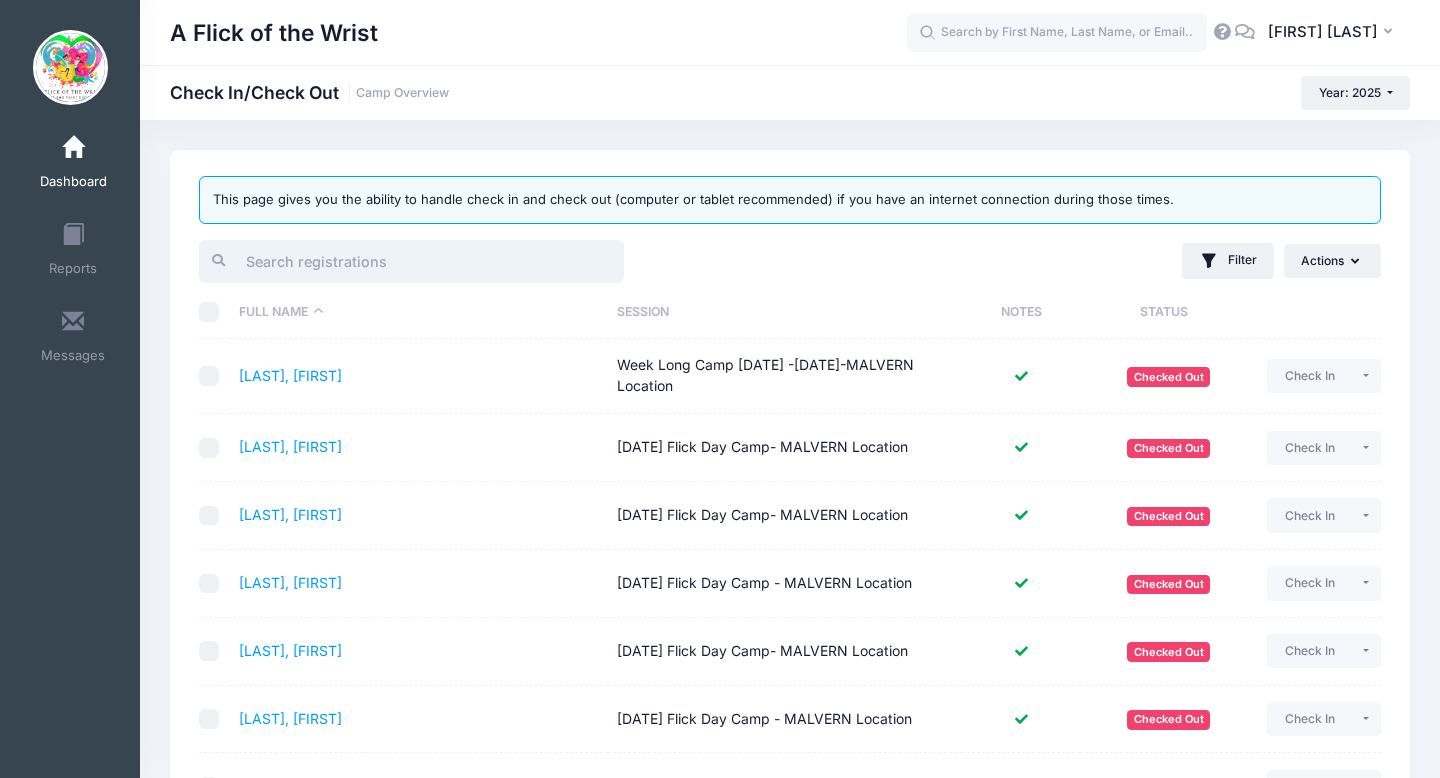 click at bounding box center (411, 261) 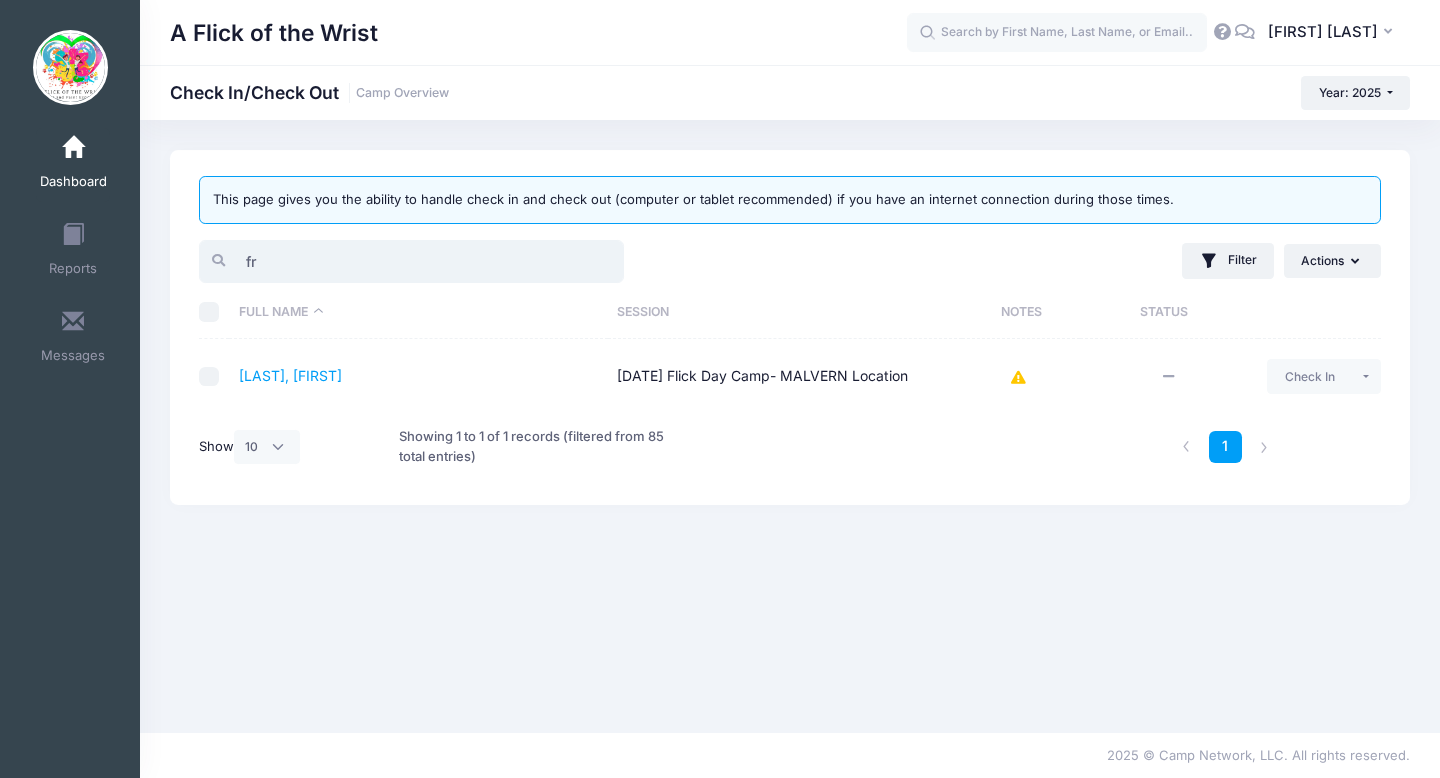 type on "f" 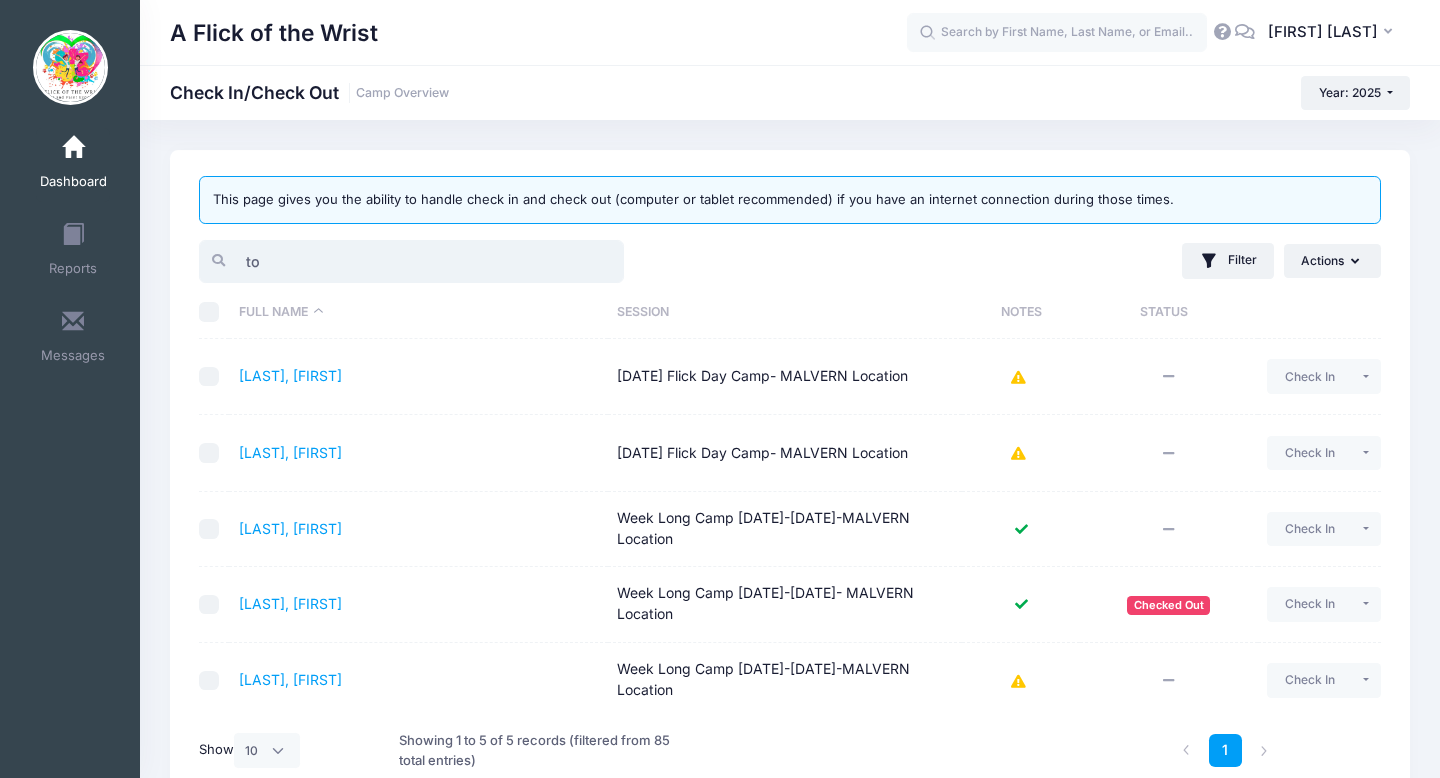 type on "t" 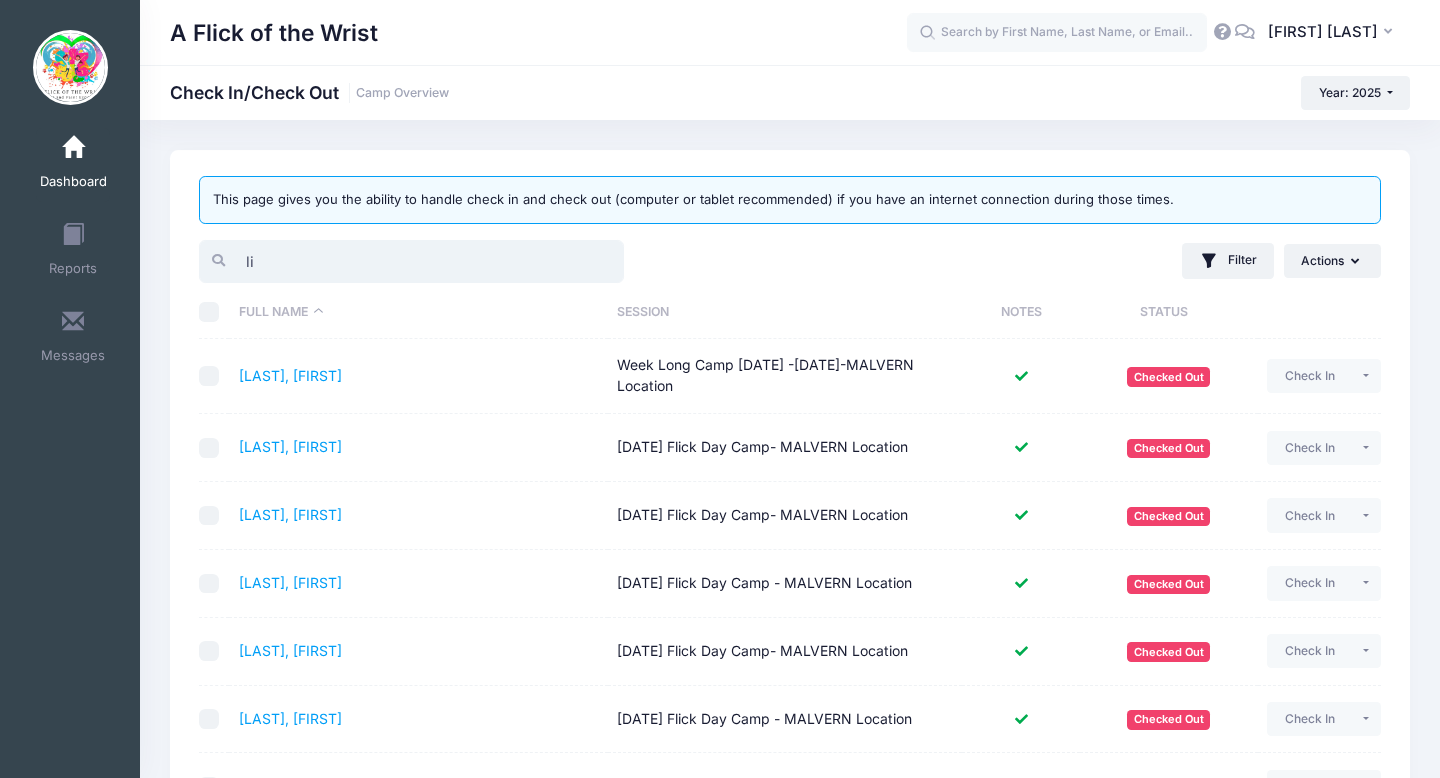 type on "l" 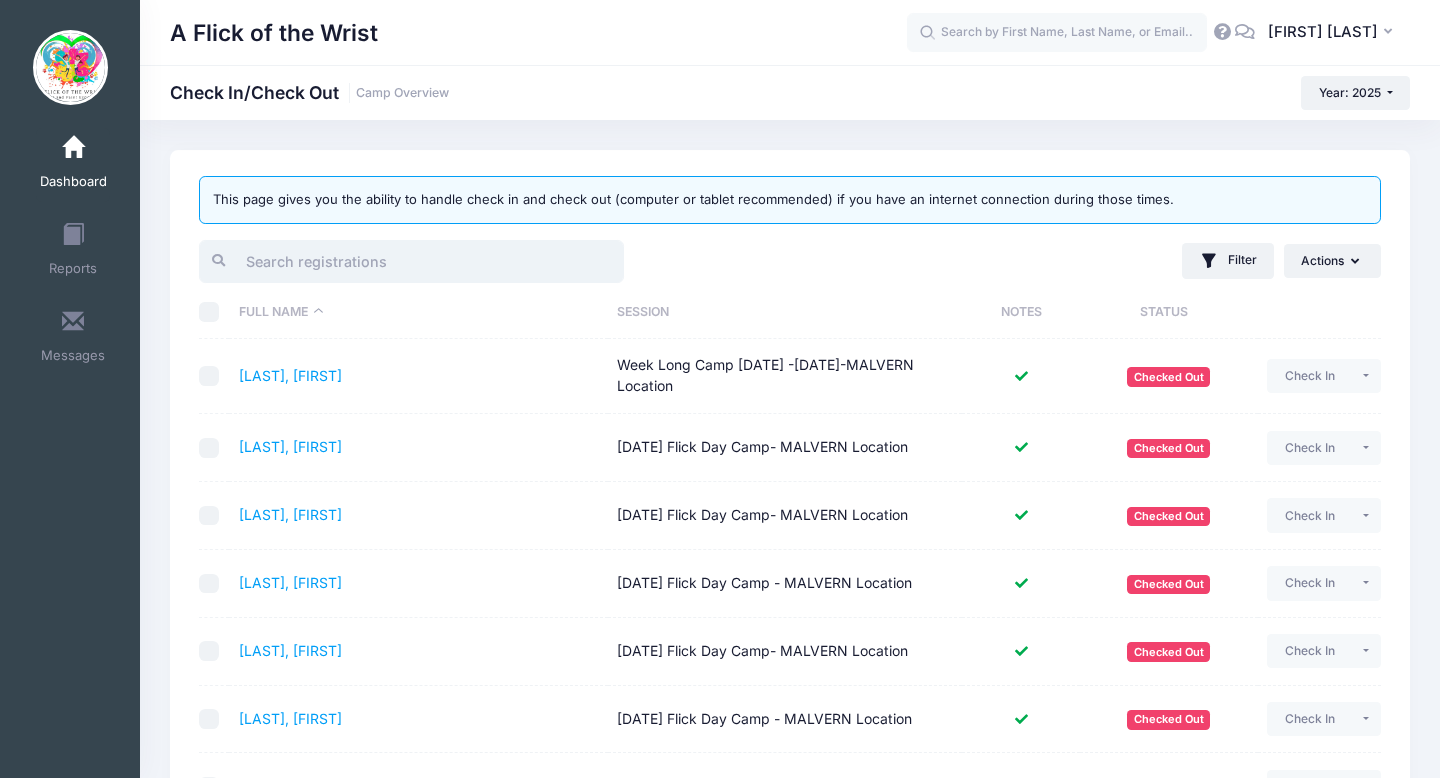 click at bounding box center (411, 261) 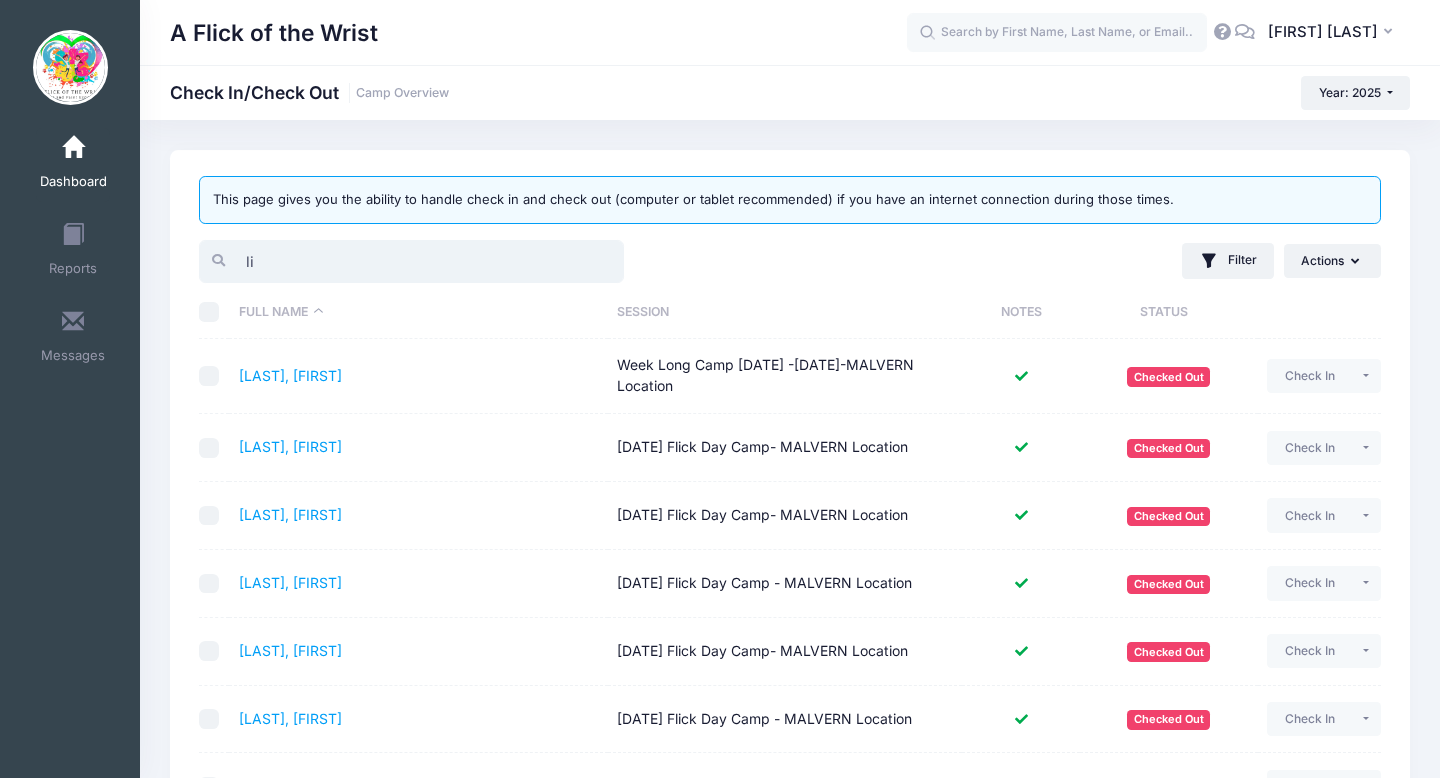 type on "l" 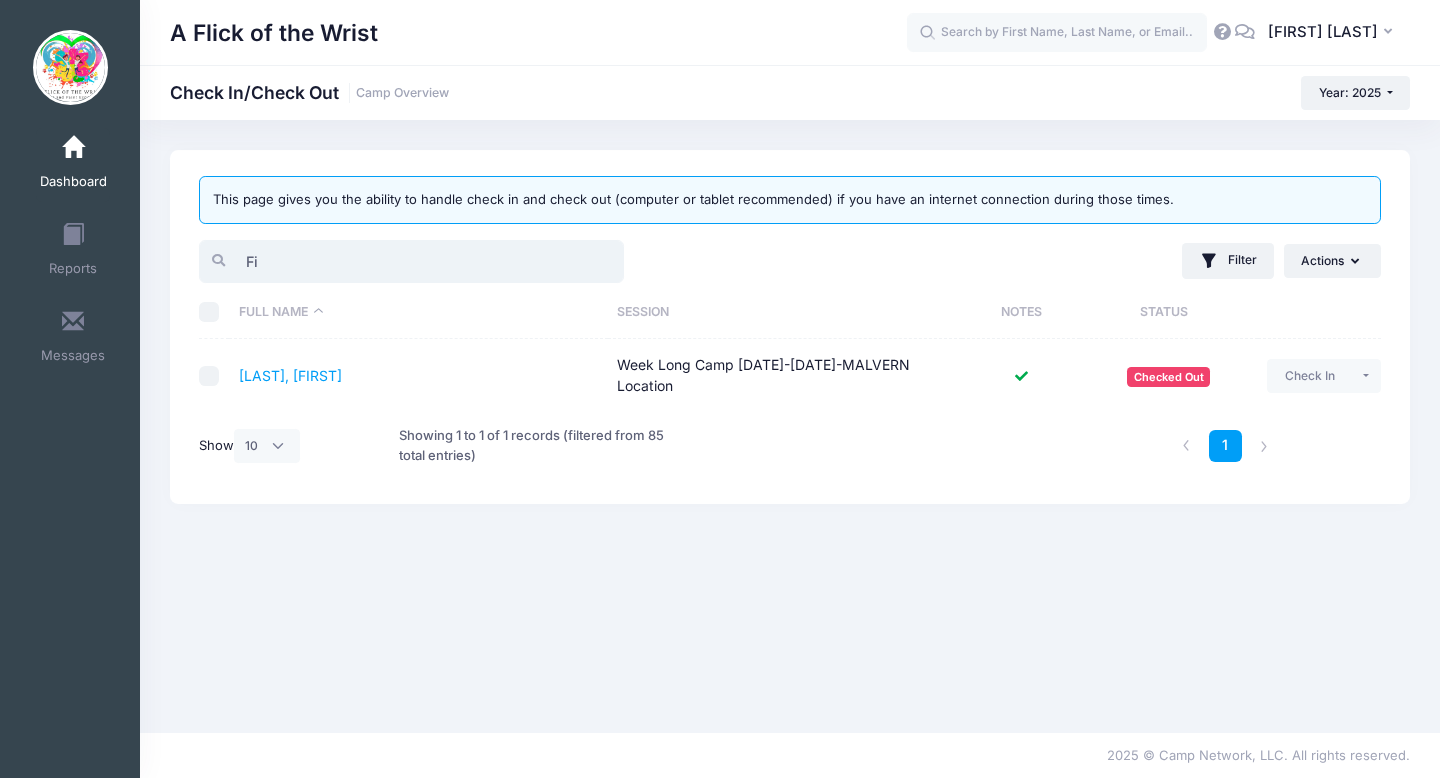 type on "F" 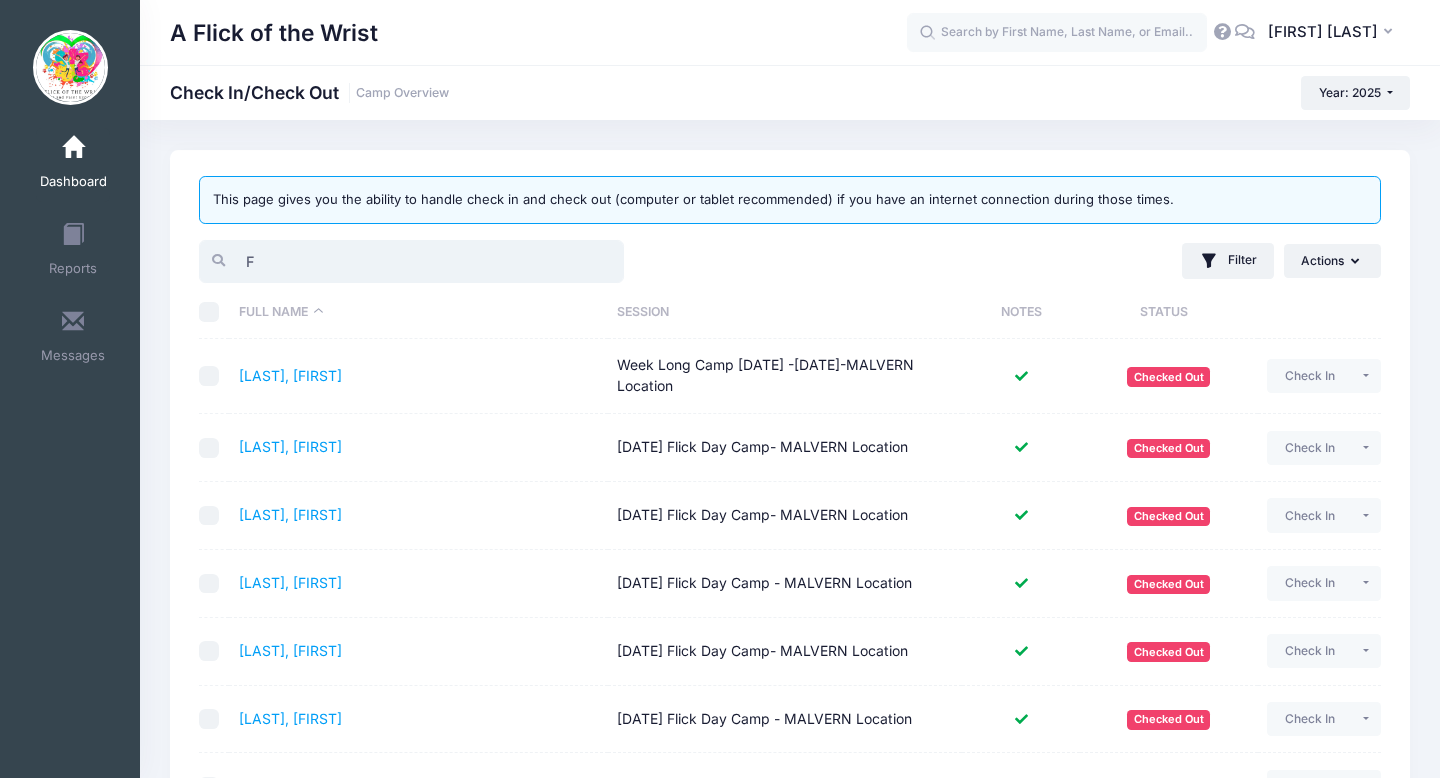type 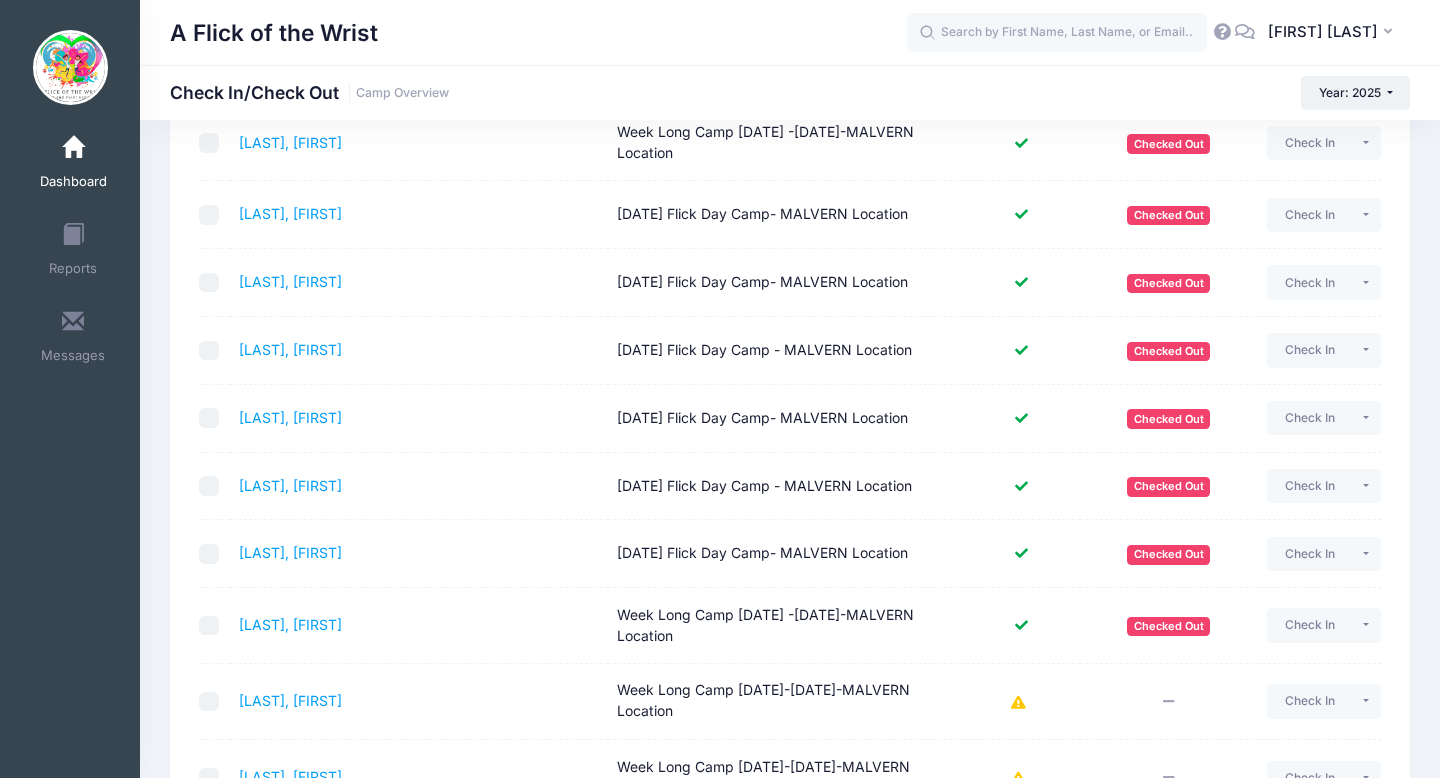 scroll, scrollTop: 0, scrollLeft: 0, axis: both 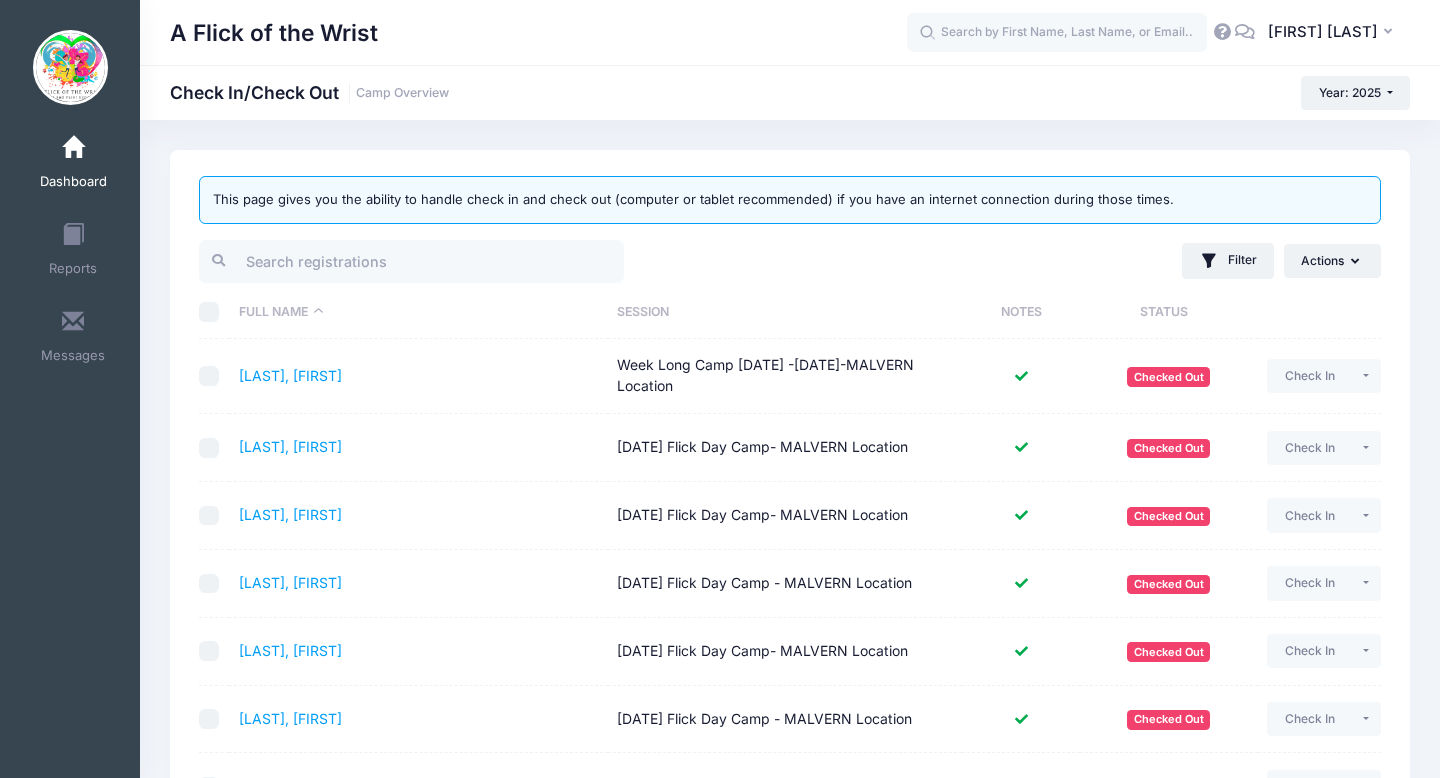 click at bounding box center [73, 148] 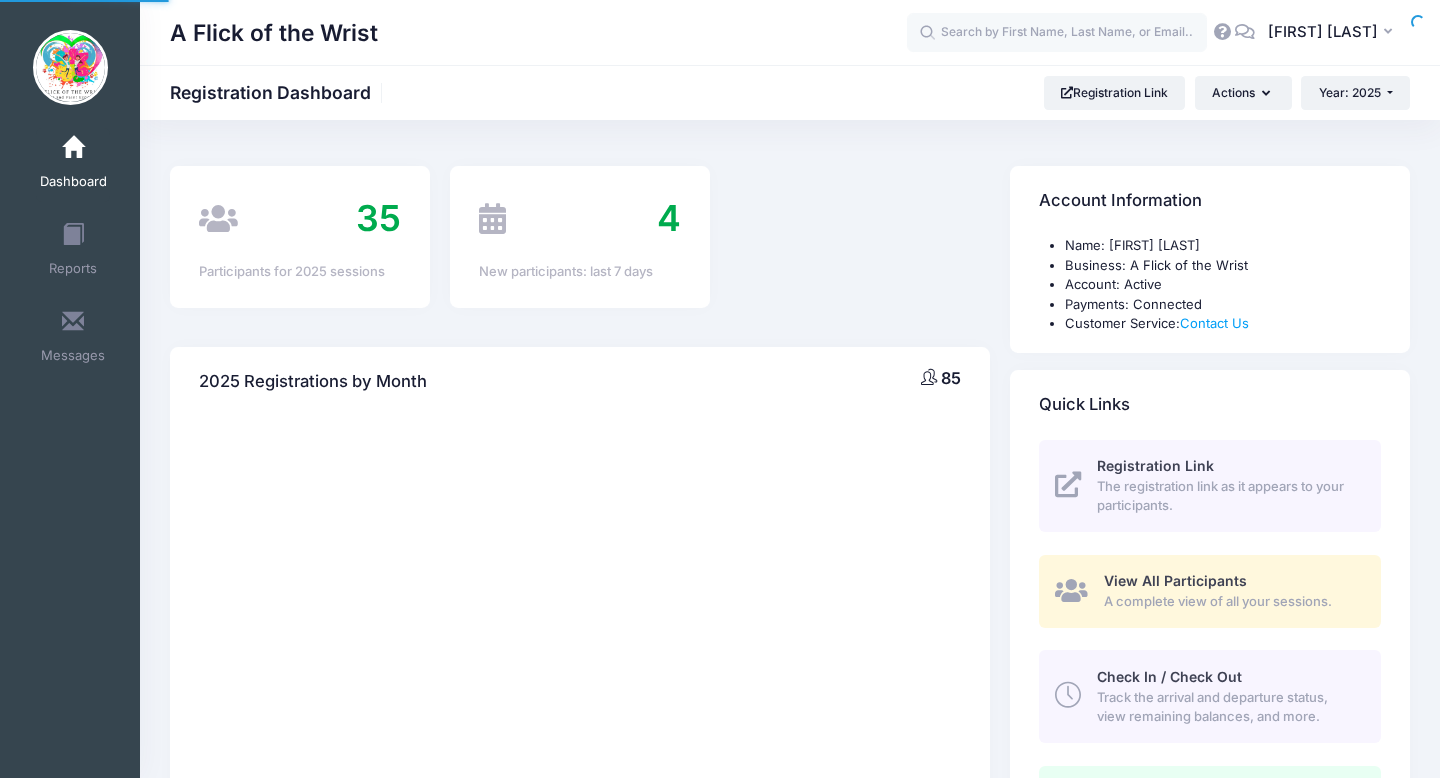 scroll, scrollTop: 0, scrollLeft: 0, axis: both 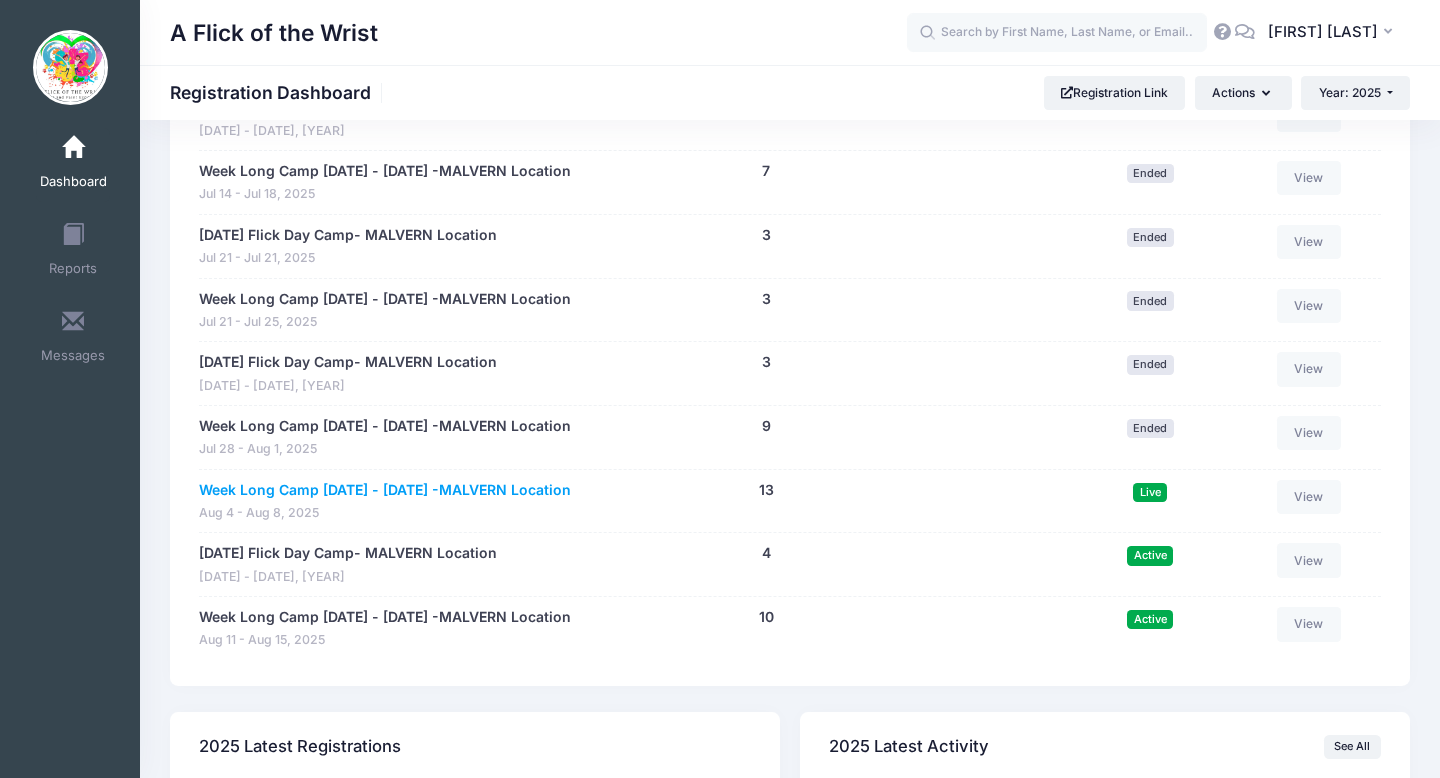 click on "Week Long Camp [DATE] - [DATE] -MALVERN Location" at bounding box center (385, 490) 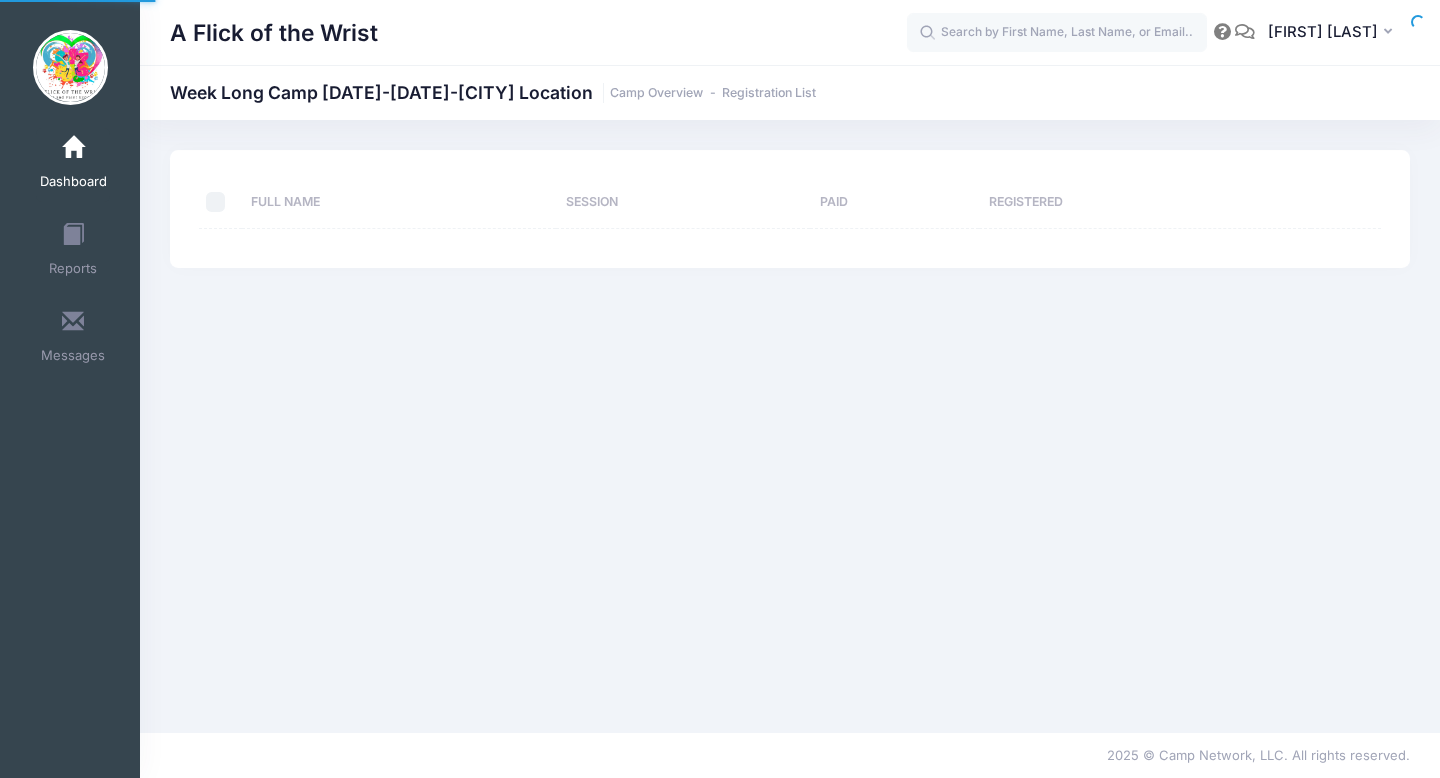 scroll, scrollTop: 0, scrollLeft: 0, axis: both 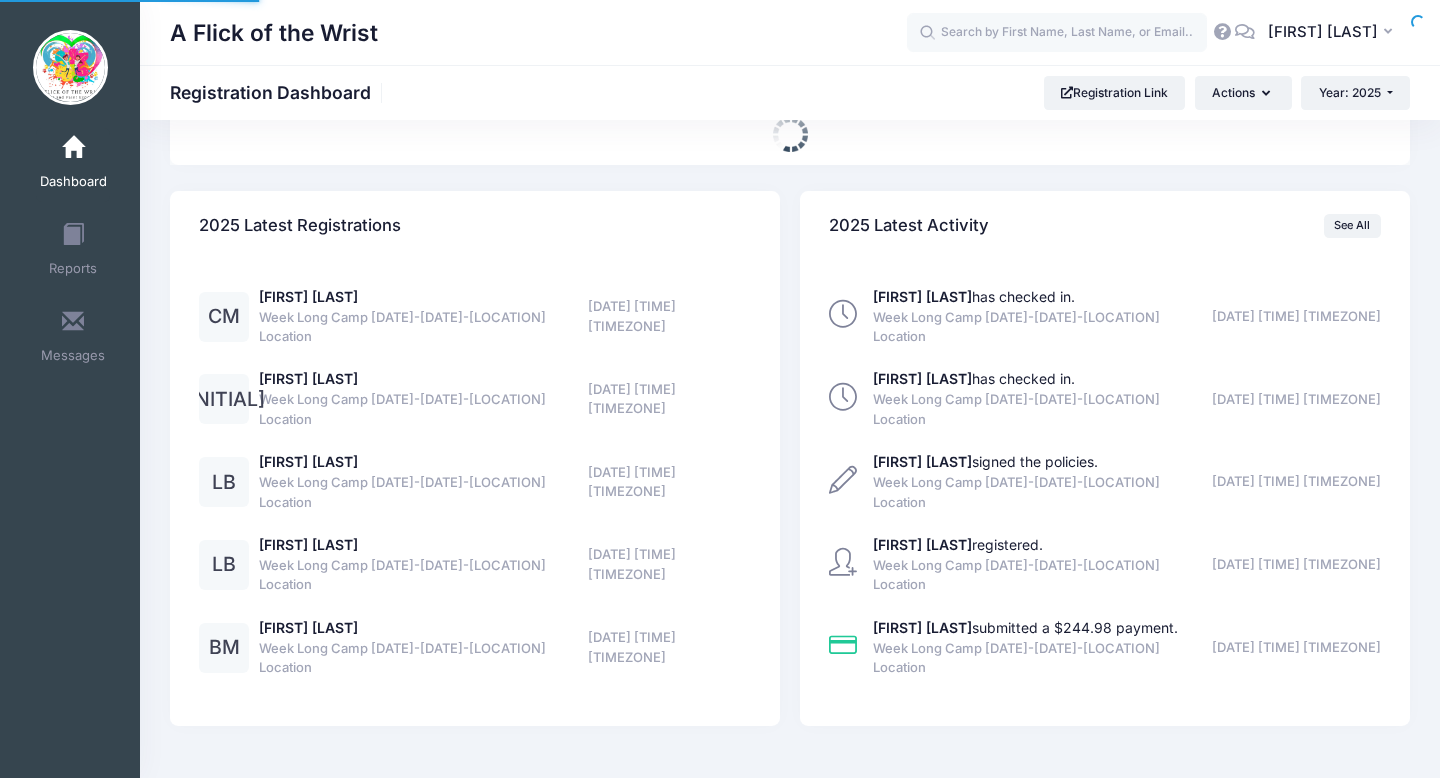 select 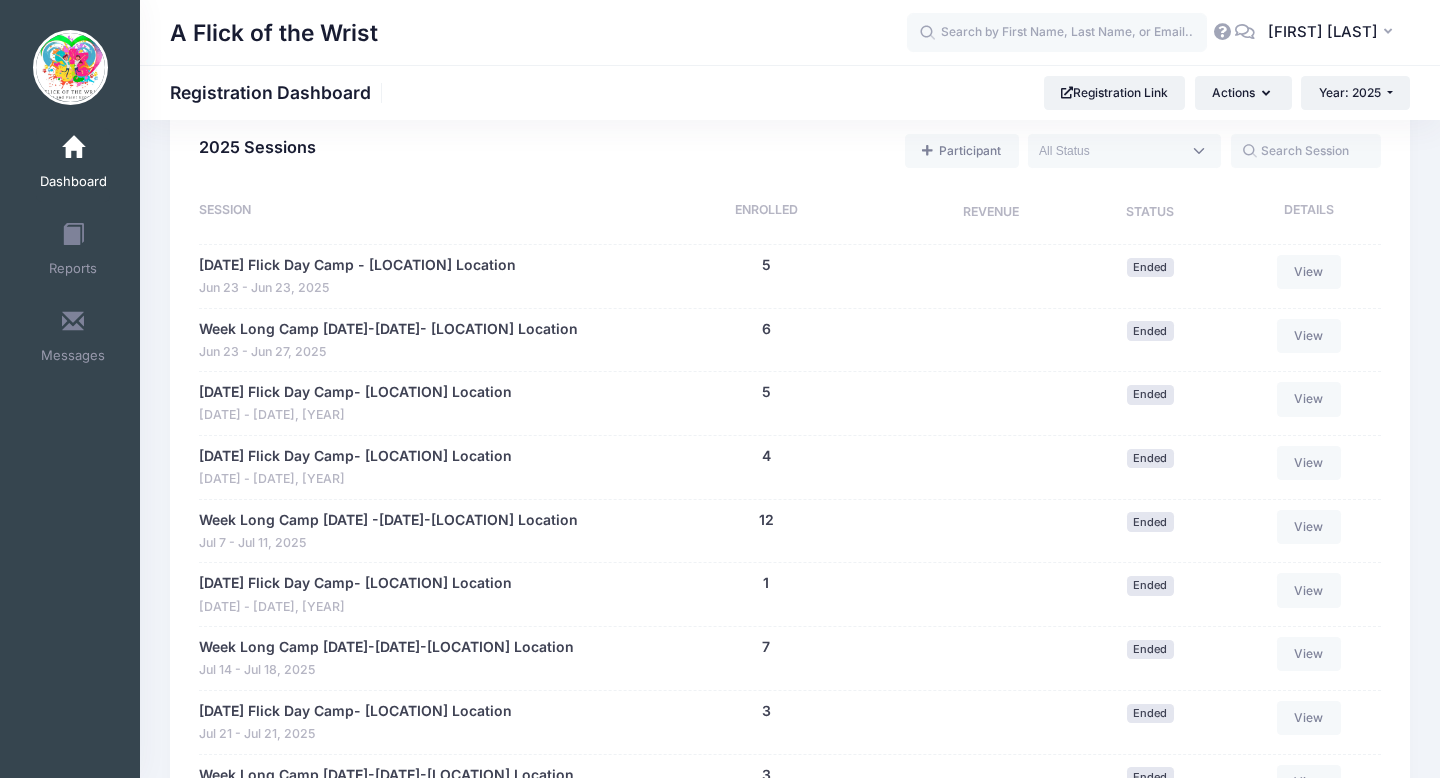 click on "Dashboard" at bounding box center (73, 165) 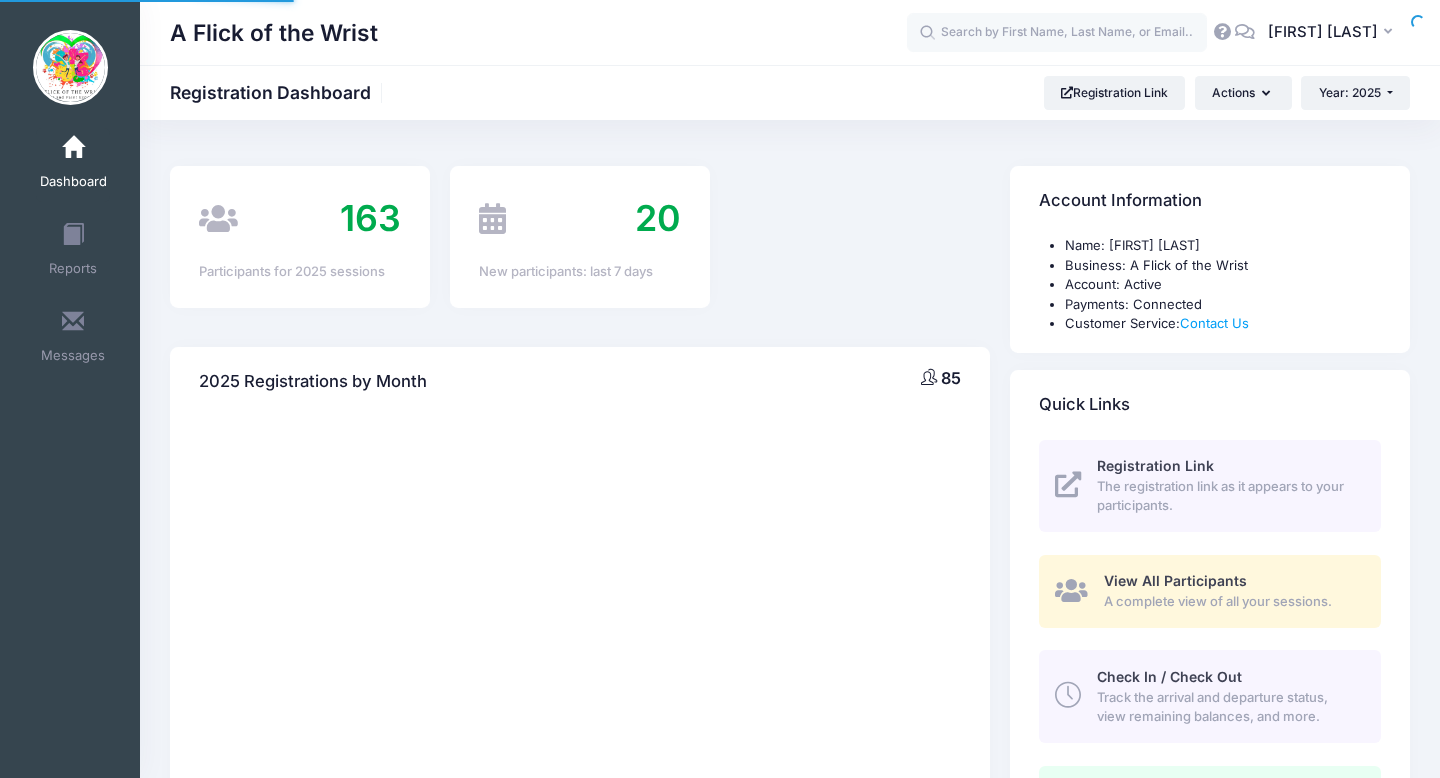 scroll, scrollTop: 0, scrollLeft: 0, axis: both 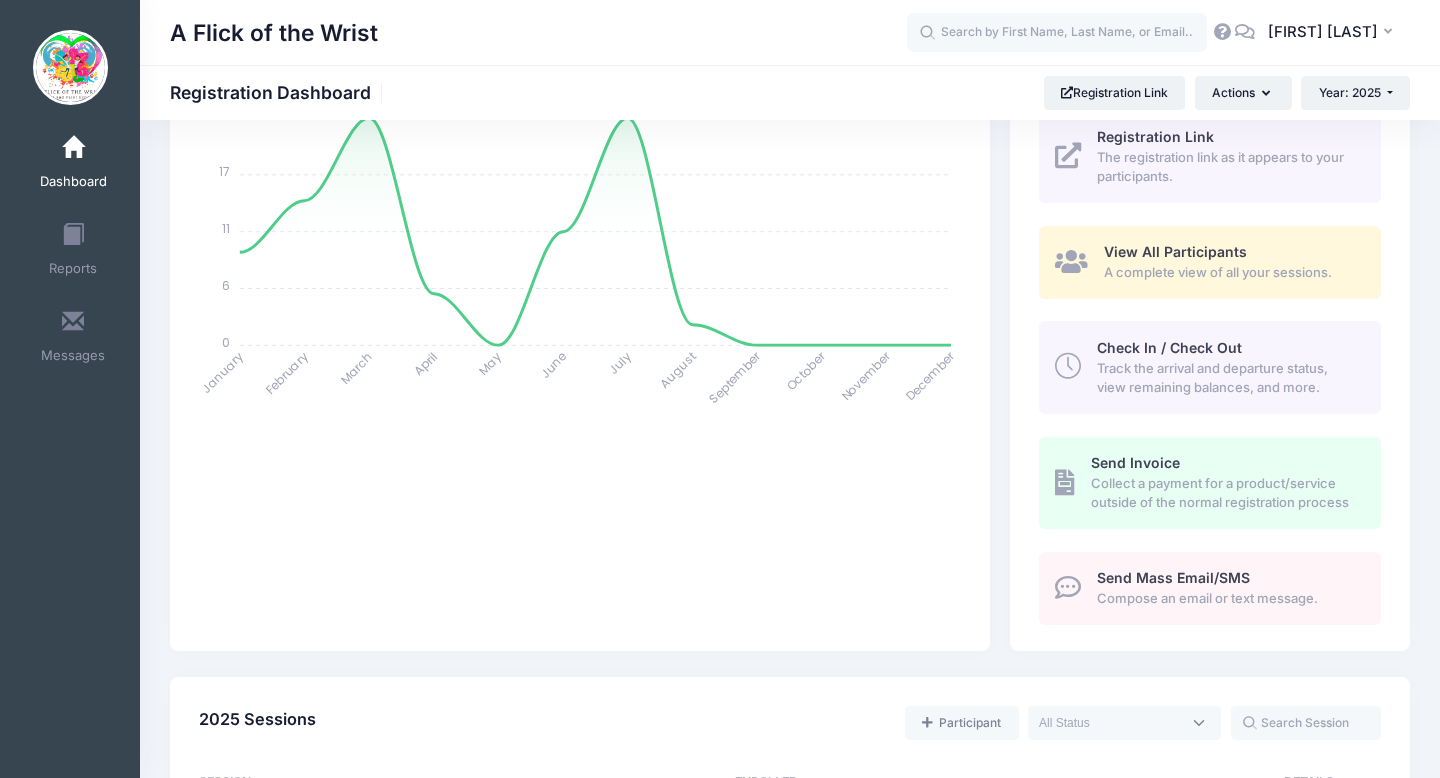click on "Check In / Check Out" at bounding box center (1169, 347) 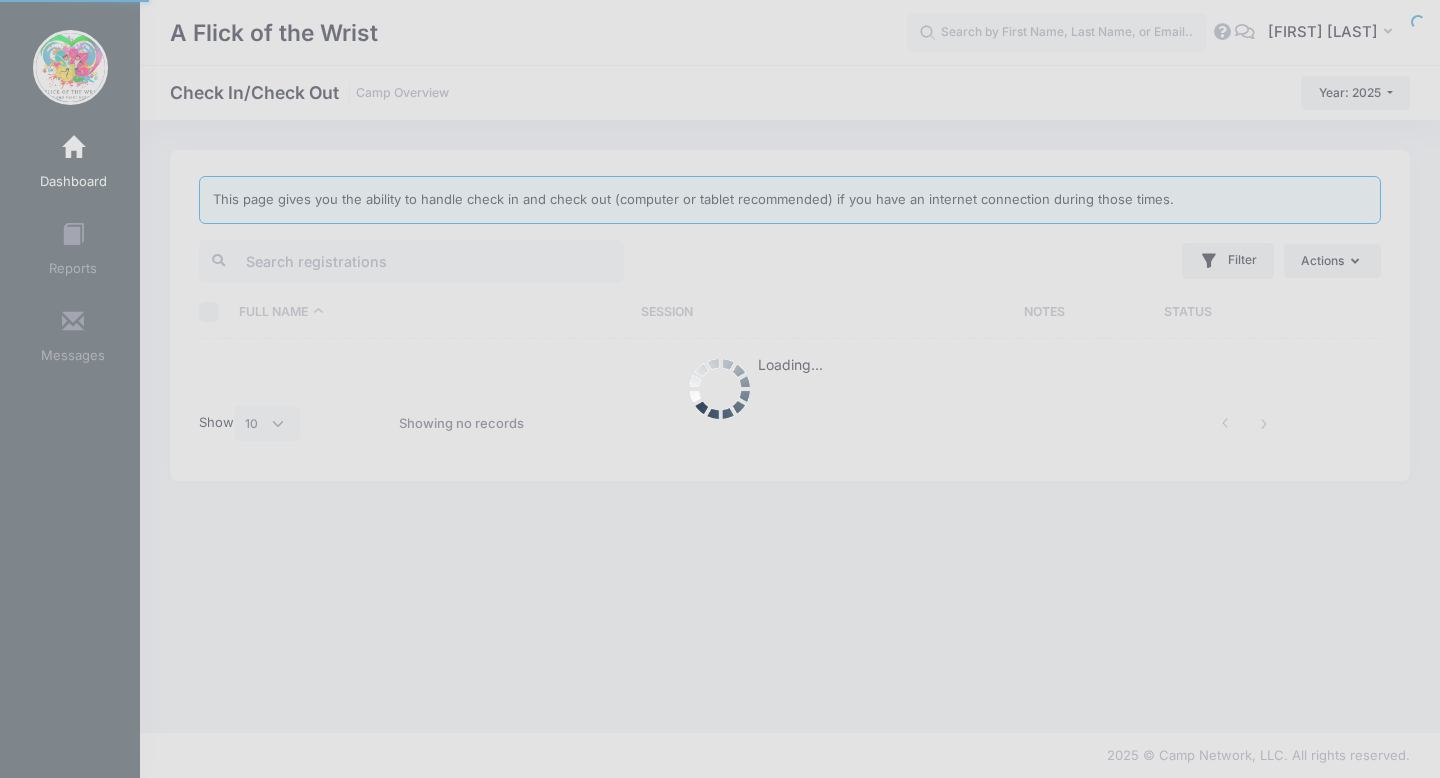 select on "10" 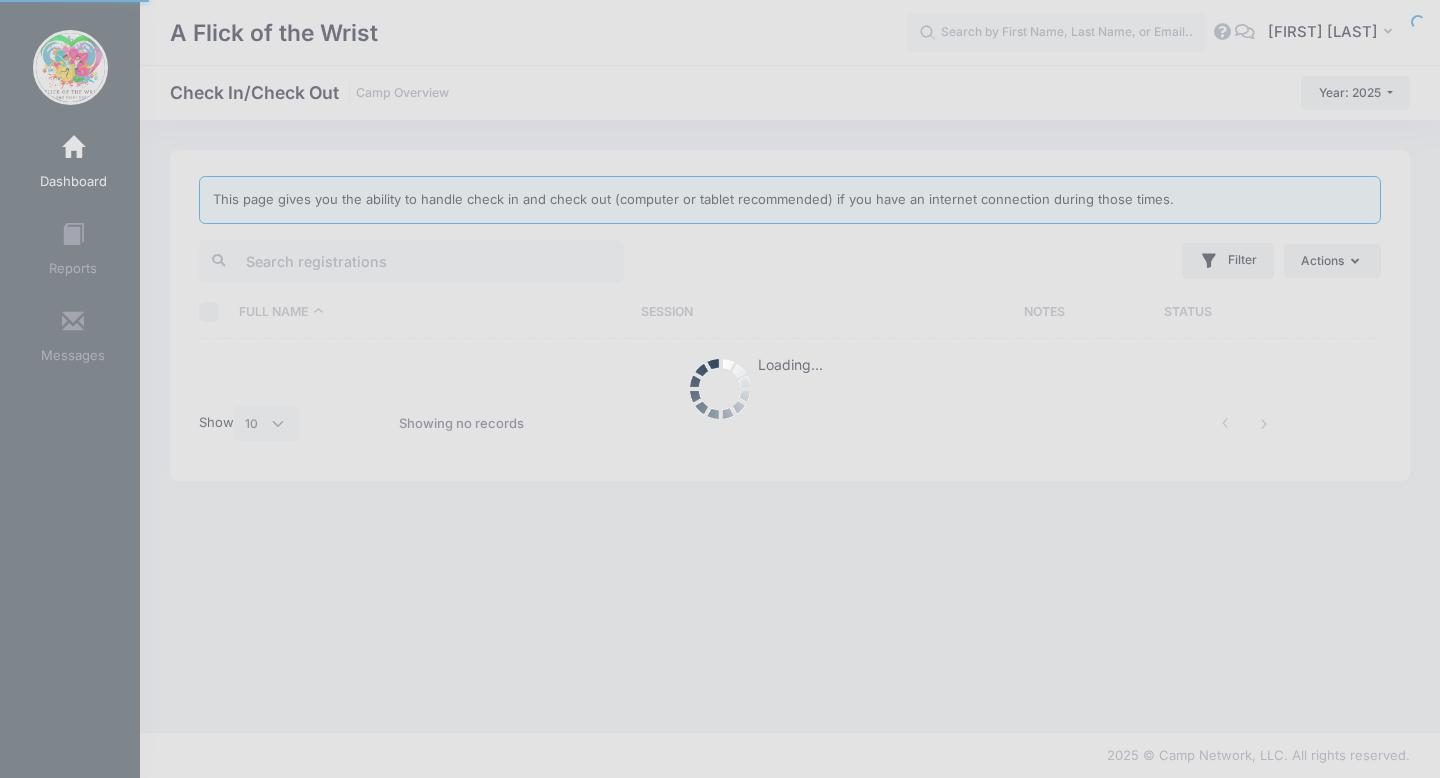 scroll, scrollTop: 0, scrollLeft: 0, axis: both 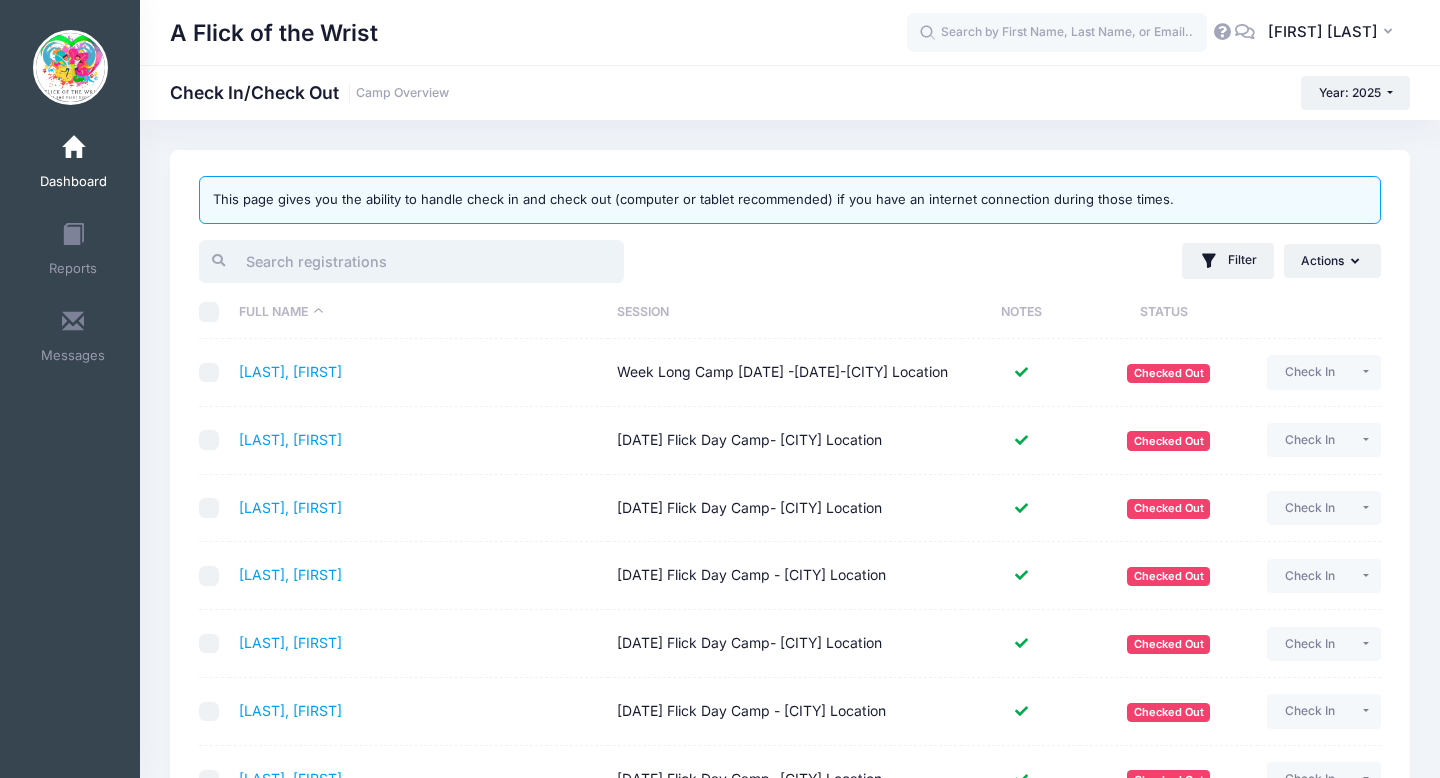 click at bounding box center (411, 261) 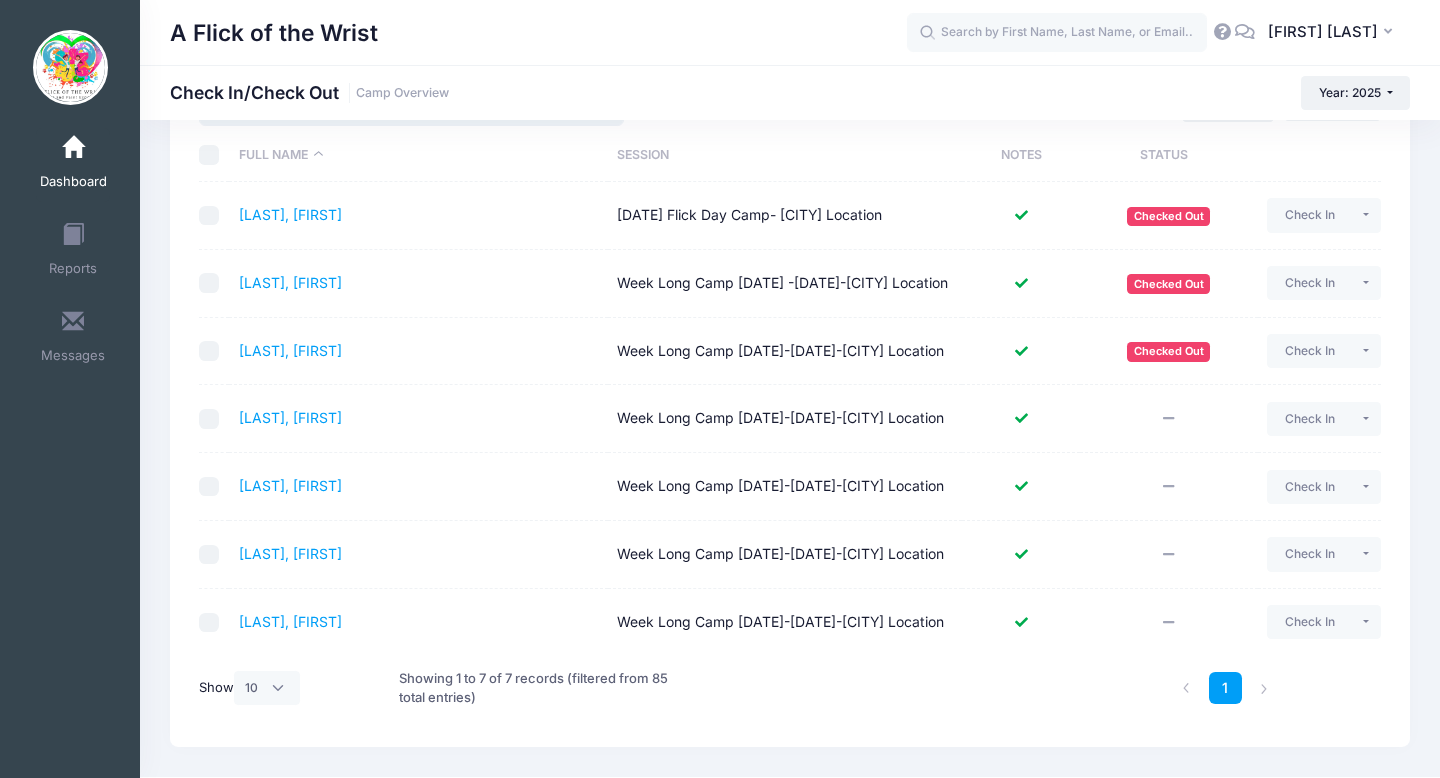 scroll, scrollTop: 160, scrollLeft: 0, axis: vertical 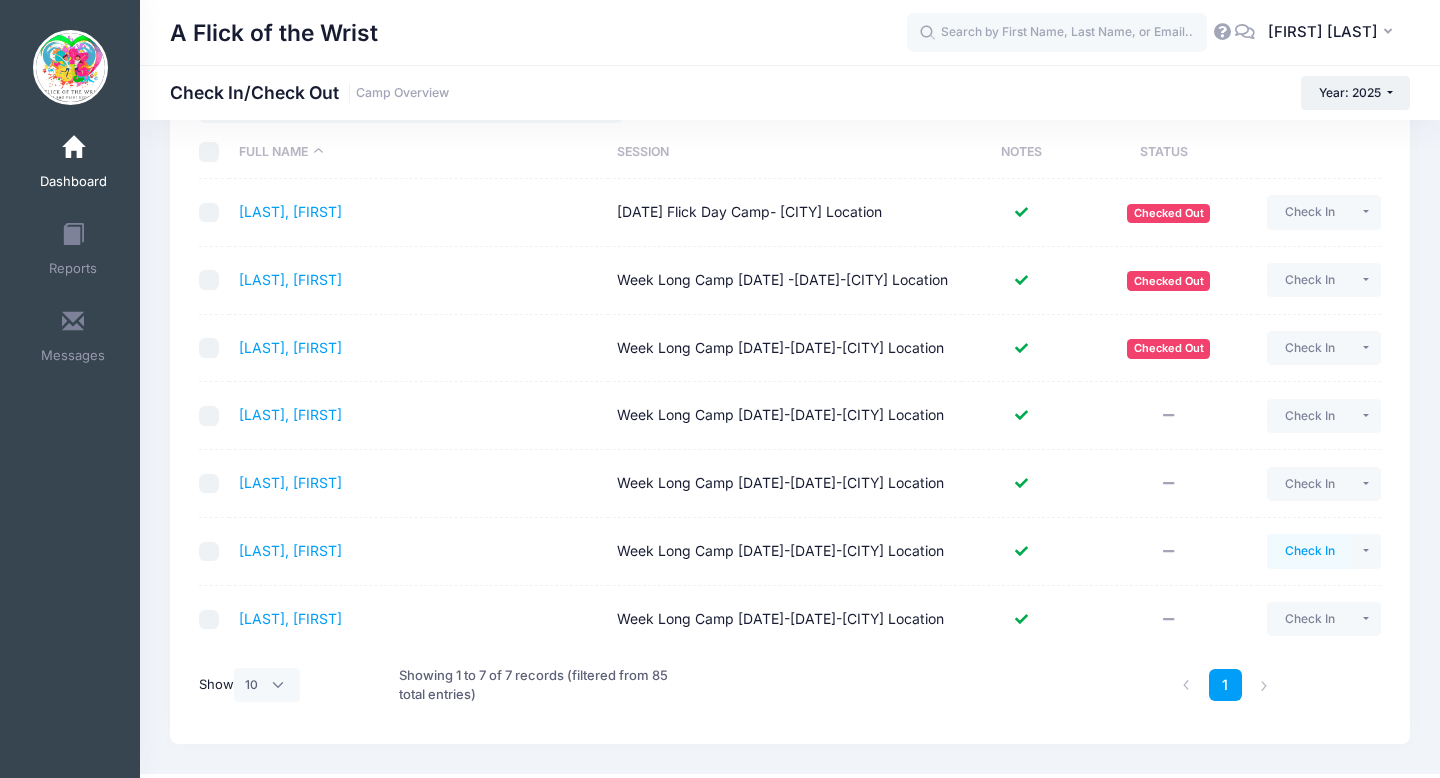 click on "Check In" at bounding box center (1309, 551) 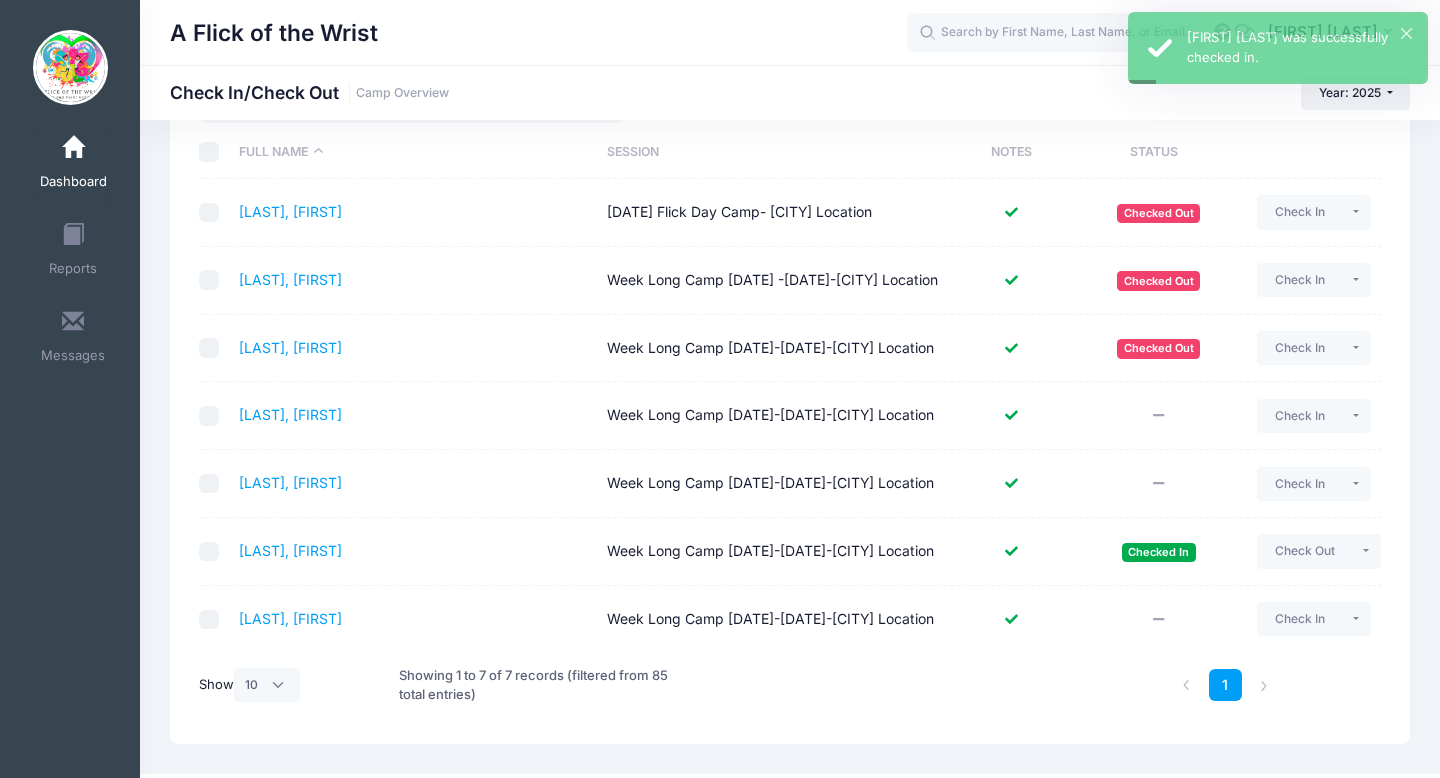 scroll, scrollTop: 0, scrollLeft: 0, axis: both 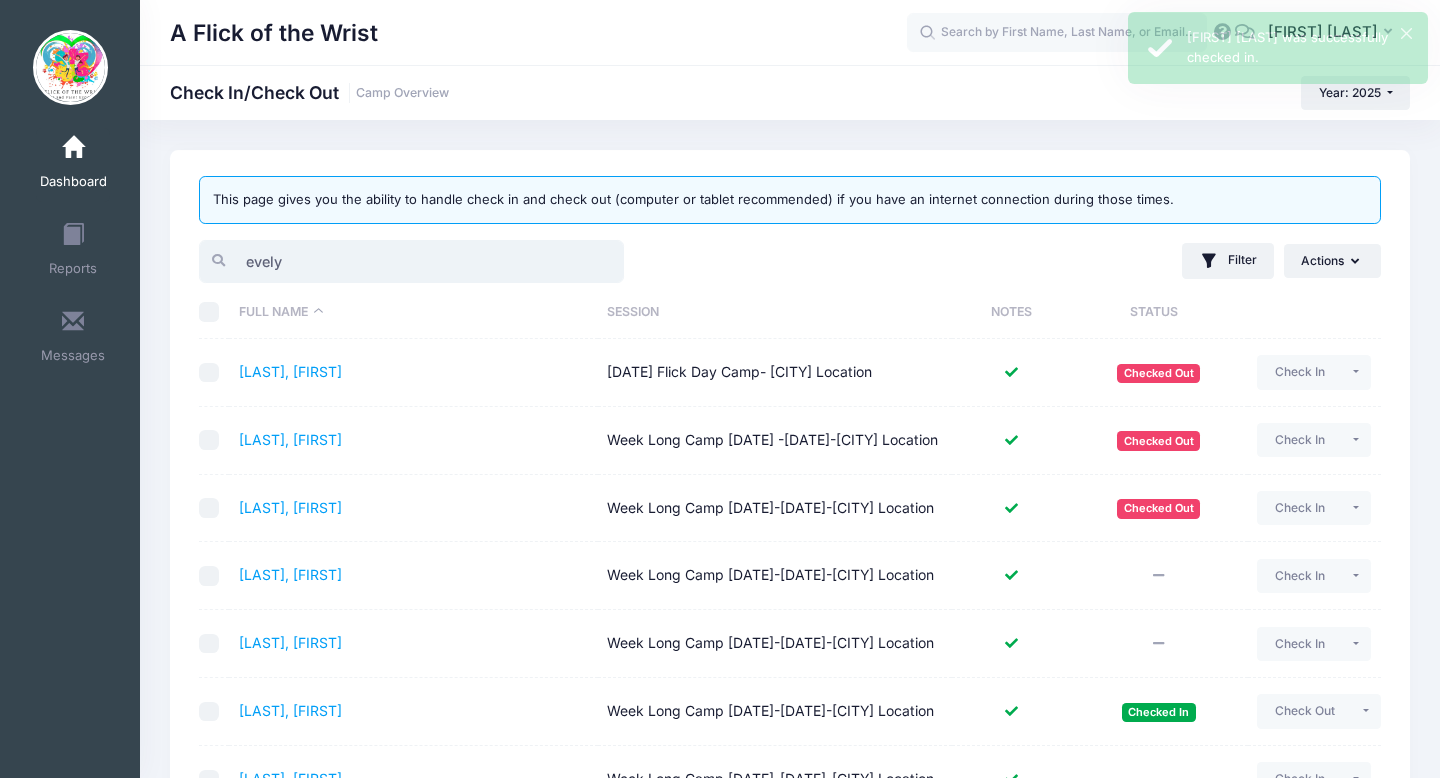 click on "evely" at bounding box center [411, 261] 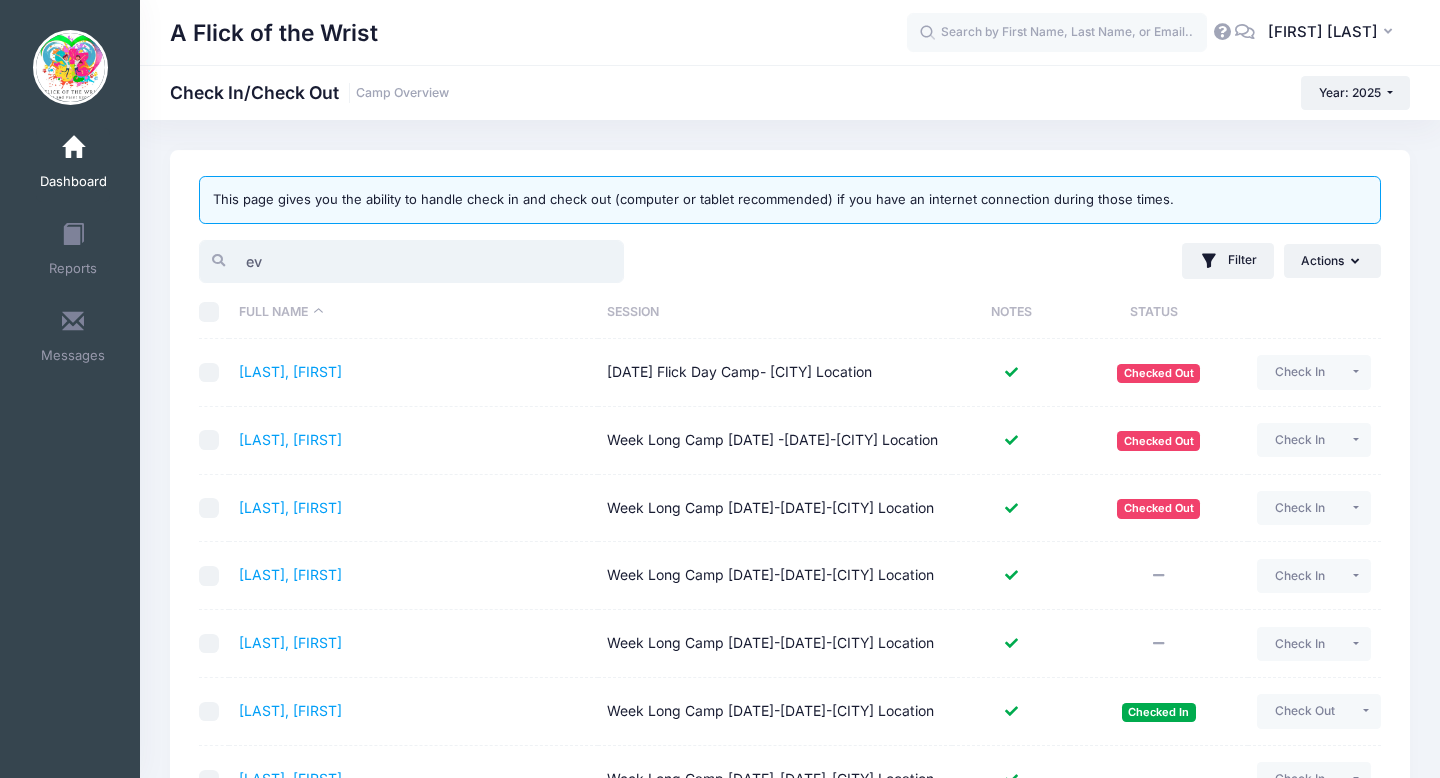 type on "e" 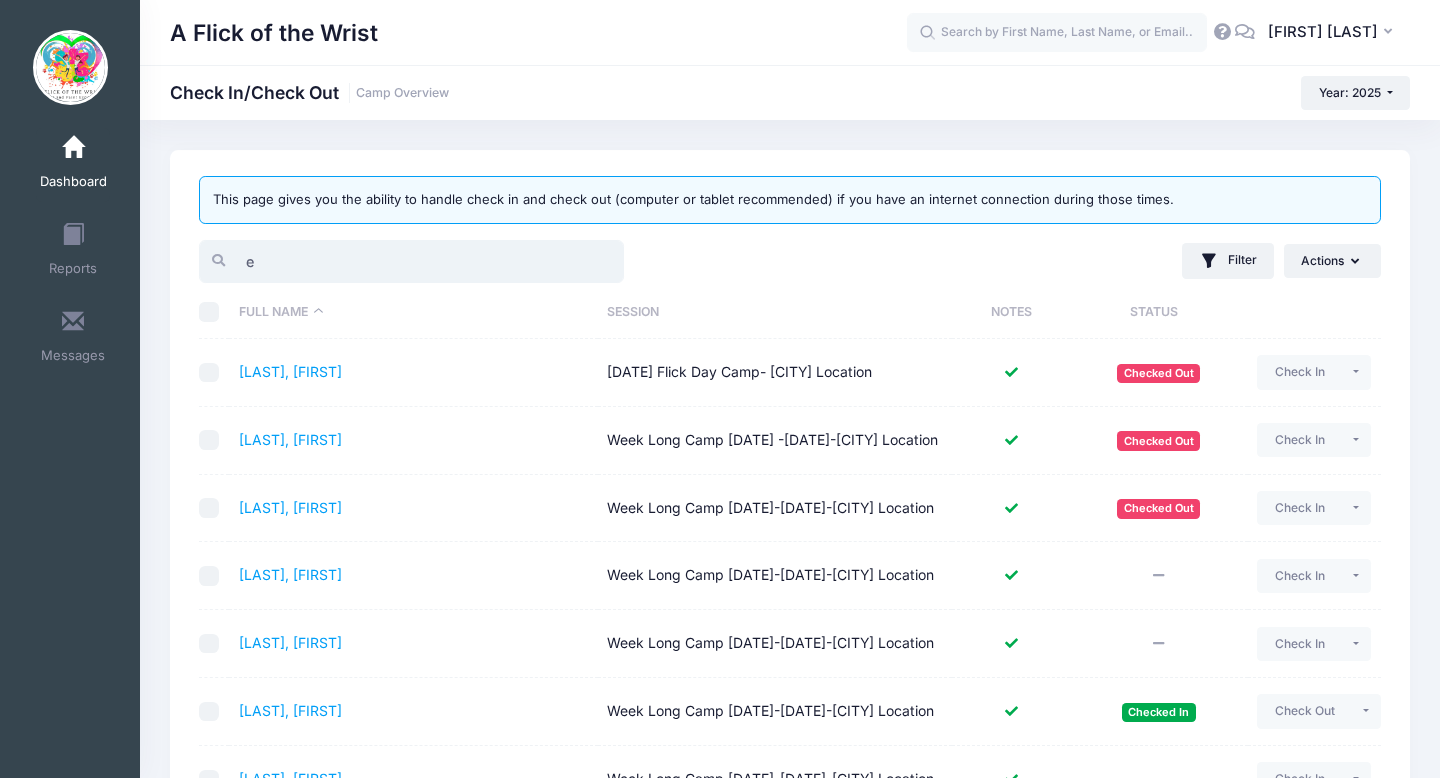 type 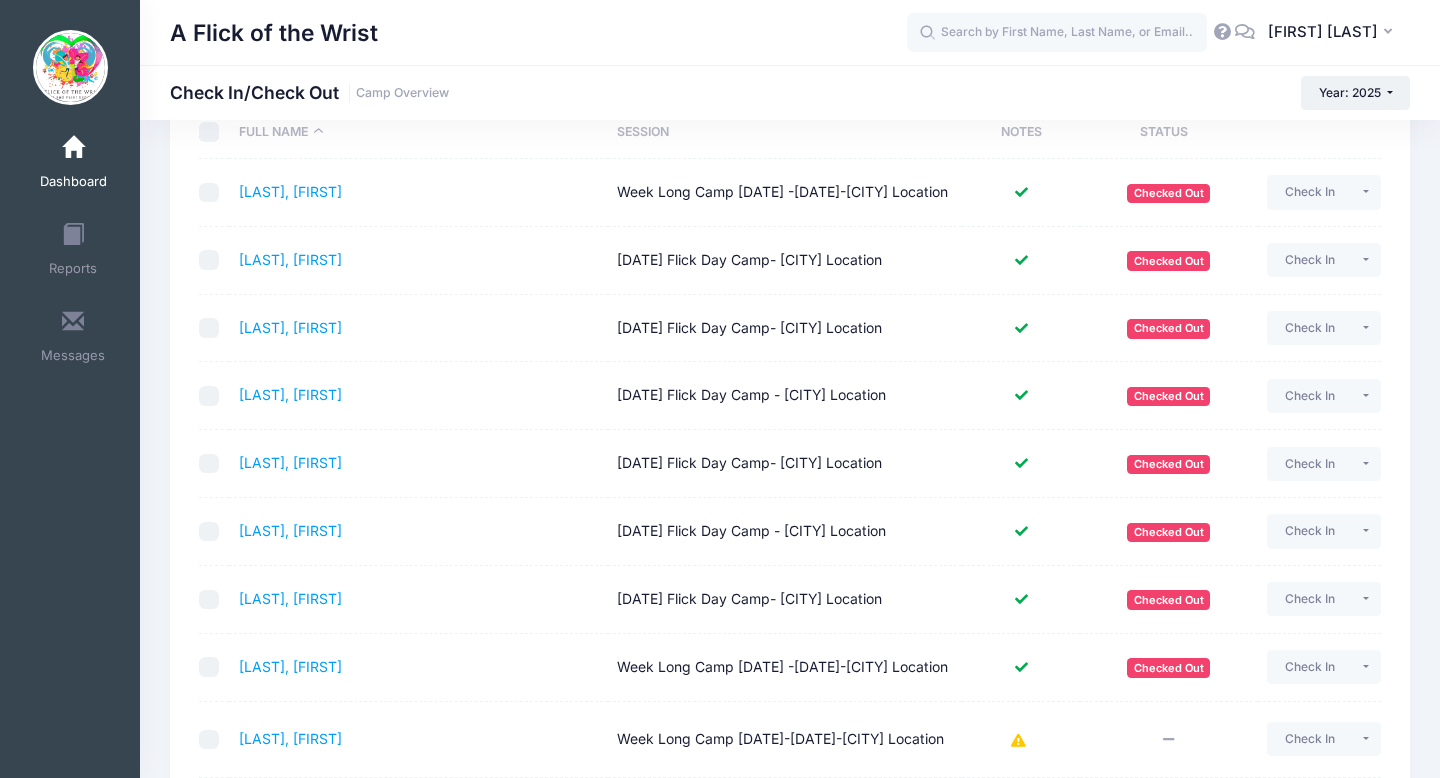 scroll, scrollTop: 0, scrollLeft: 0, axis: both 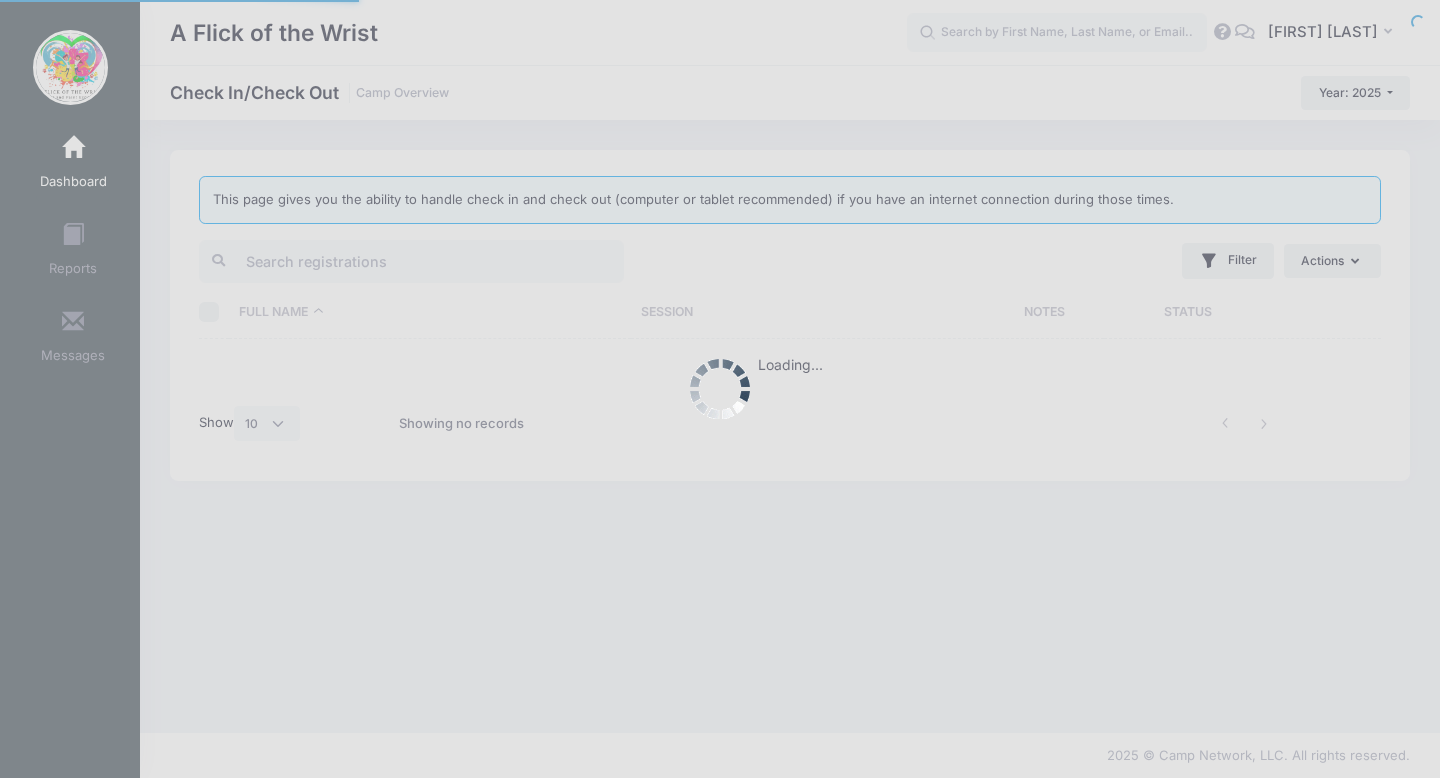 select on "10" 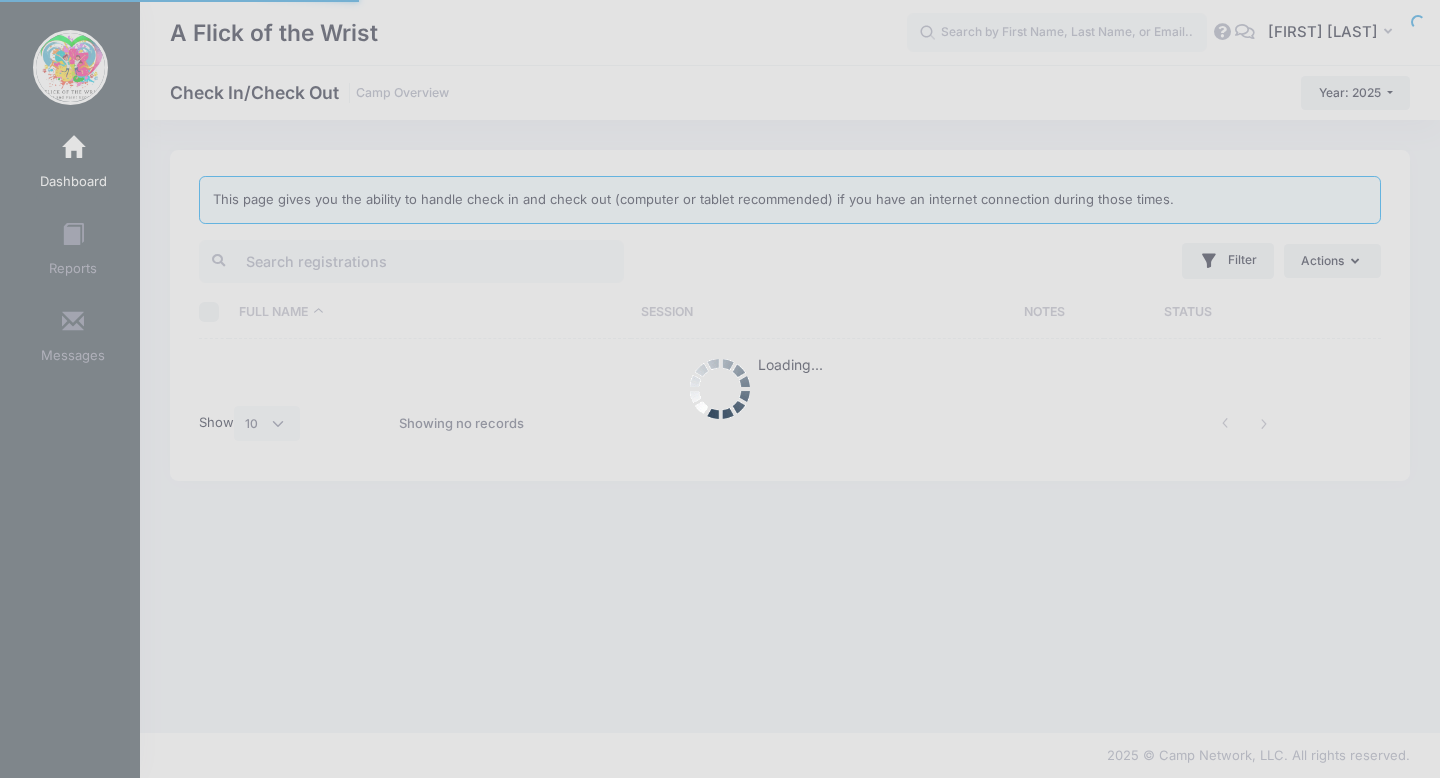 scroll, scrollTop: 0, scrollLeft: 0, axis: both 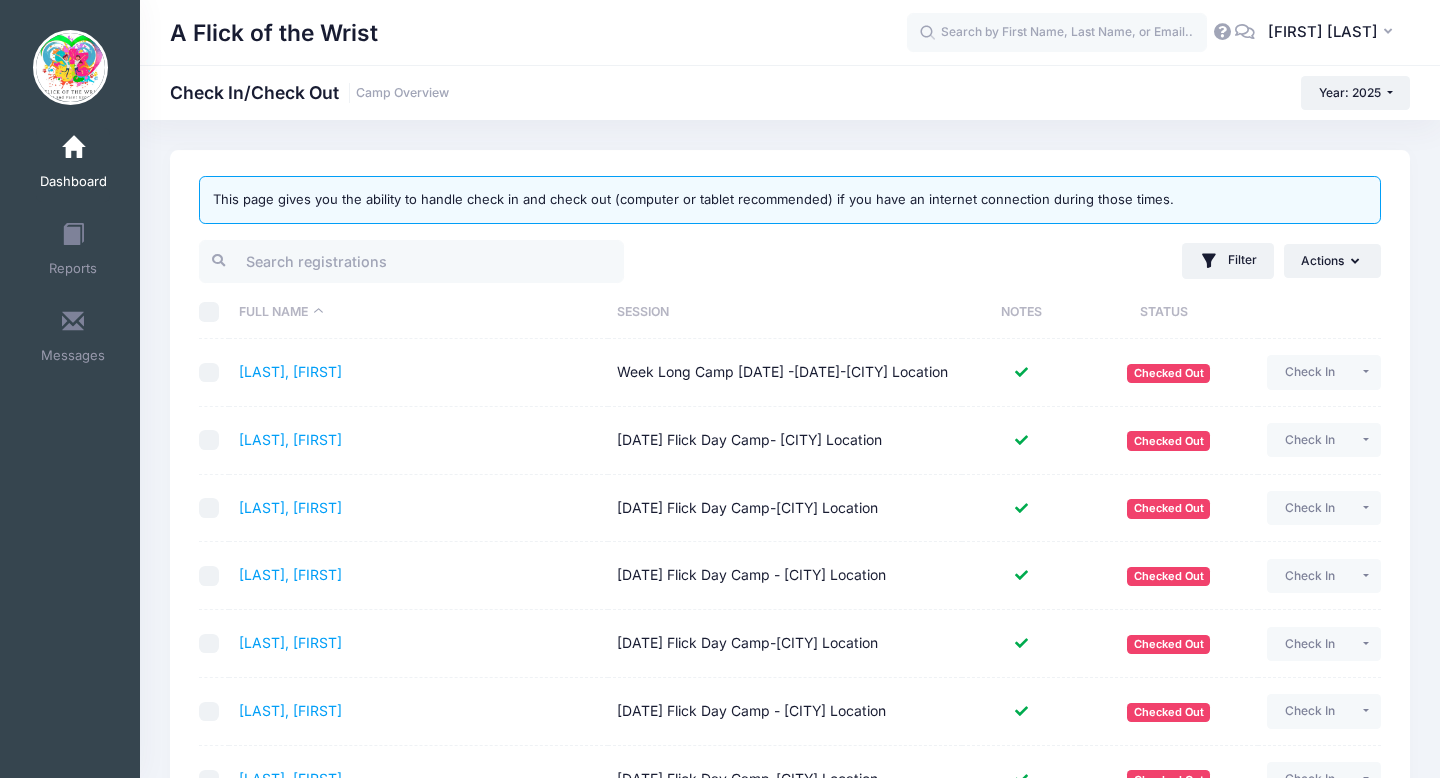 click at bounding box center (73, 148) 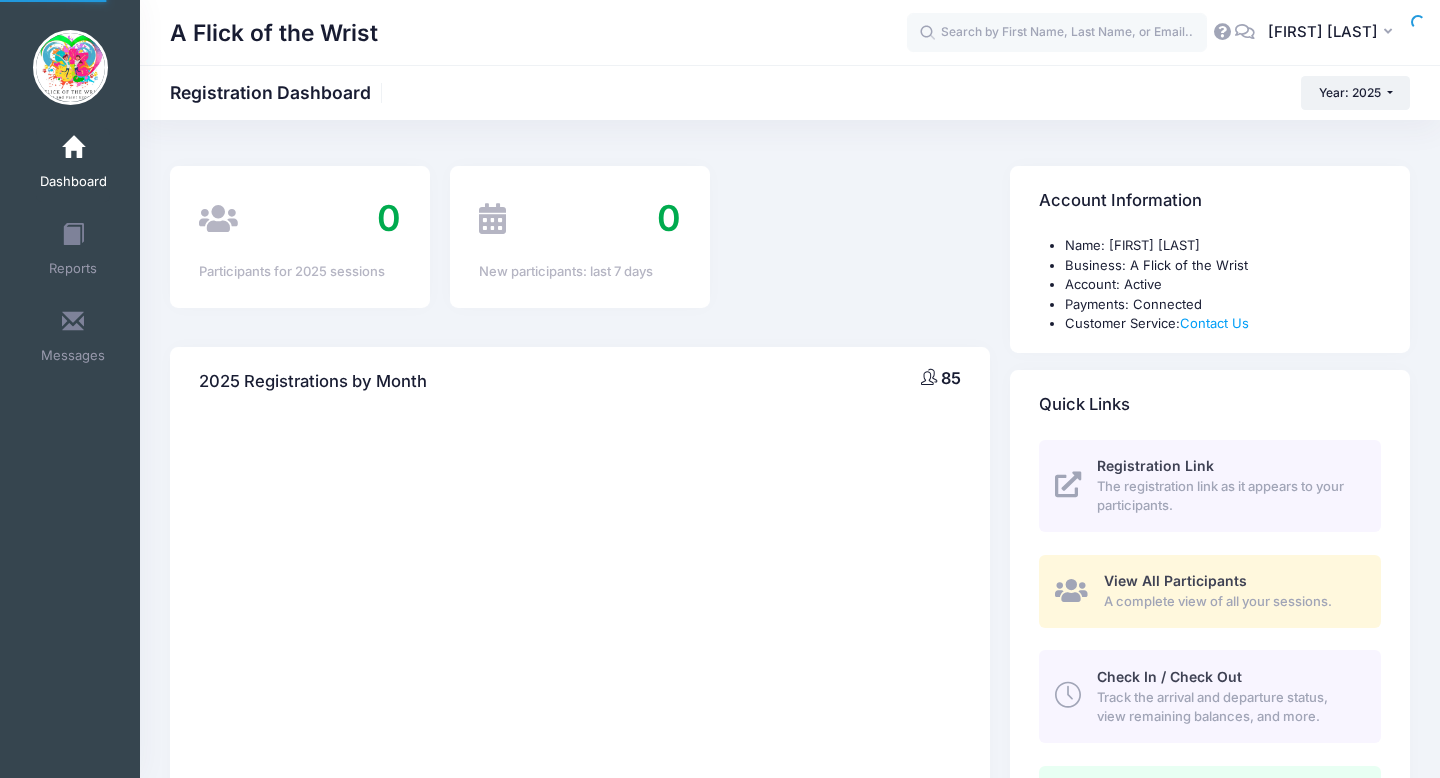 scroll, scrollTop: 0, scrollLeft: 0, axis: both 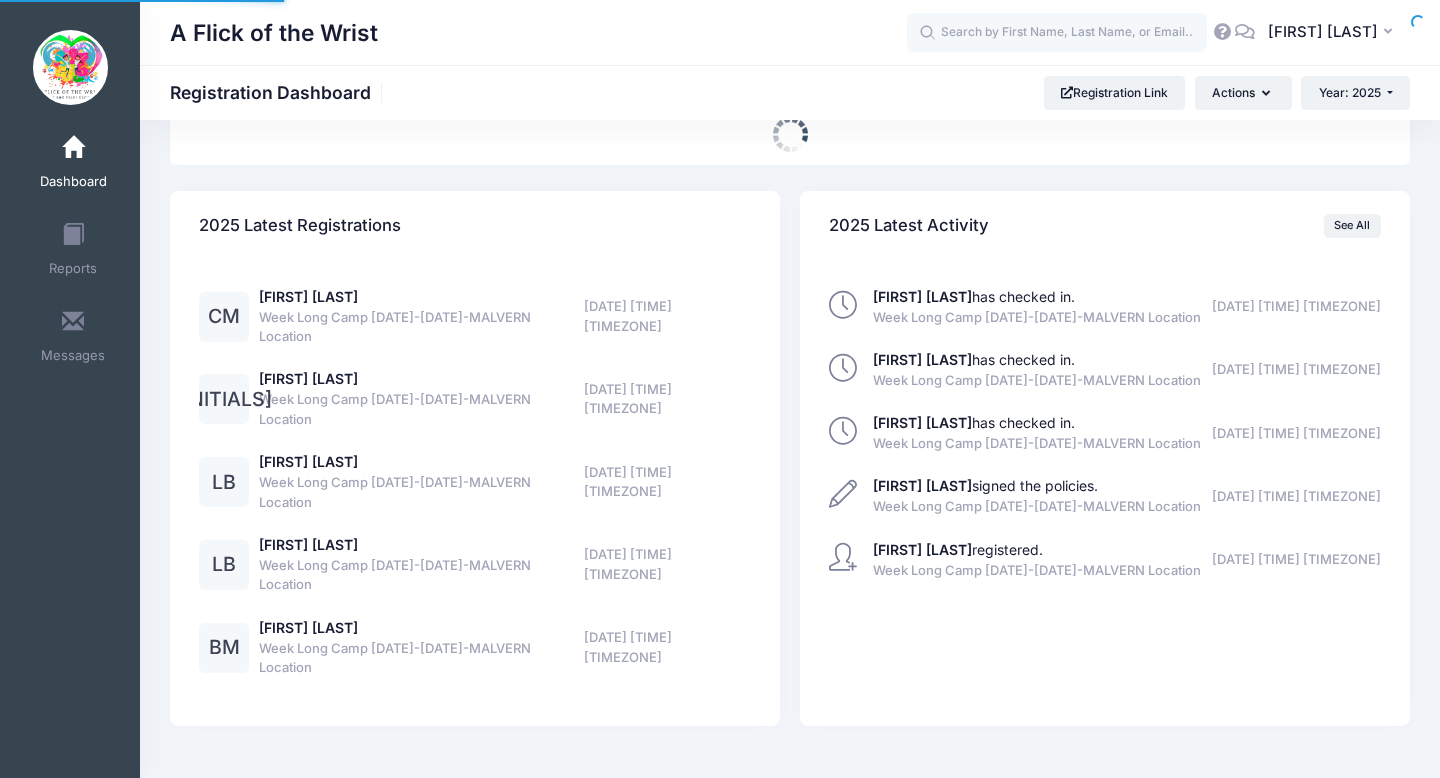 select 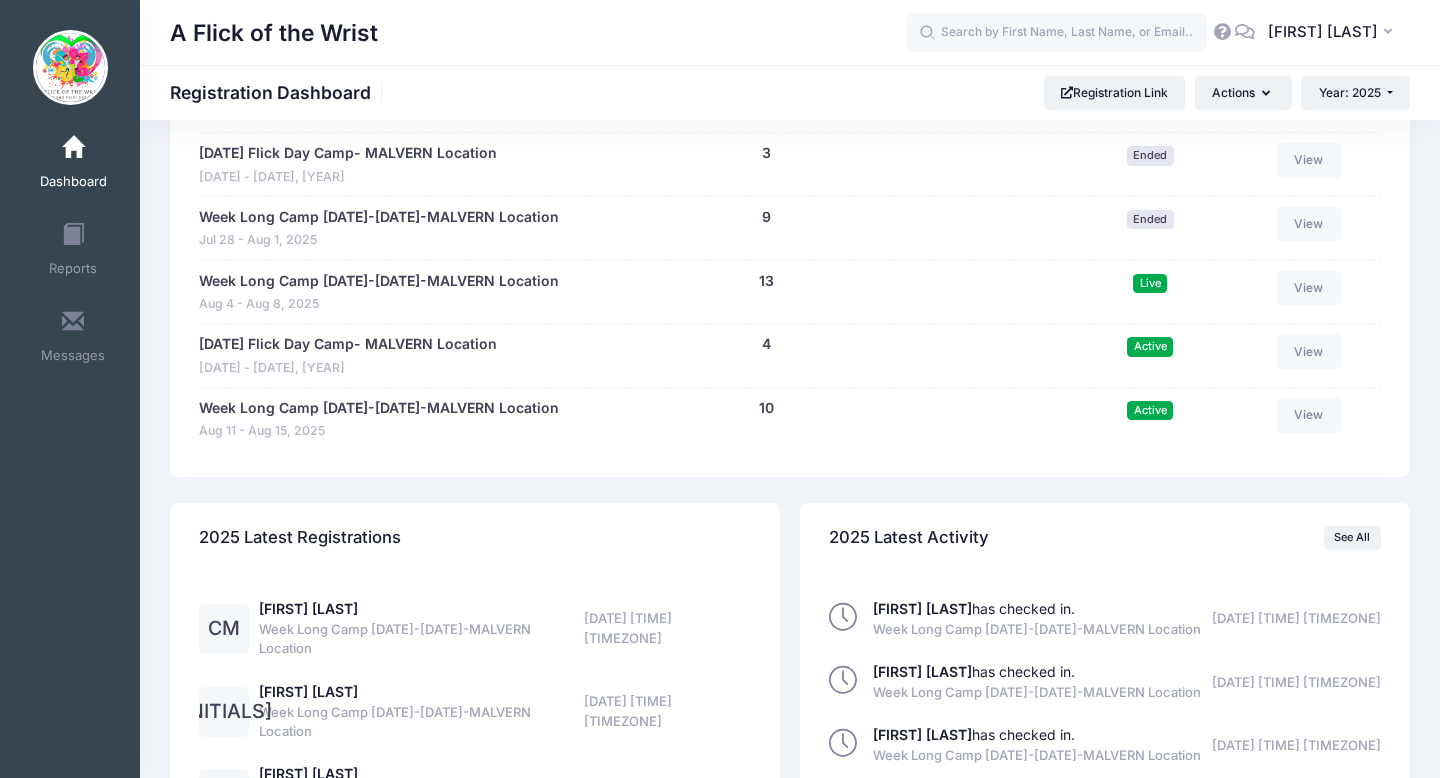 scroll, scrollTop: 1580, scrollLeft: 0, axis: vertical 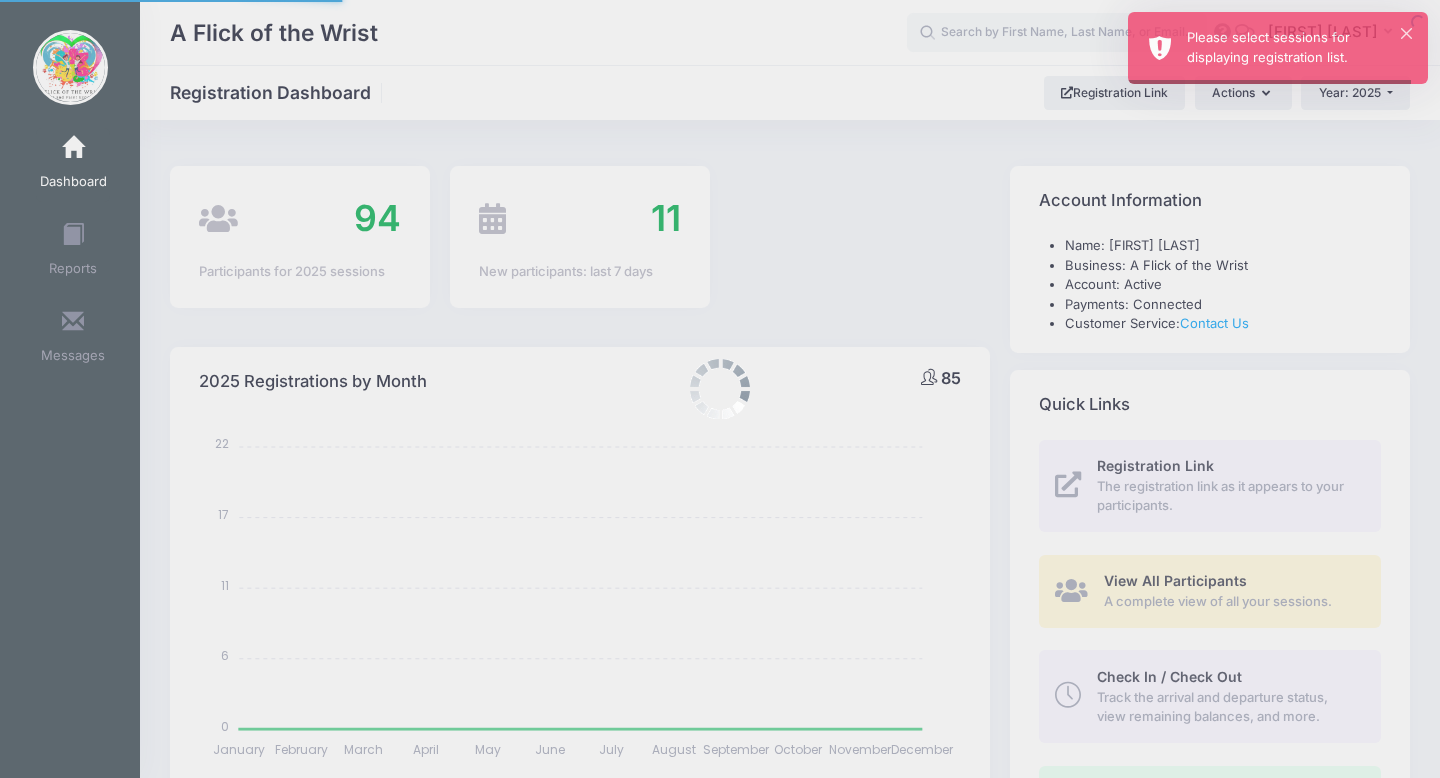select 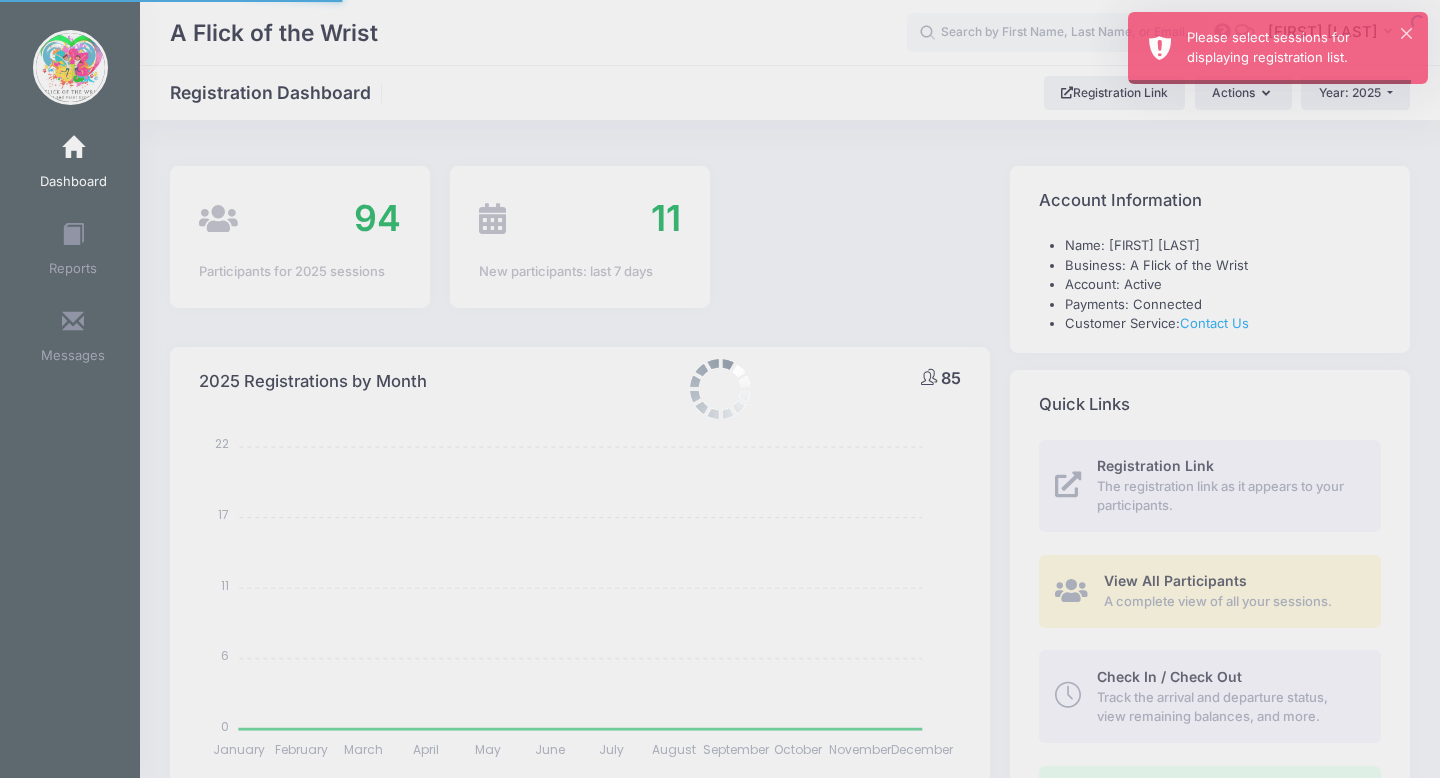 scroll, scrollTop: 0, scrollLeft: 0, axis: both 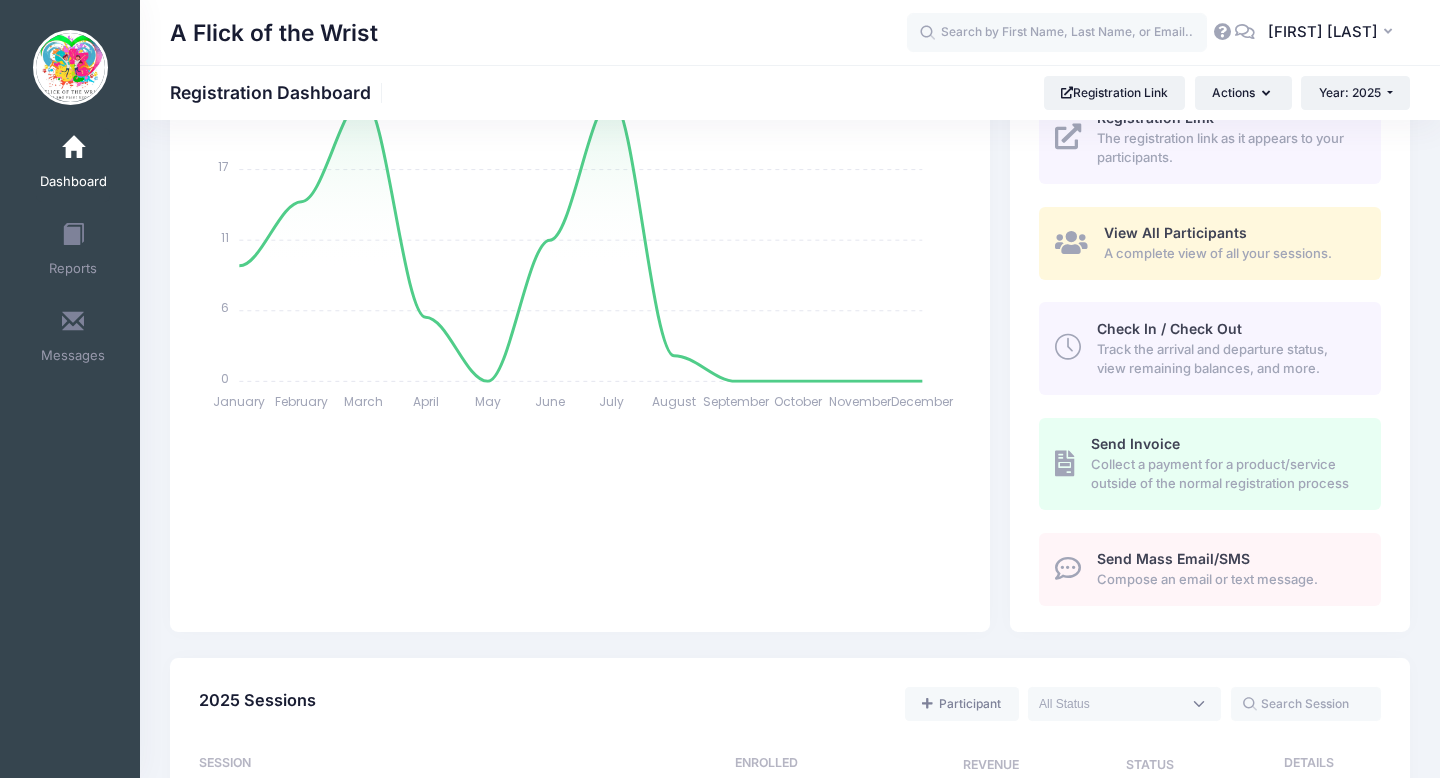 click on "Track the arrival and departure status, view remaining balances, and more." at bounding box center (1227, 359) 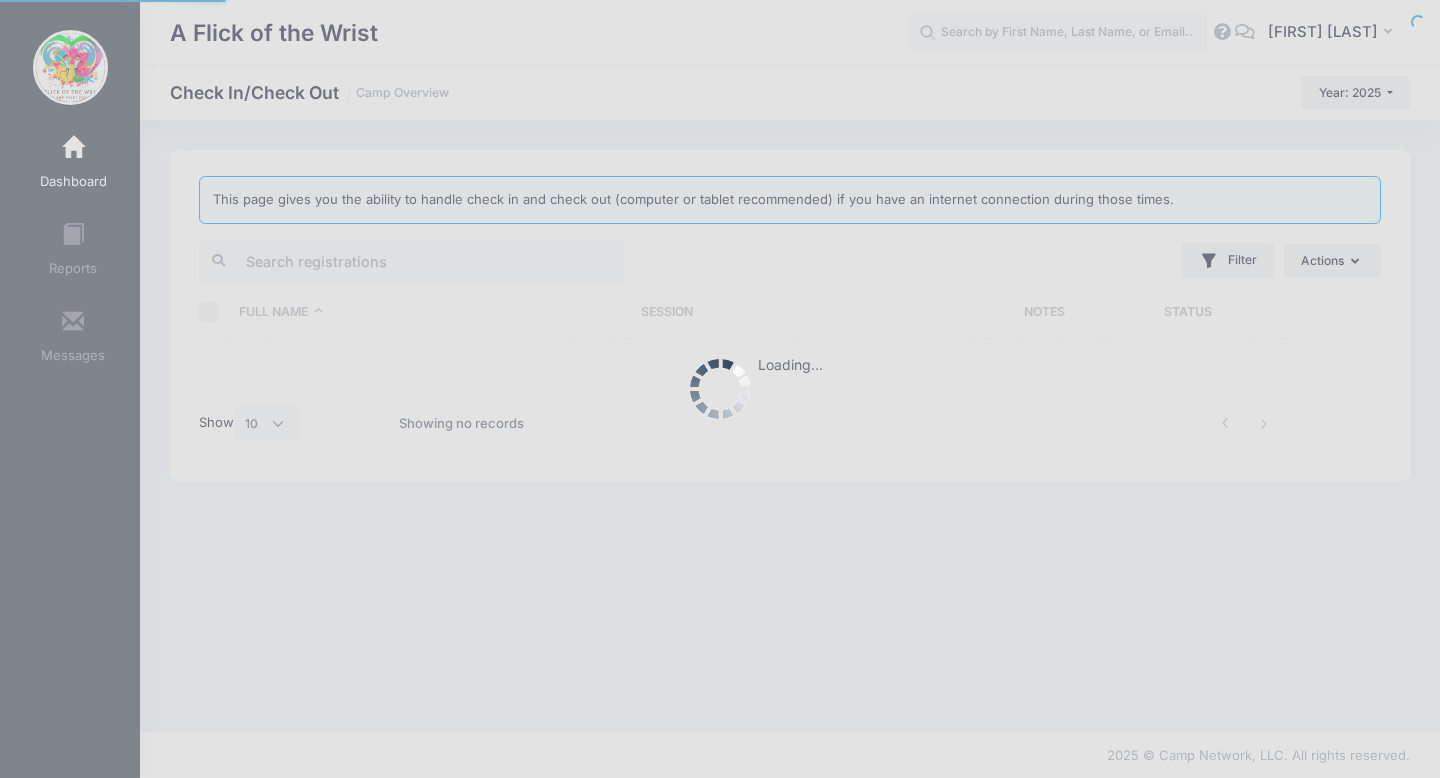 select on "10" 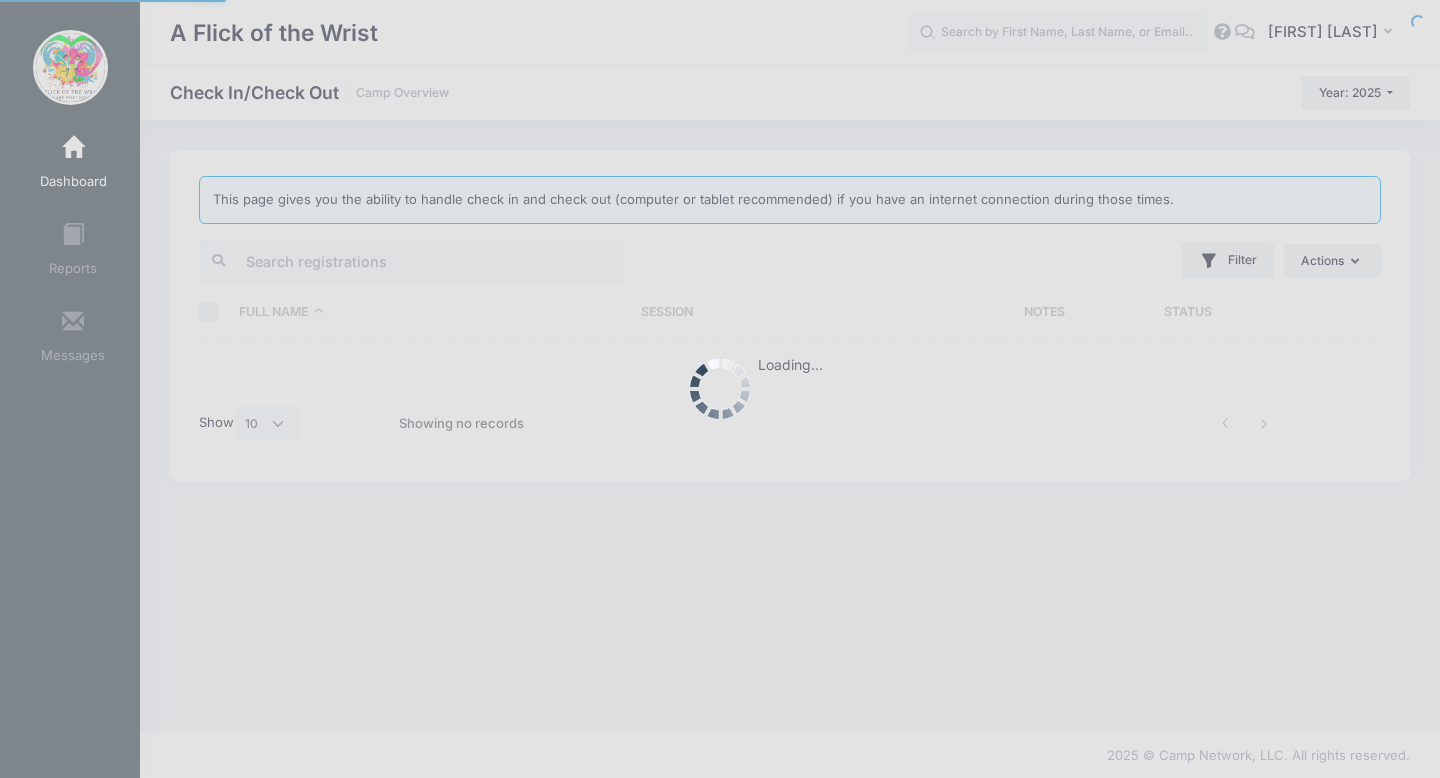 scroll, scrollTop: 0, scrollLeft: 0, axis: both 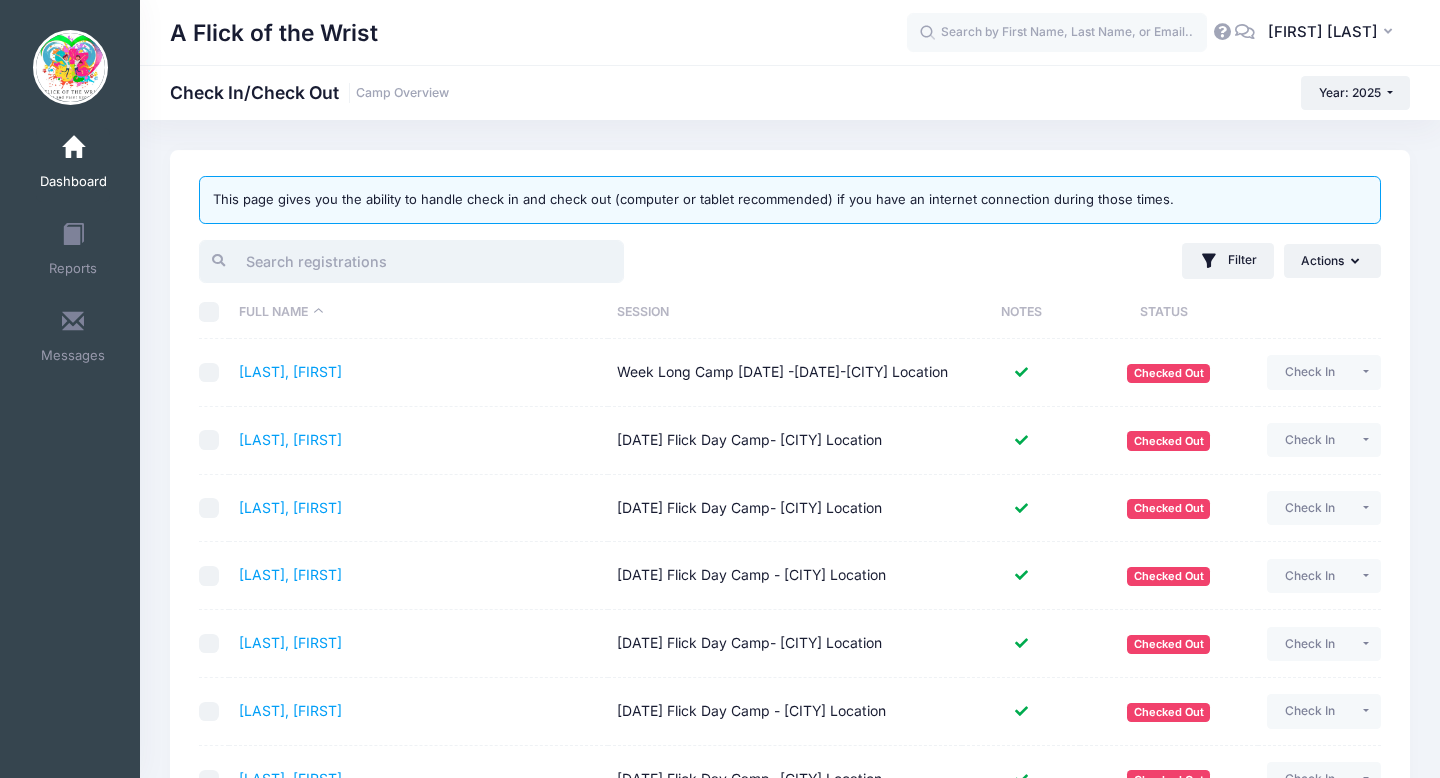 click at bounding box center (411, 261) 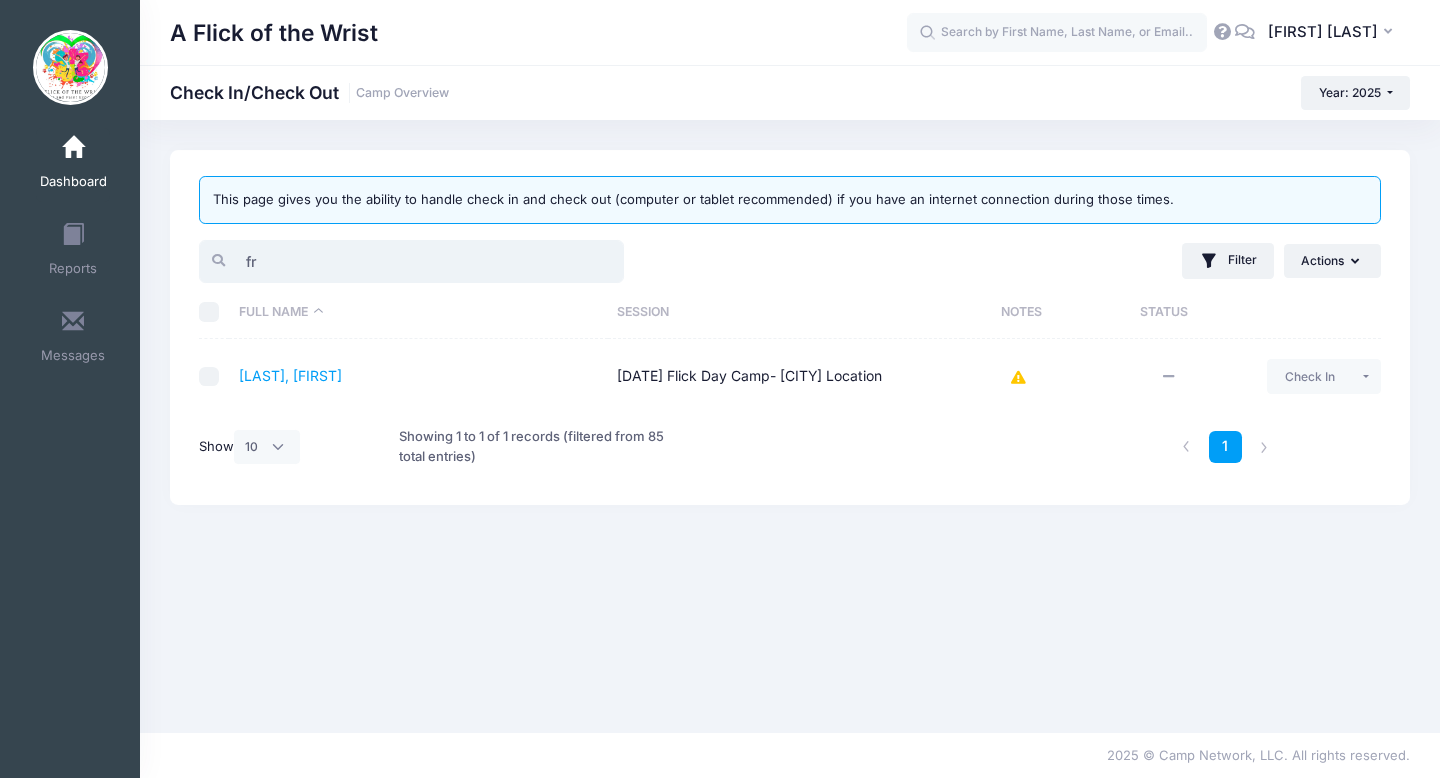type on "f" 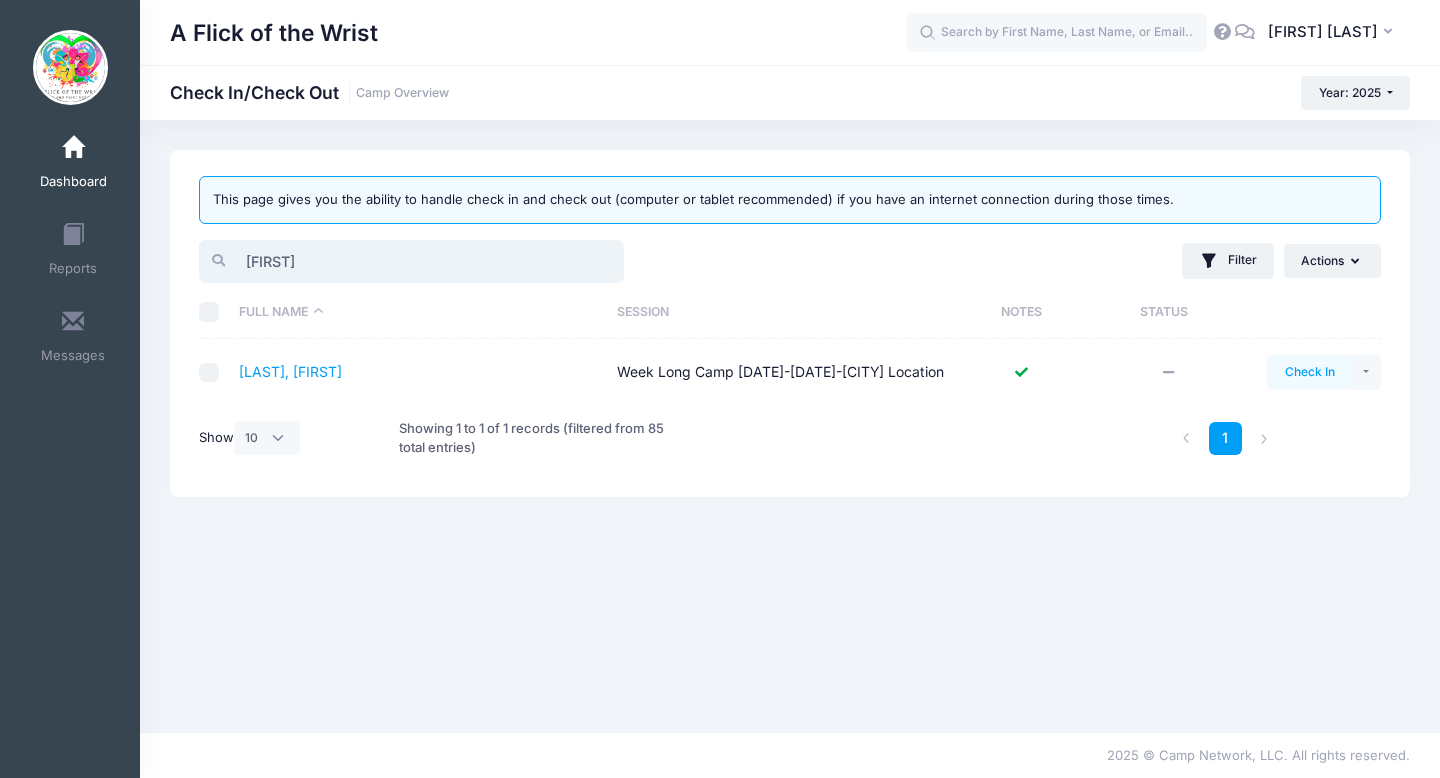 type on "joey" 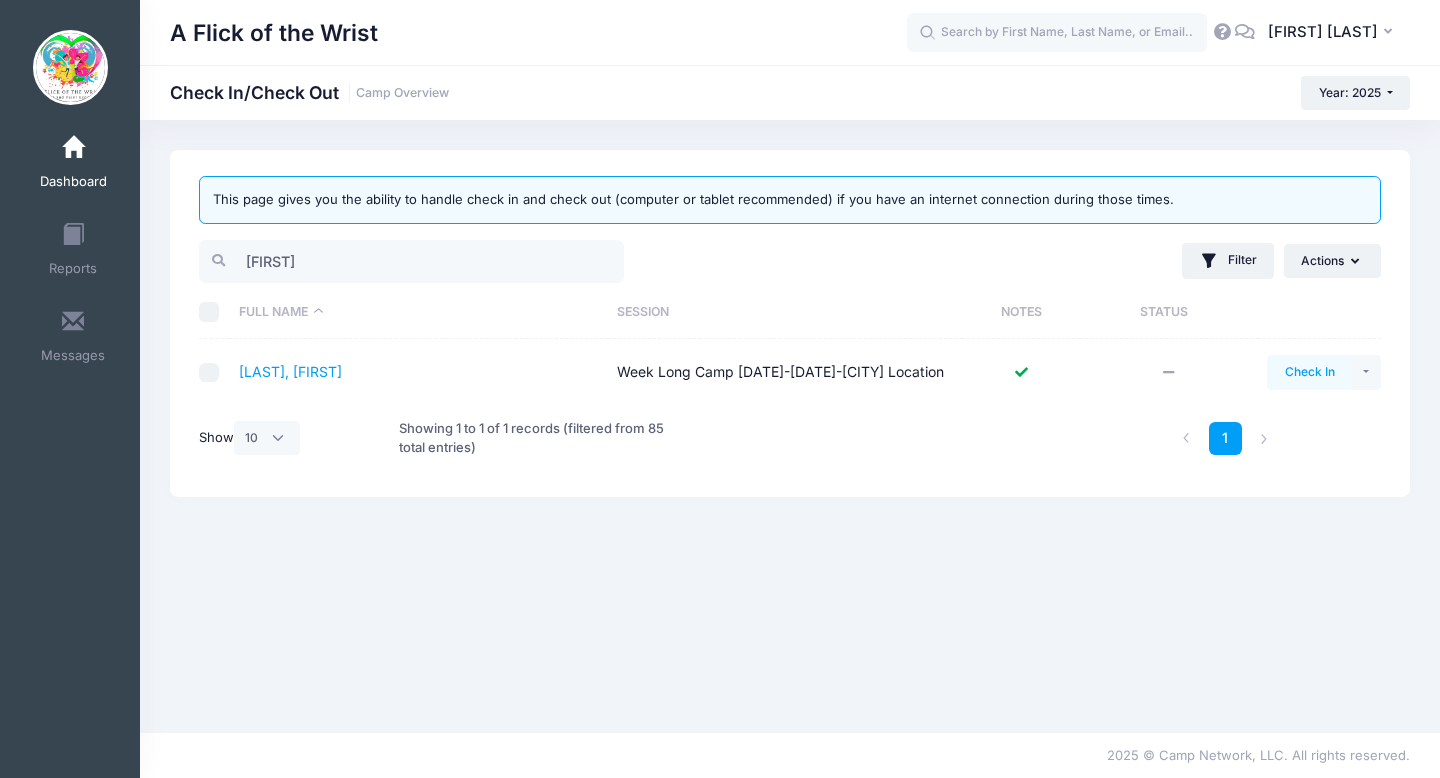 click on "Check In" at bounding box center (1309, 372) 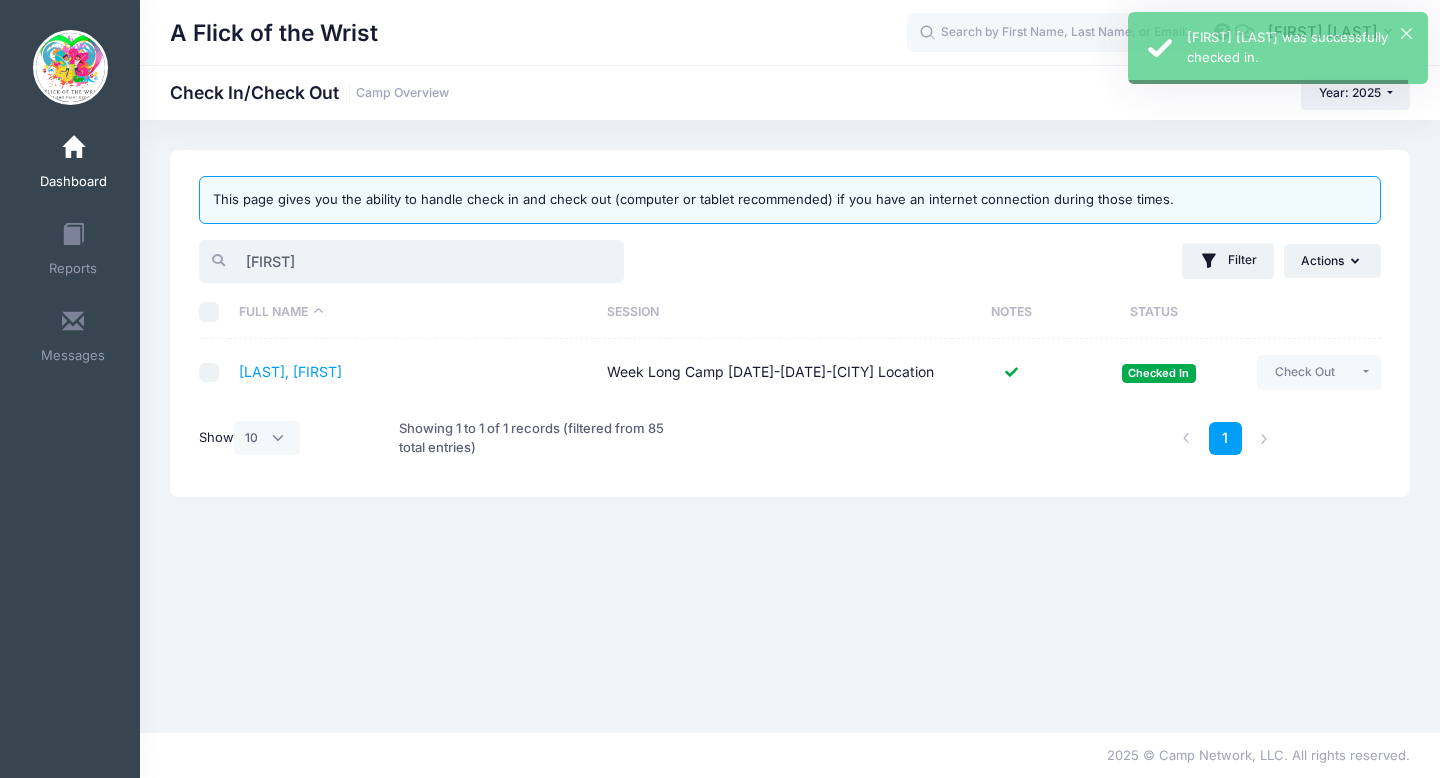 click on "joey" at bounding box center (411, 261) 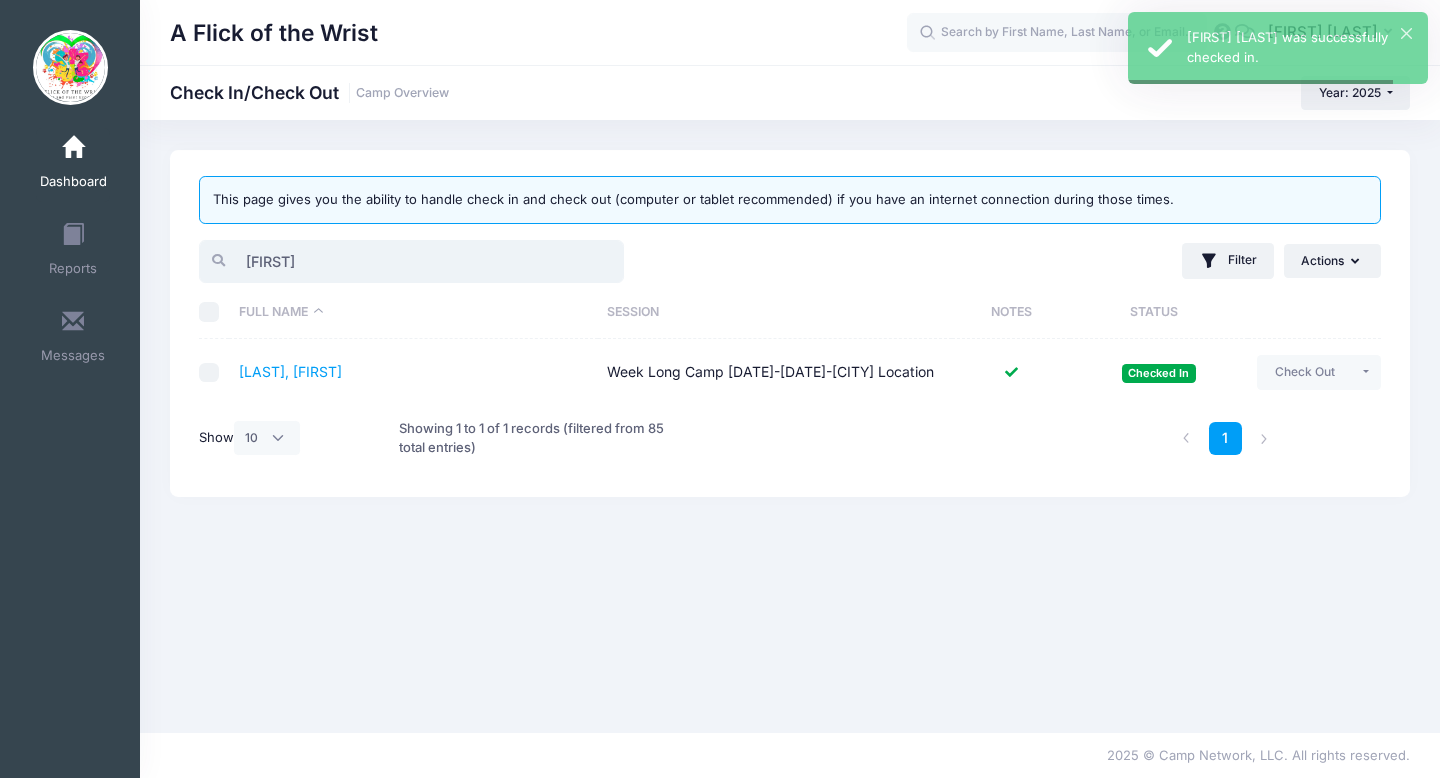 click on "joey" at bounding box center (411, 261) 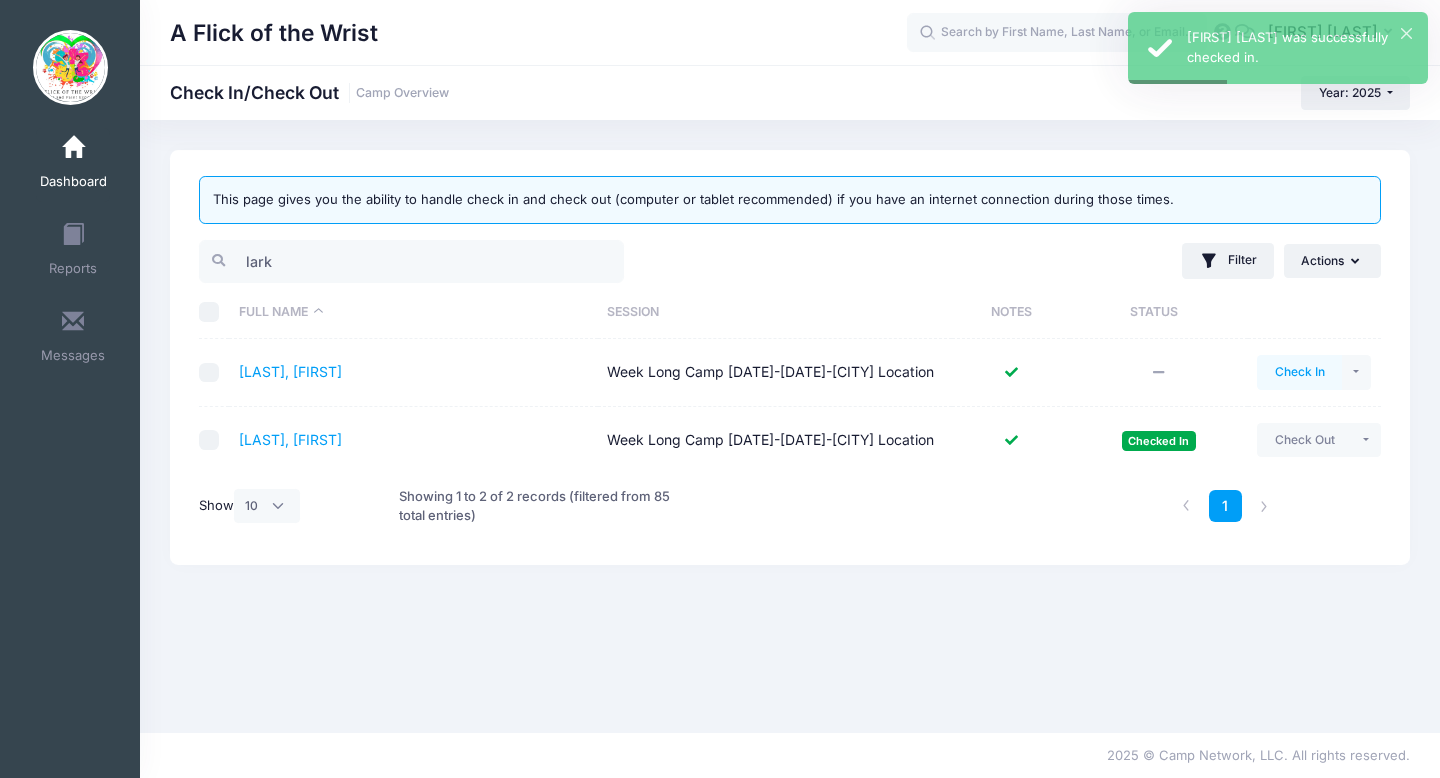 click on "Check In" at bounding box center (1299, 372) 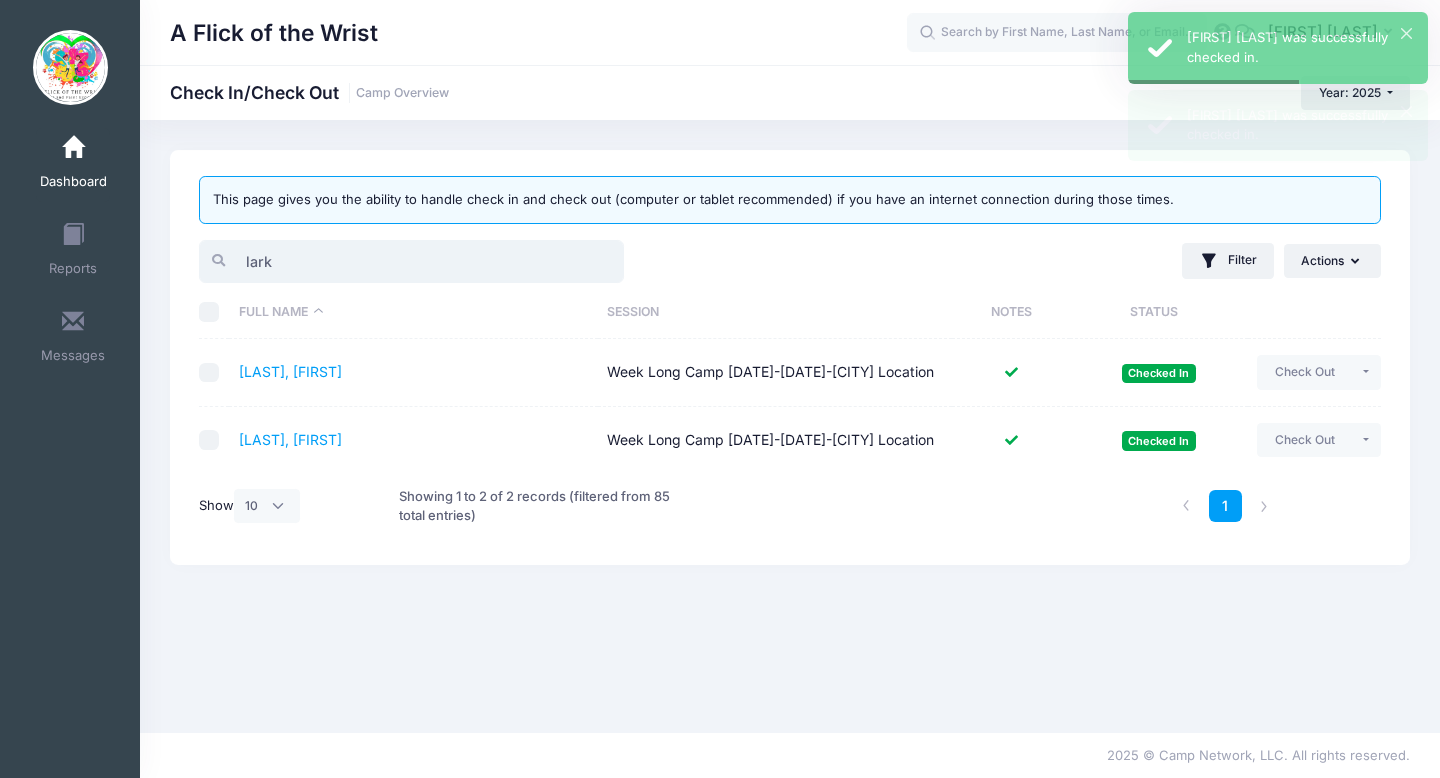 click on "lark" at bounding box center (411, 261) 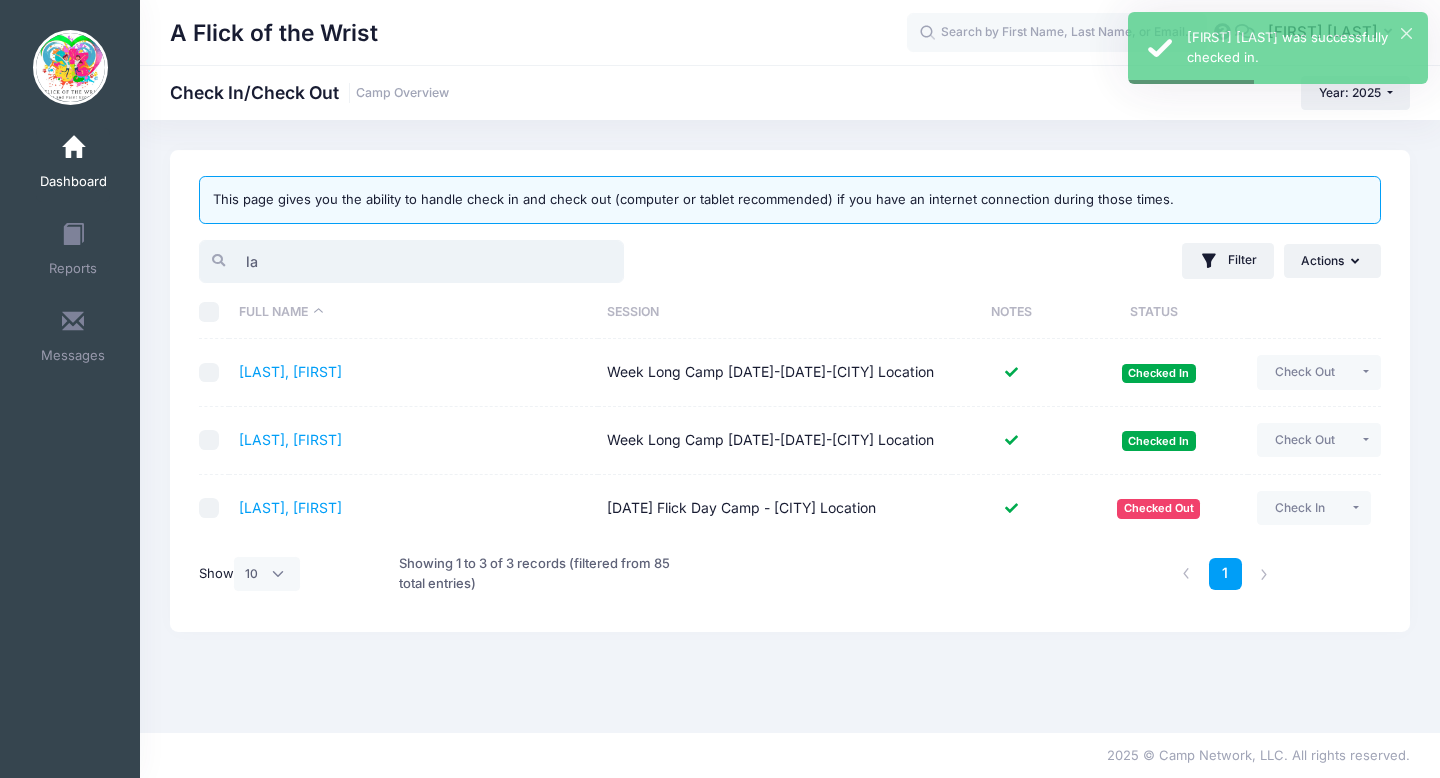 type on "l" 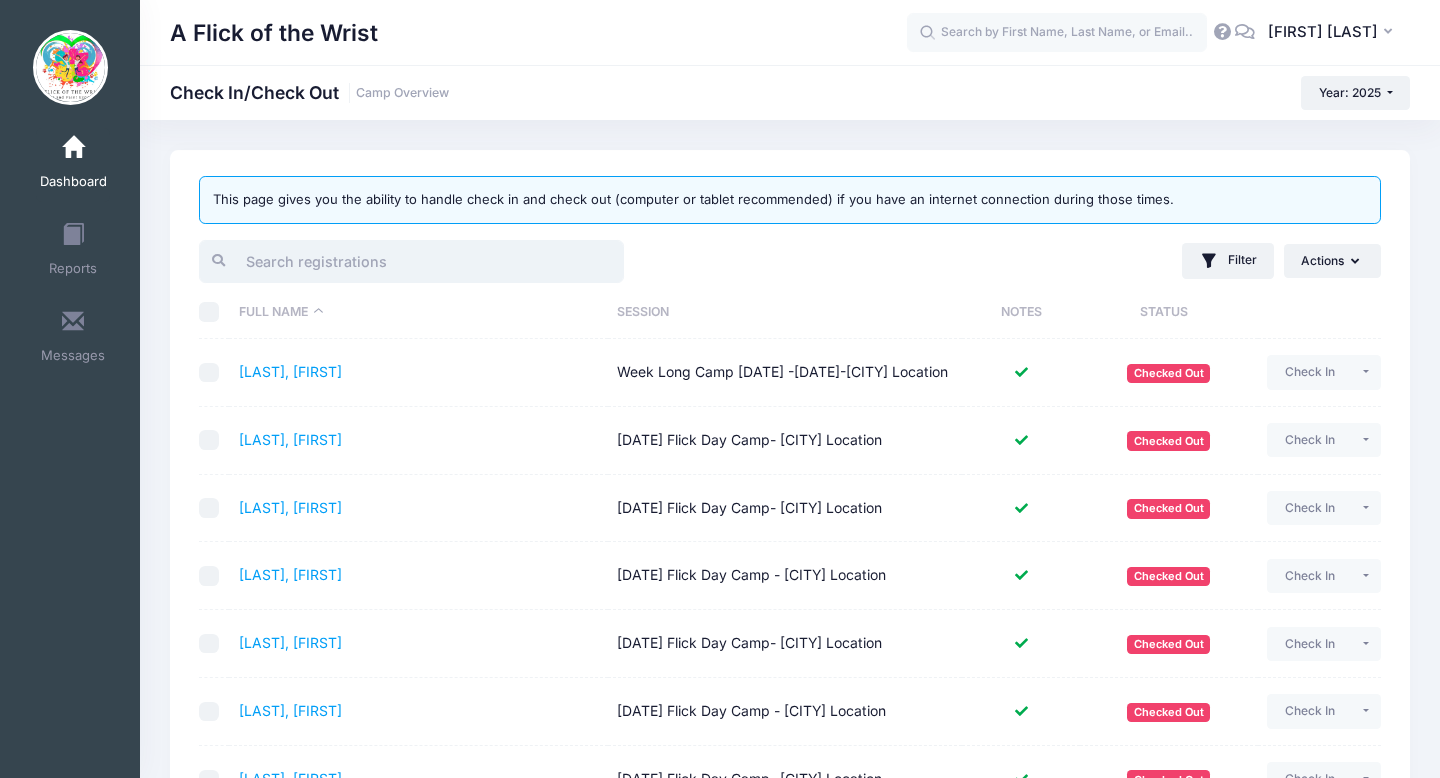 type 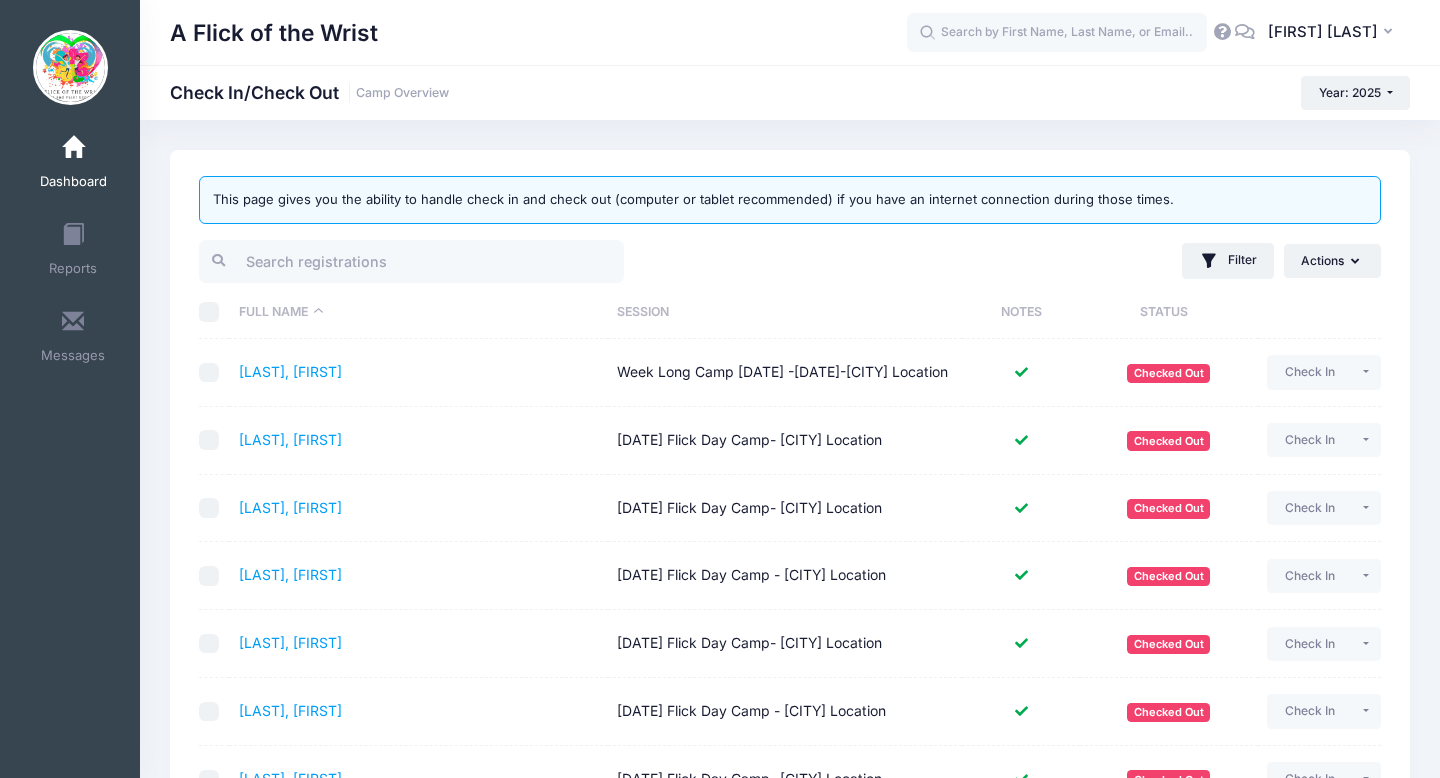 click on "Dashboard" at bounding box center [73, 182] 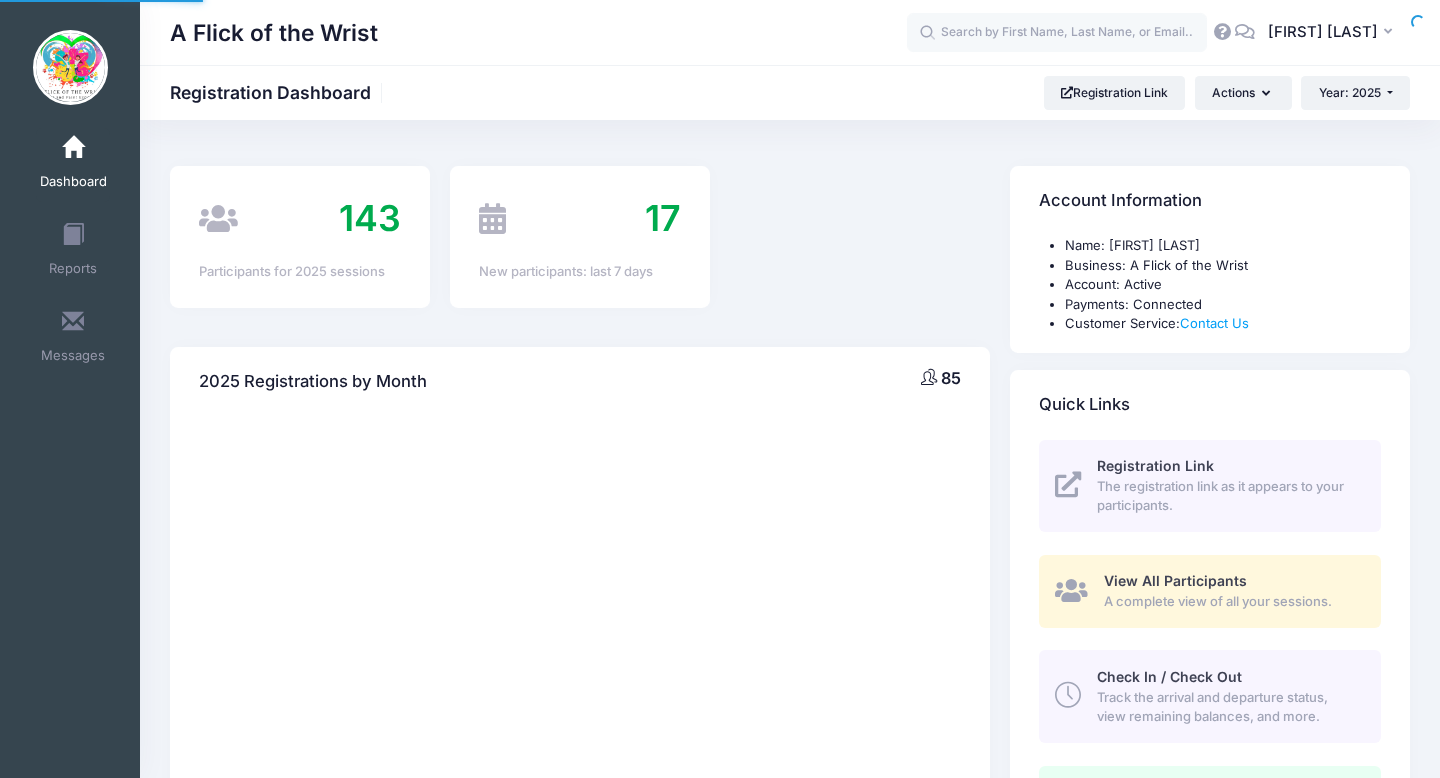 scroll, scrollTop: 0, scrollLeft: 0, axis: both 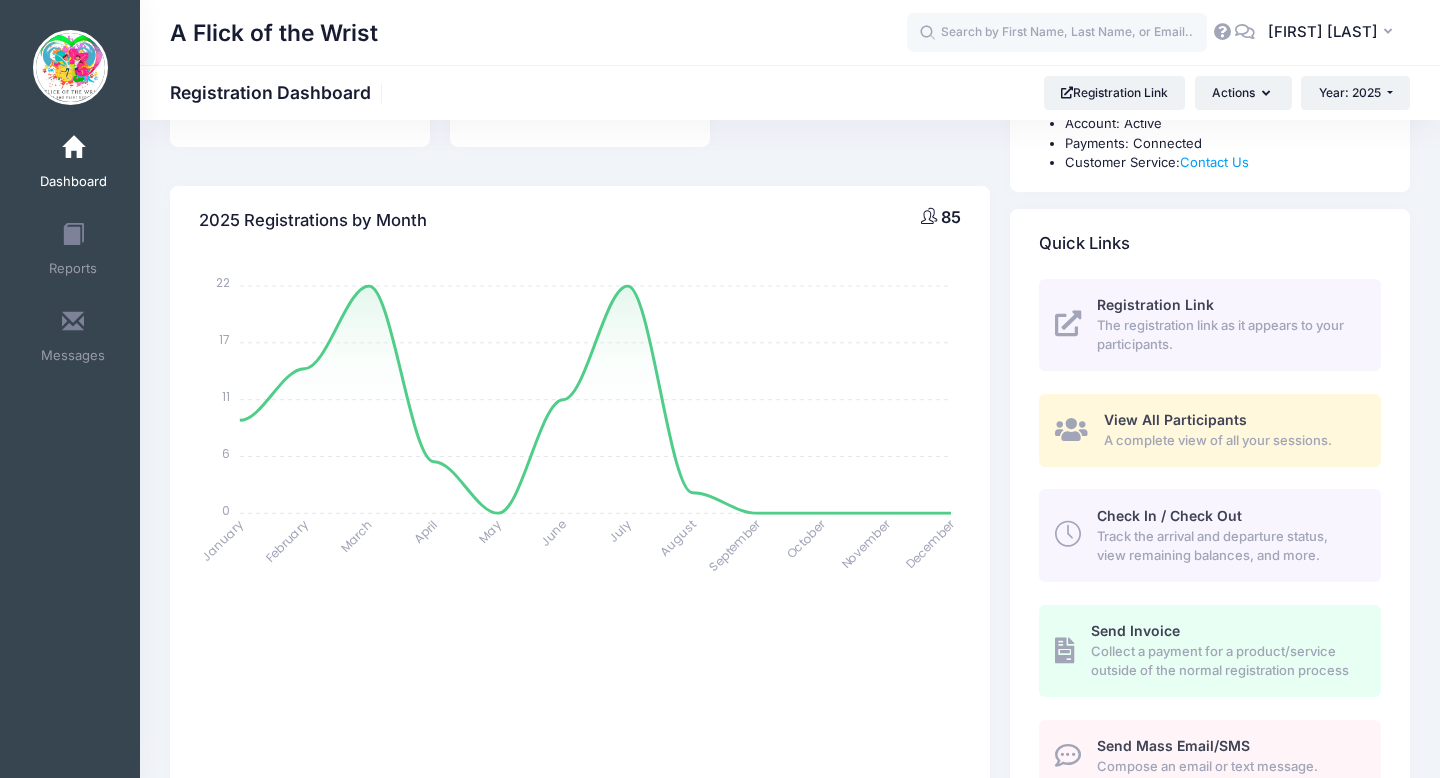 click on "View All Participants
A complete view of all your sessions." at bounding box center [1210, 430] 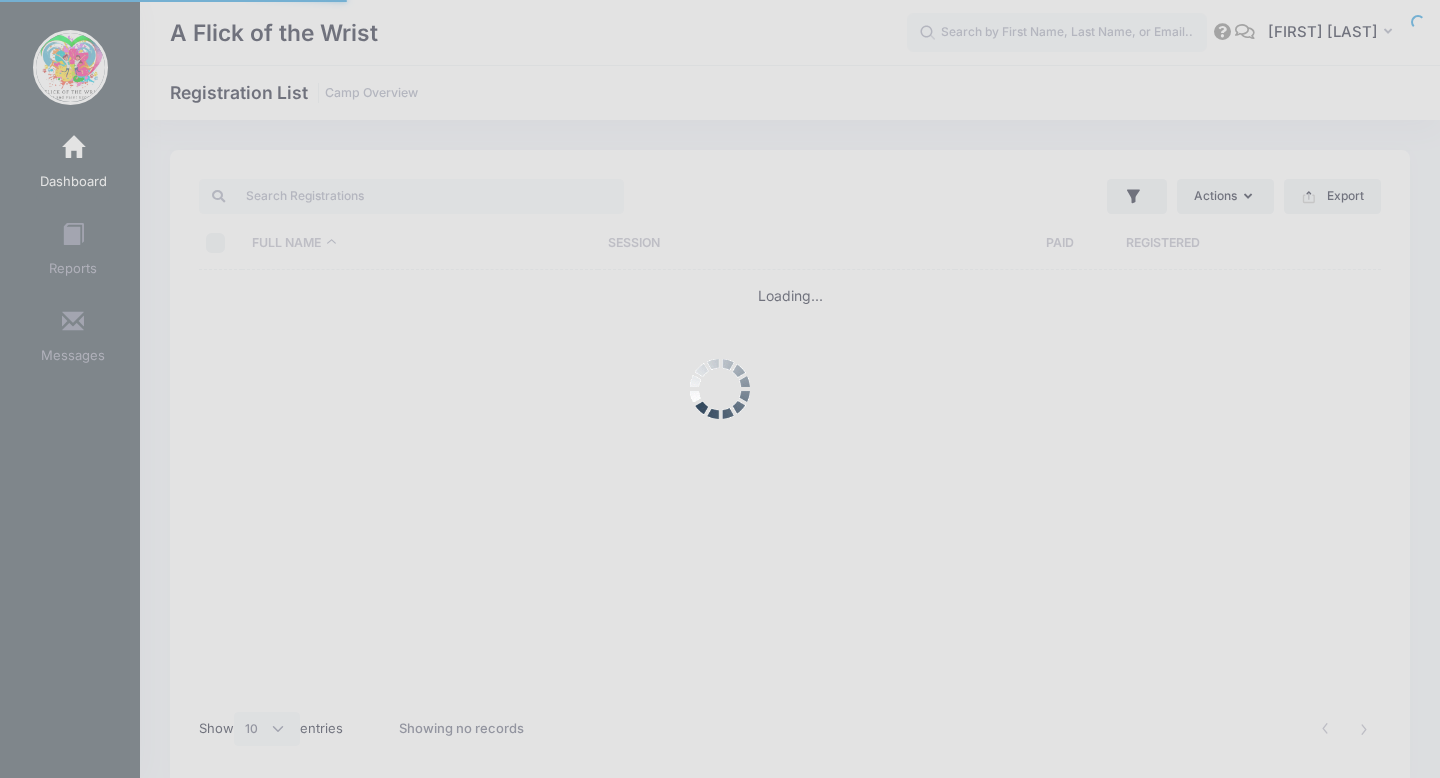 scroll, scrollTop: 0, scrollLeft: 0, axis: both 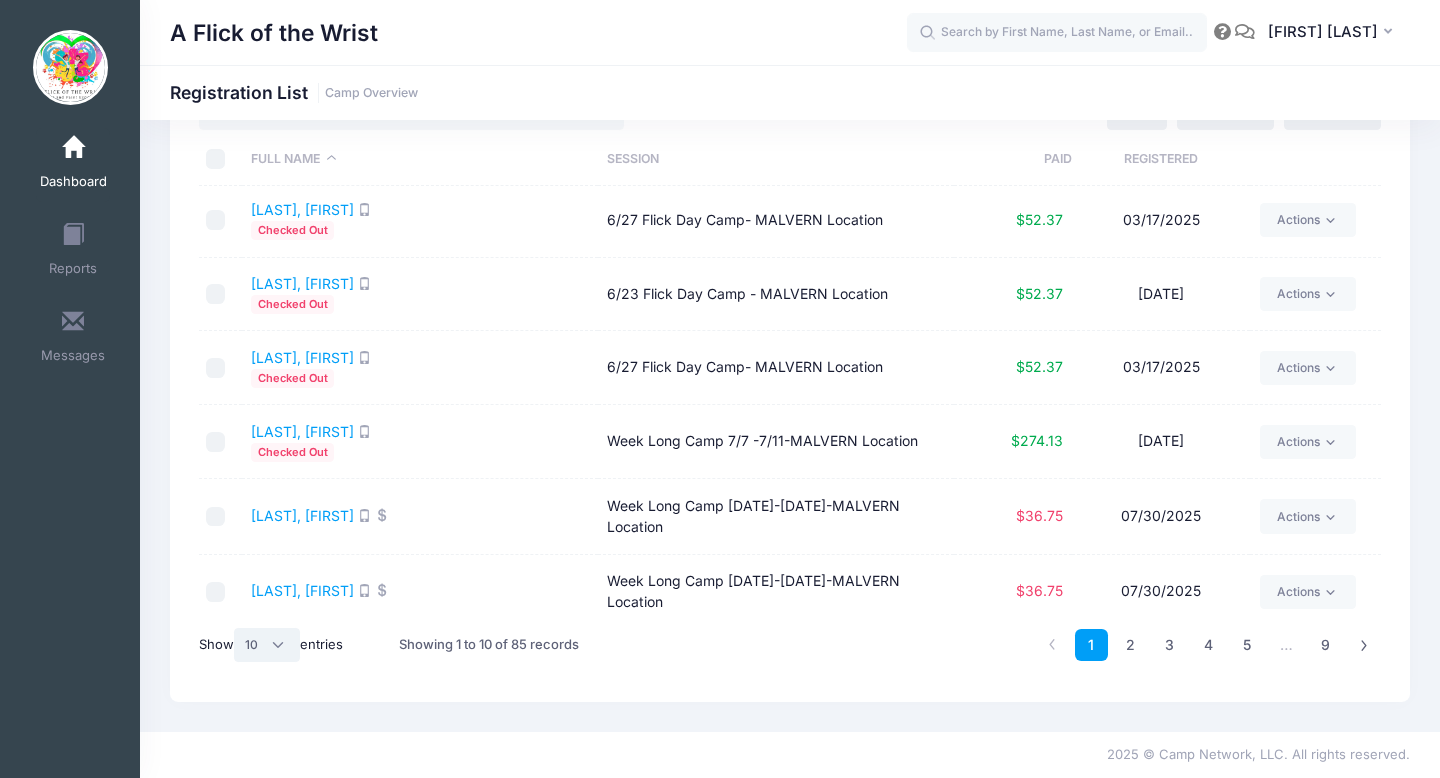 click on "All 10 25 50" at bounding box center [267, 645] 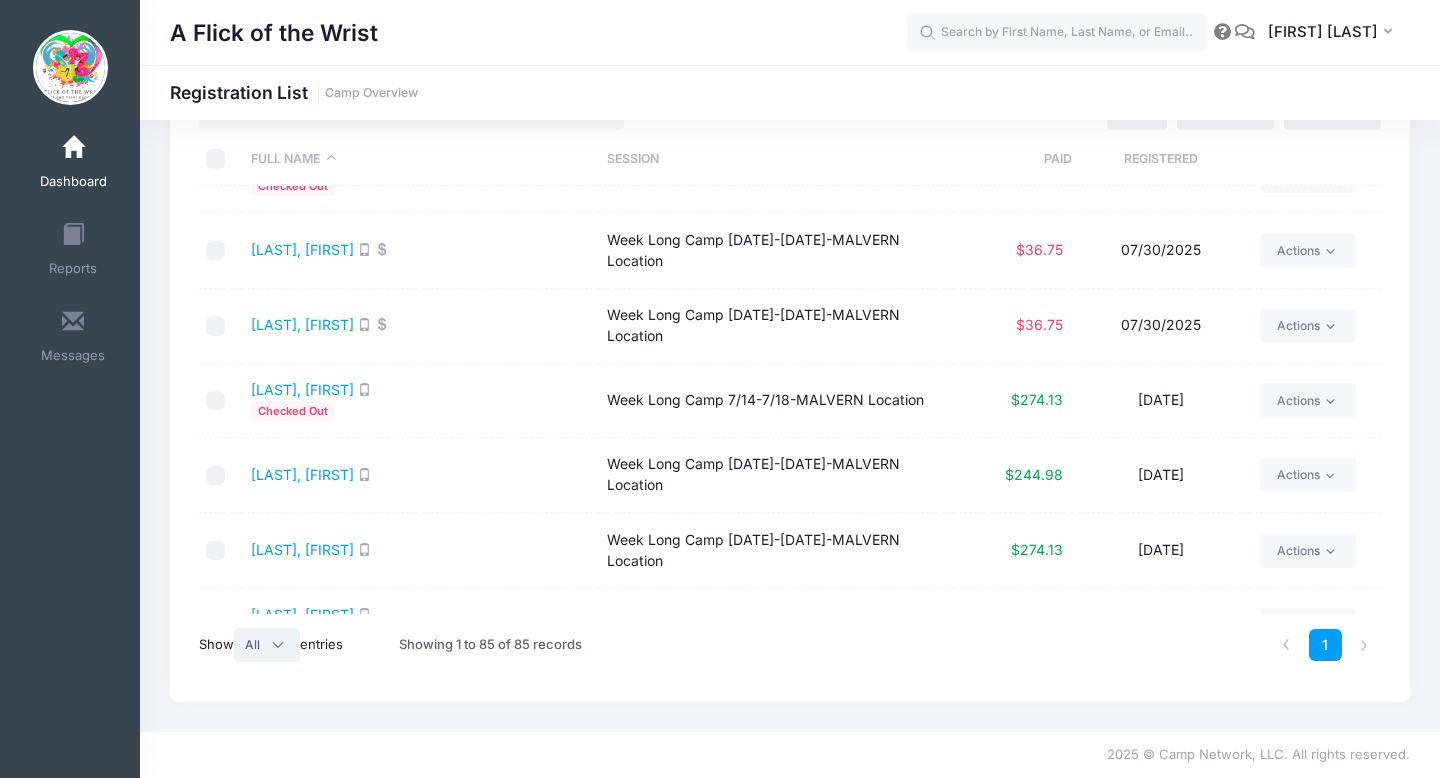 scroll, scrollTop: 567, scrollLeft: 0, axis: vertical 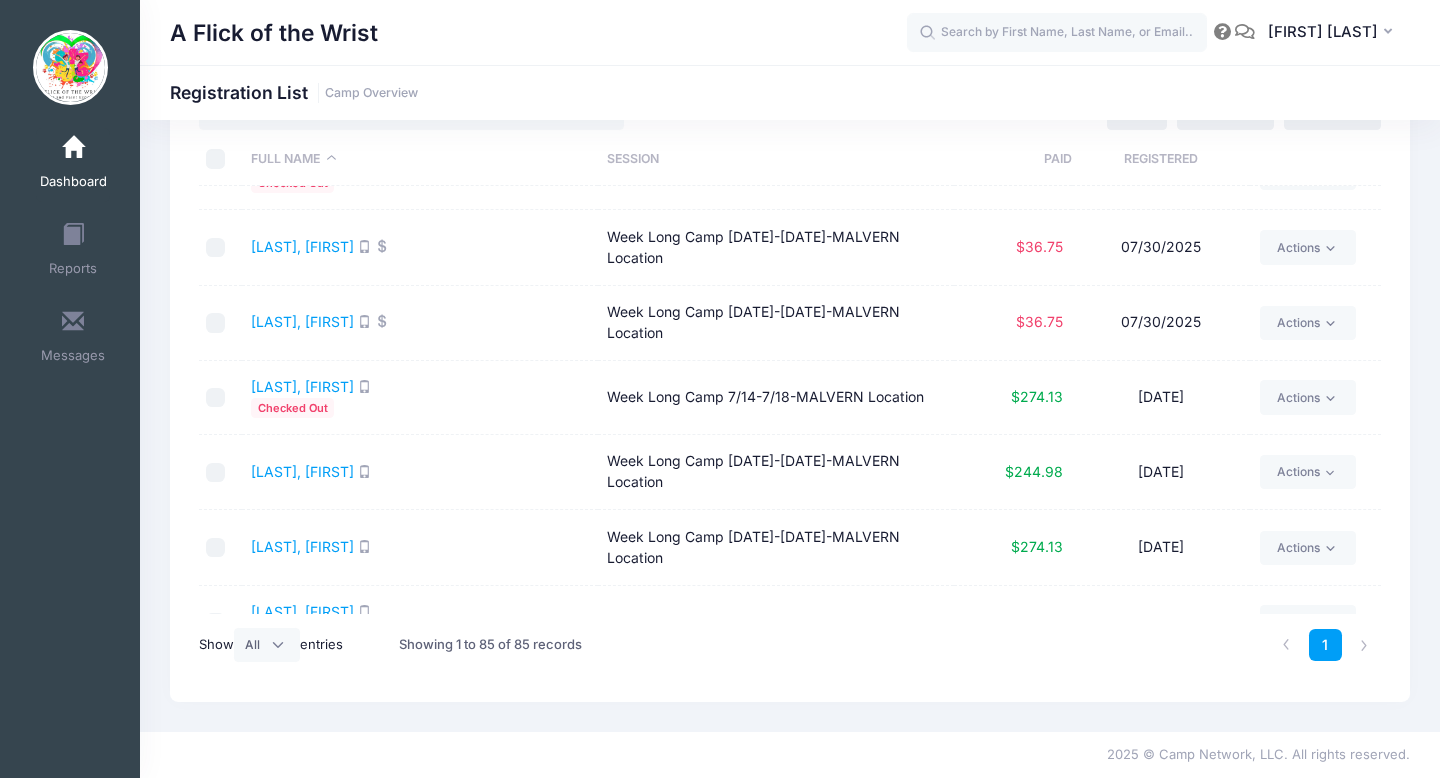 click on "Session" at bounding box center (776, 159) 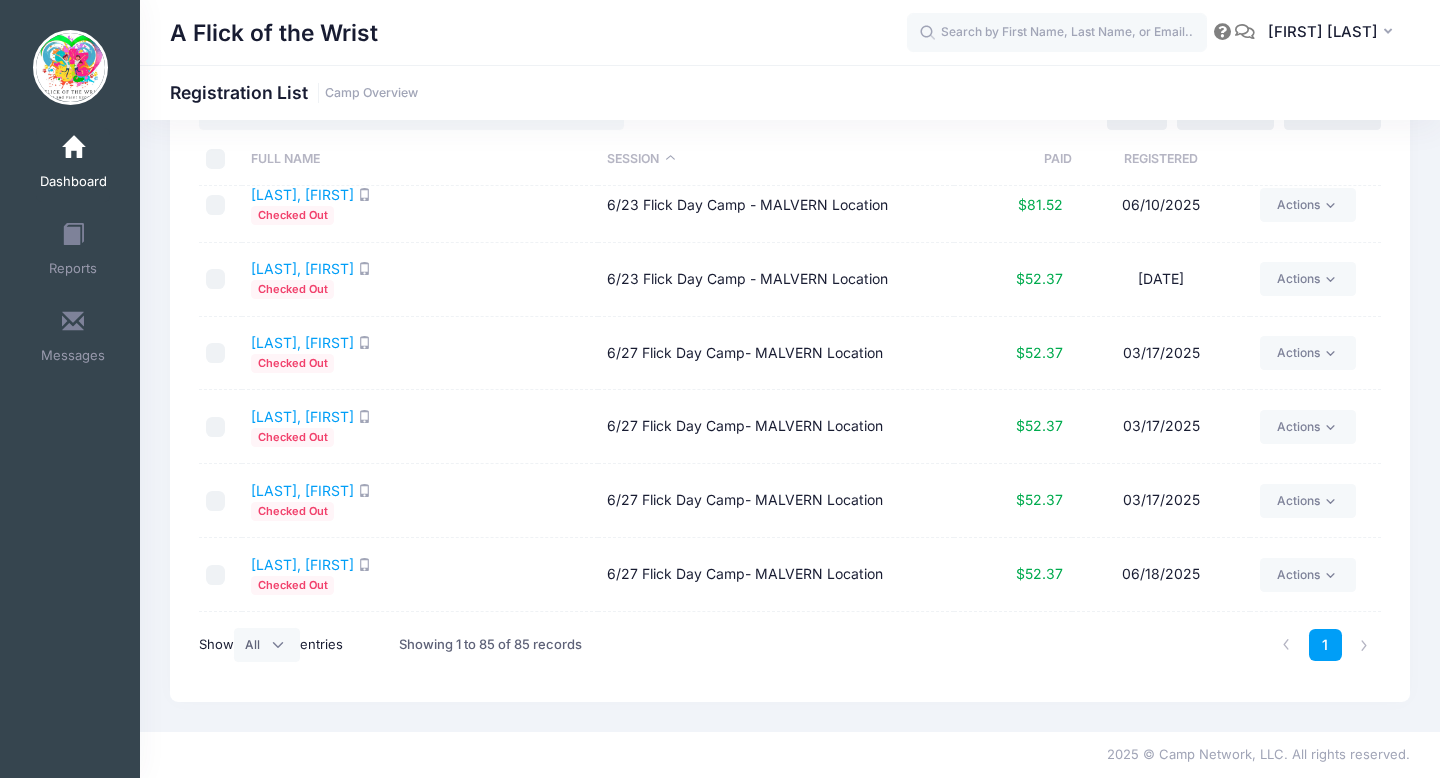 scroll, scrollTop: 0, scrollLeft: 0, axis: both 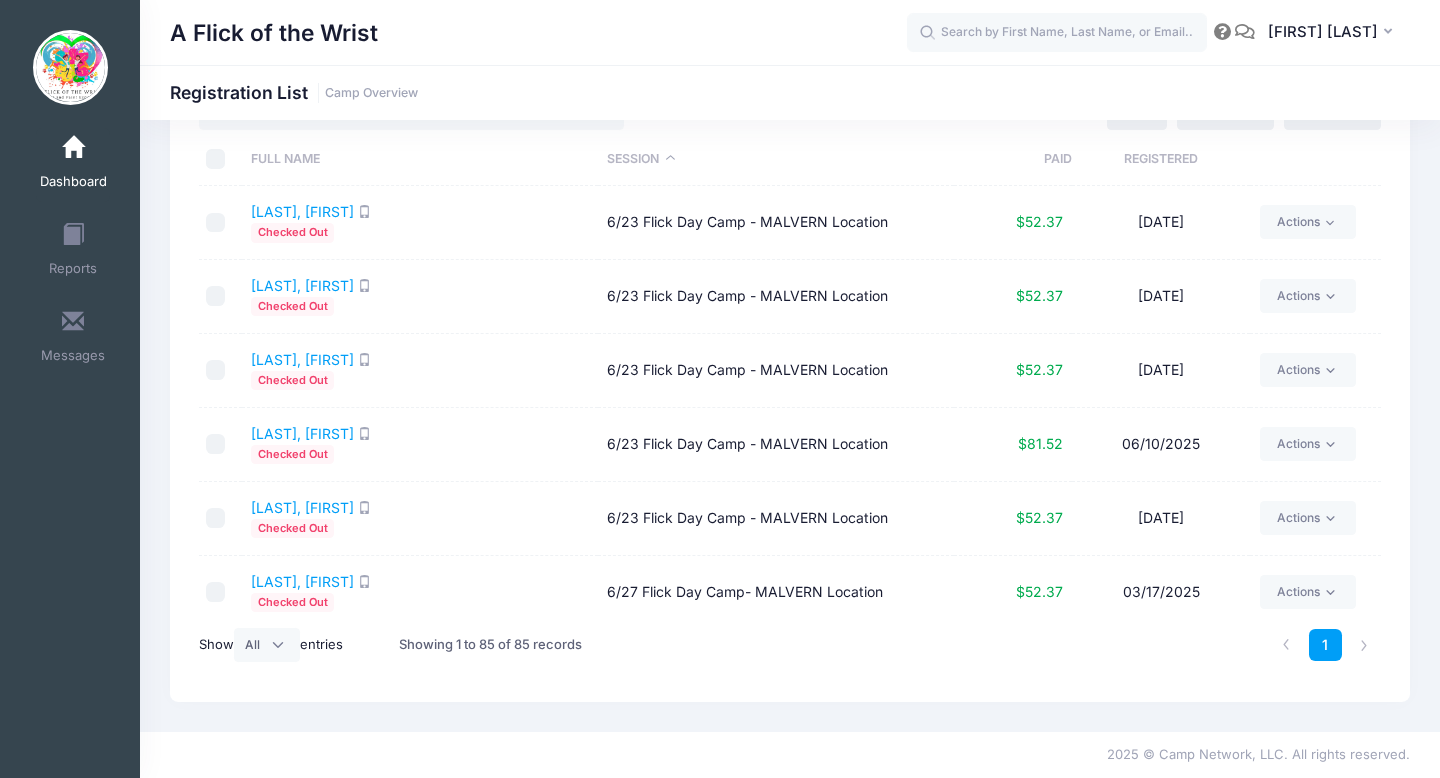 click on "Session" at bounding box center (776, 159) 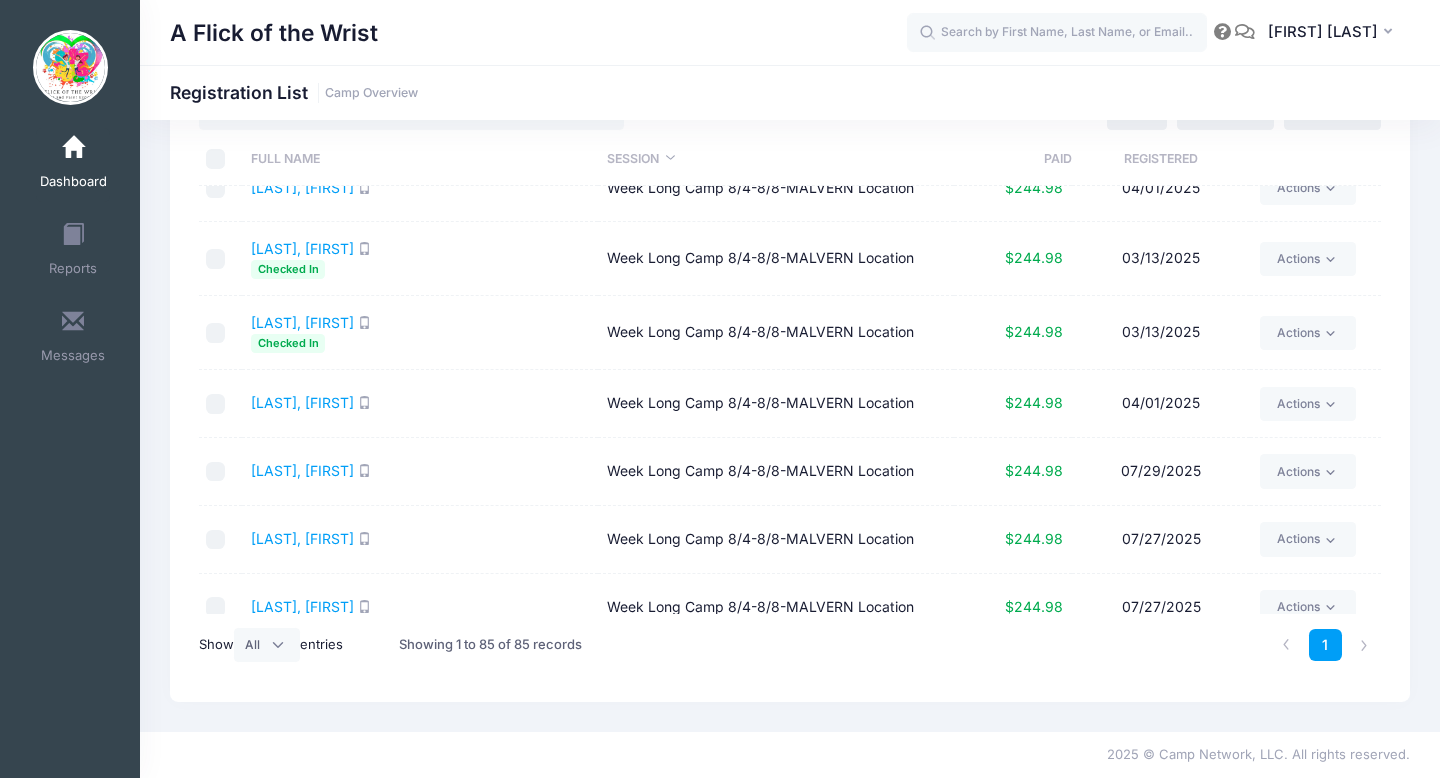 scroll, scrollTop: 0, scrollLeft: 0, axis: both 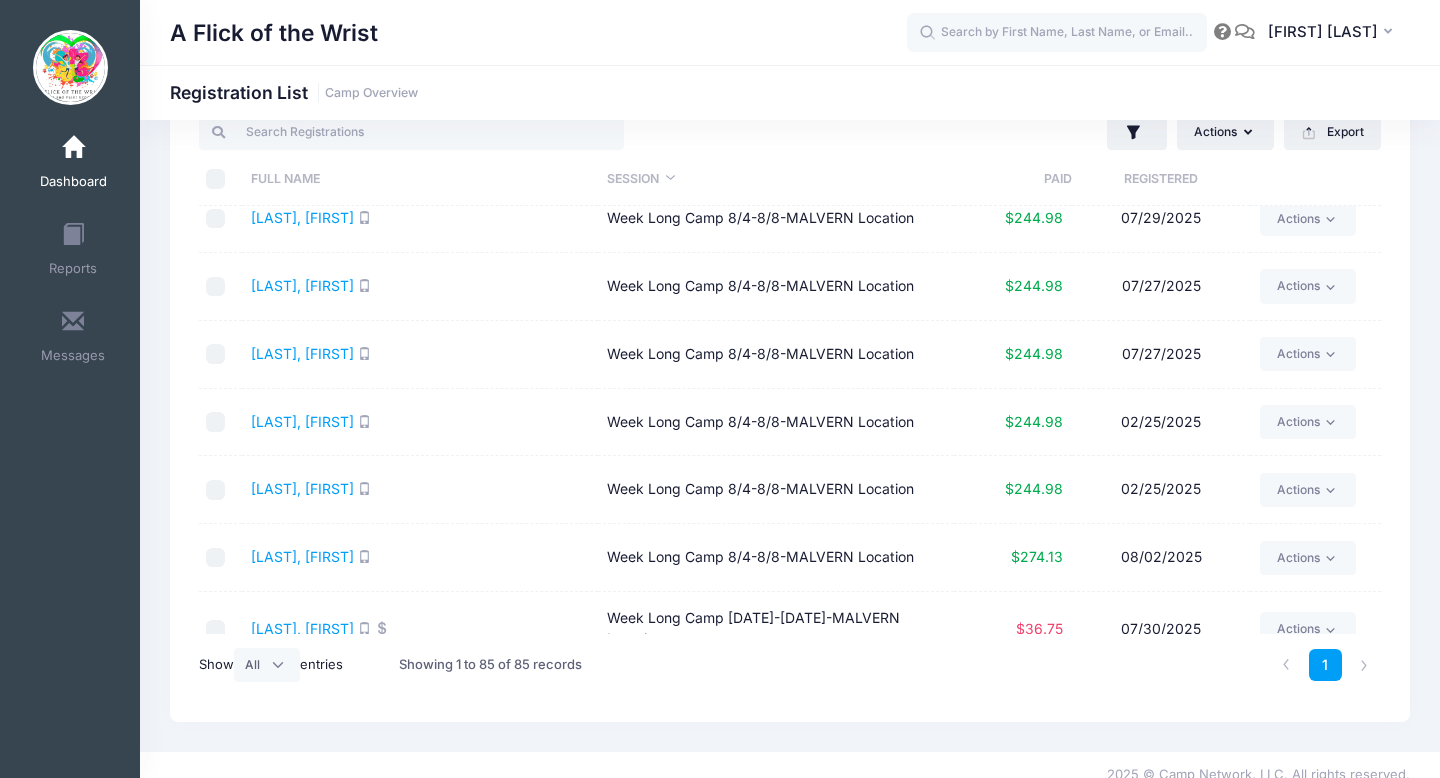 click at bounding box center (73, 148) 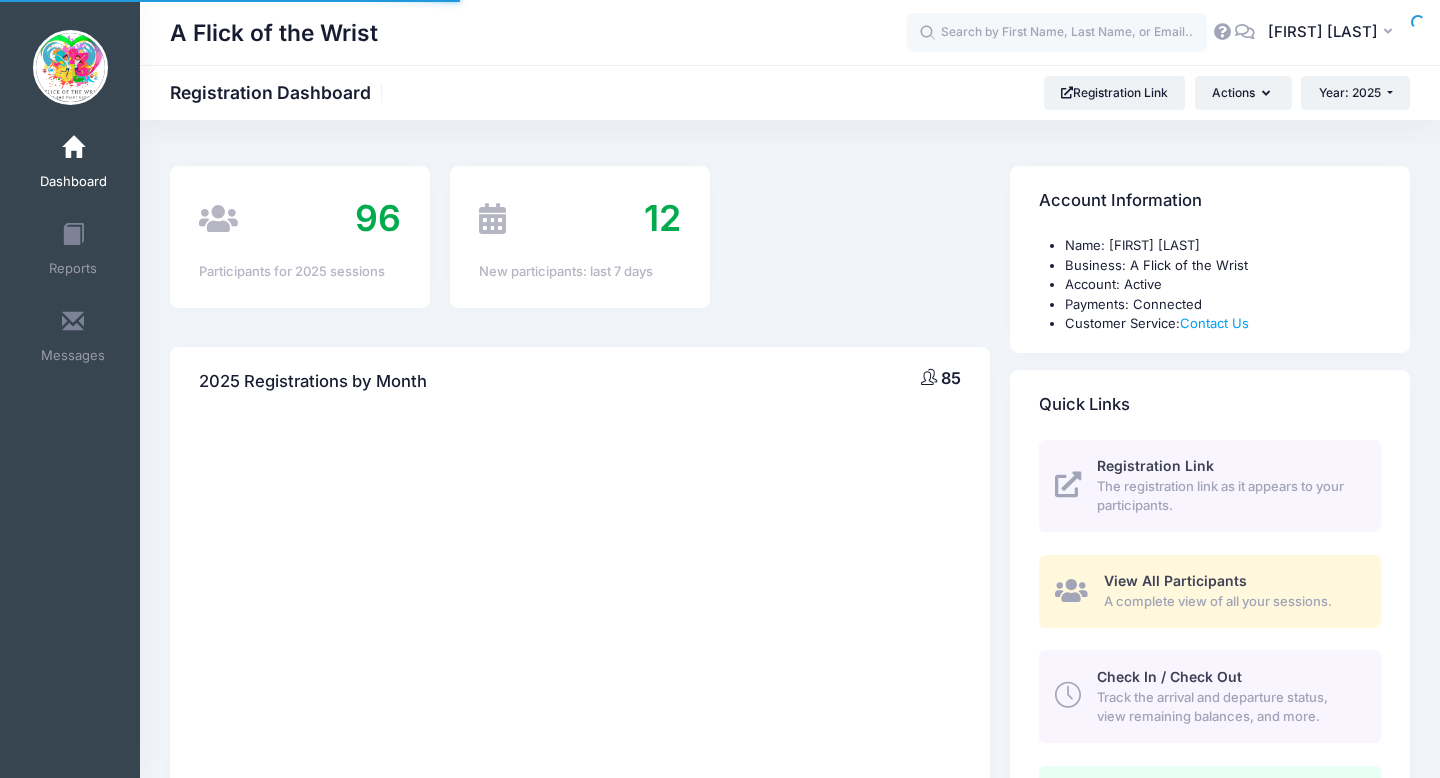 scroll, scrollTop: 0, scrollLeft: 0, axis: both 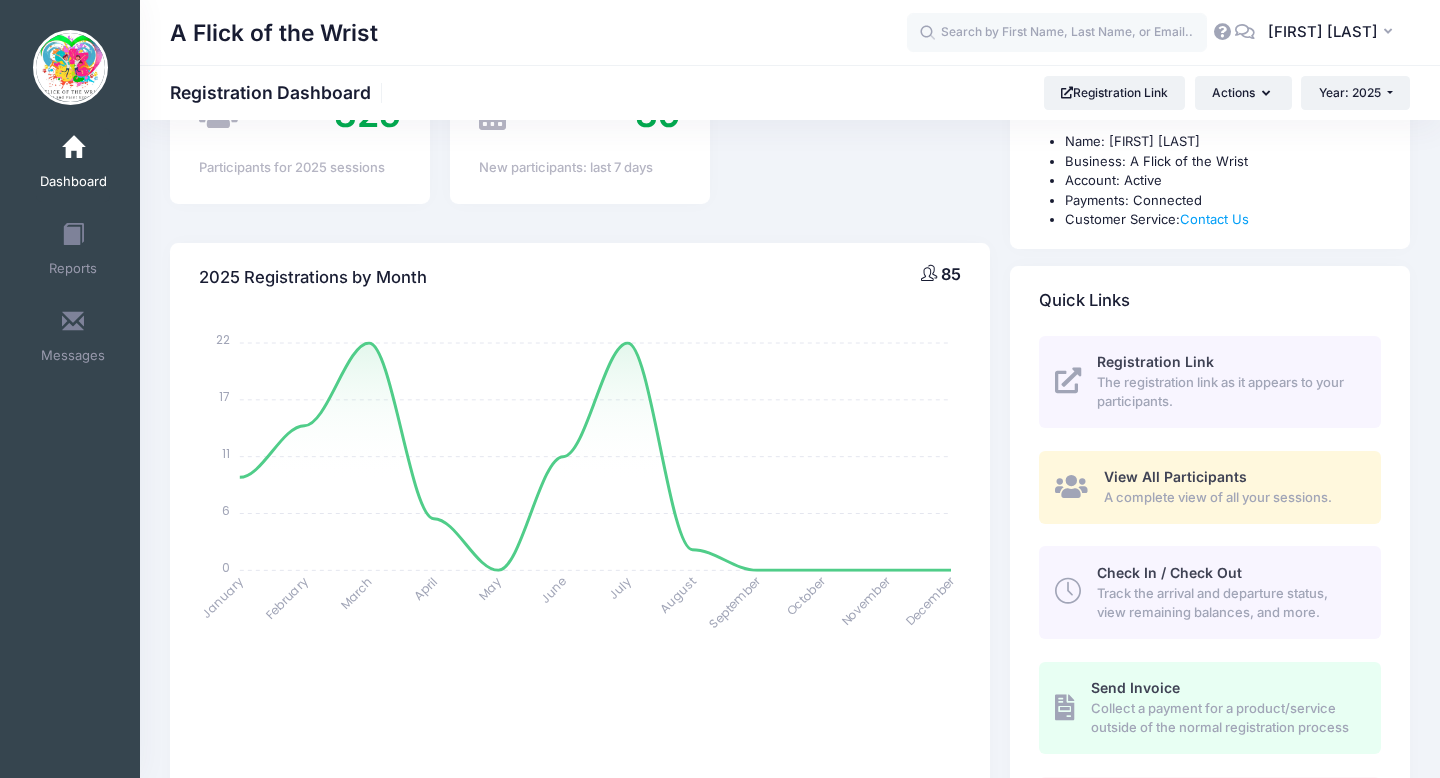 click on "Track the arrival and departure status, view remaining balances, and more." at bounding box center [1227, 603] 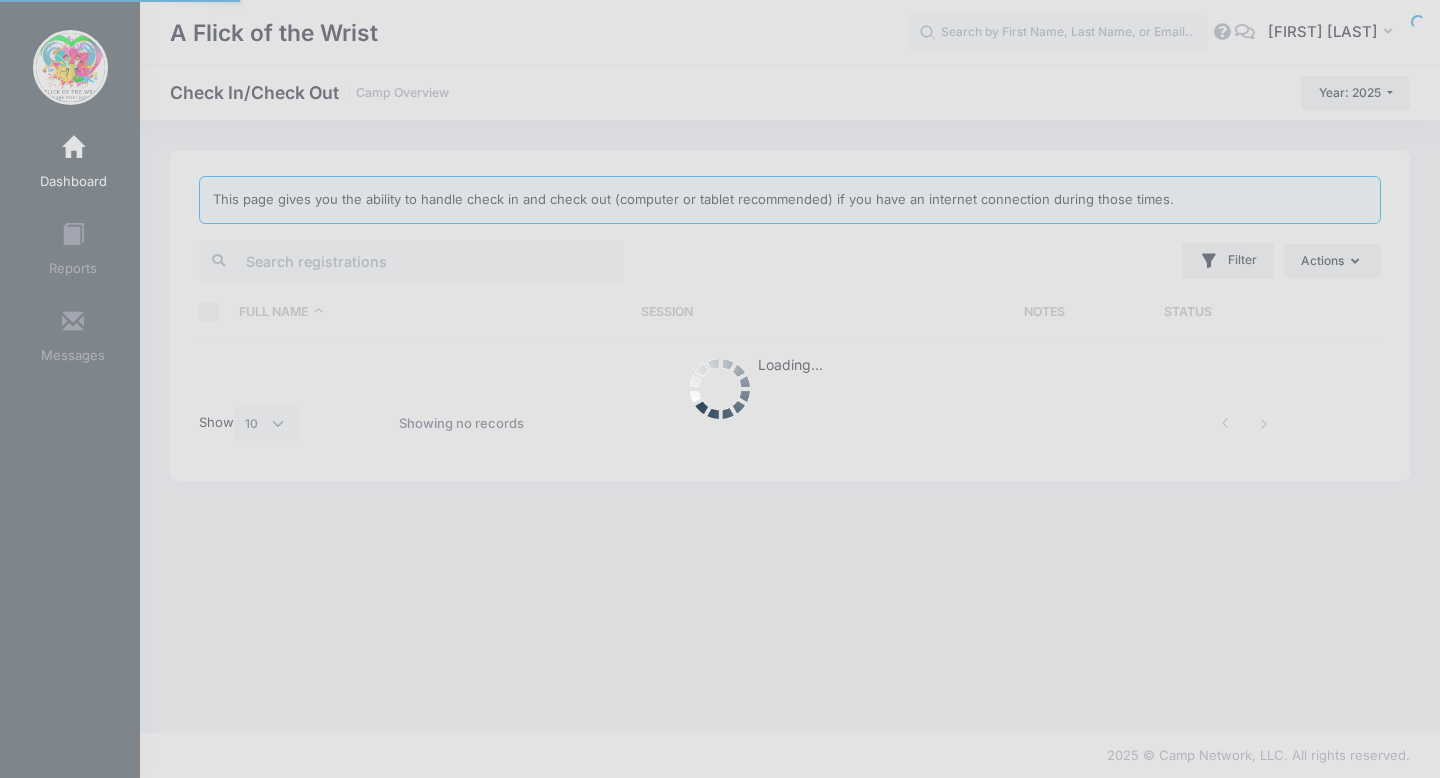 select on "10" 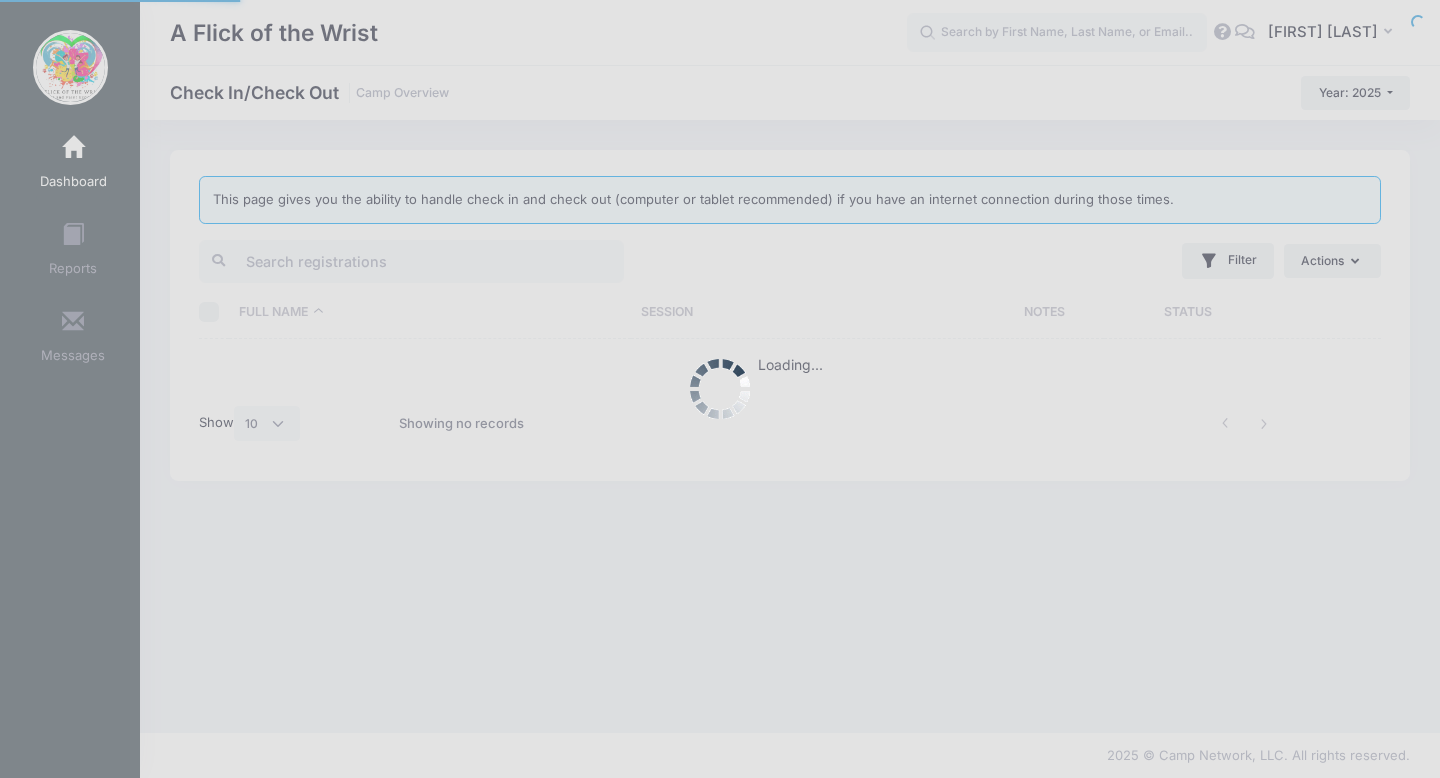 scroll, scrollTop: 0, scrollLeft: 0, axis: both 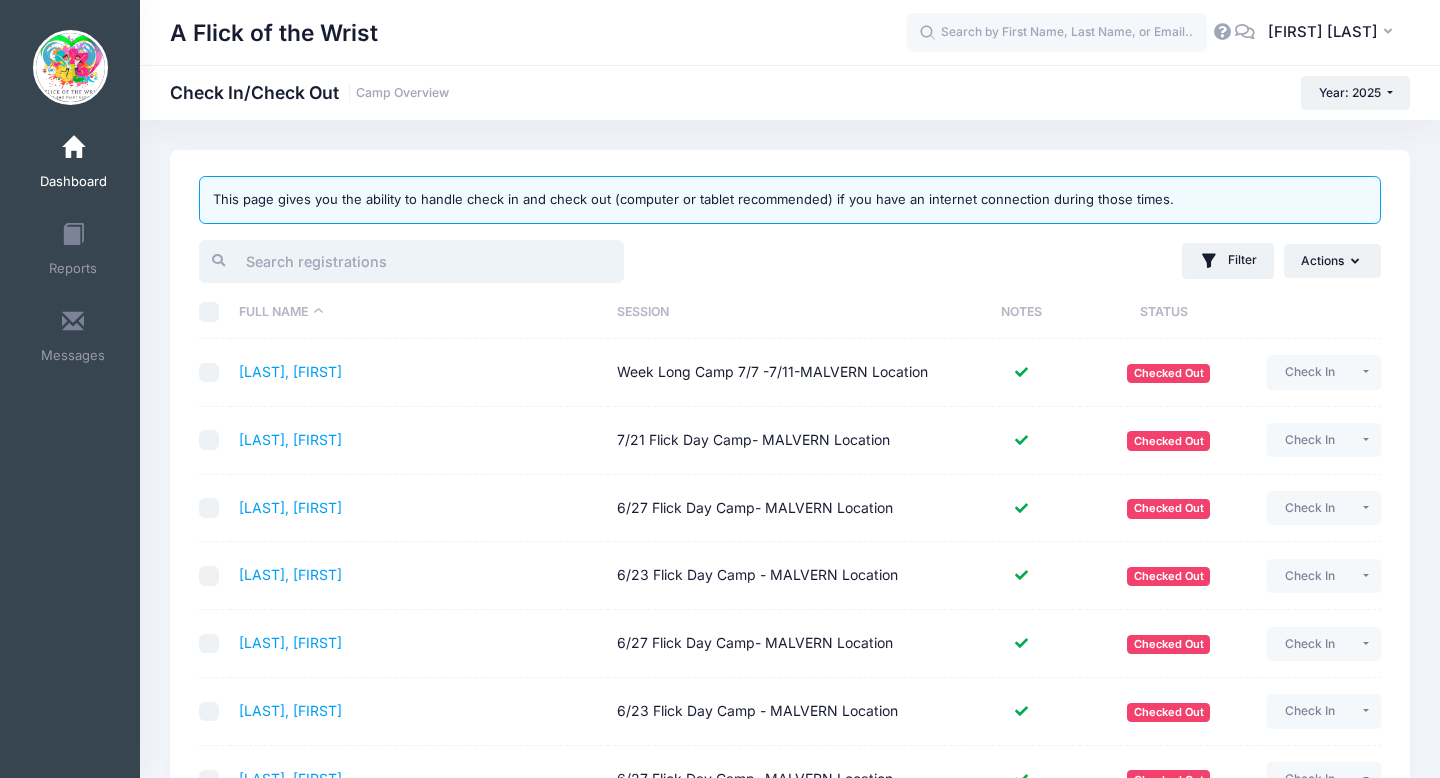 click at bounding box center (411, 261) 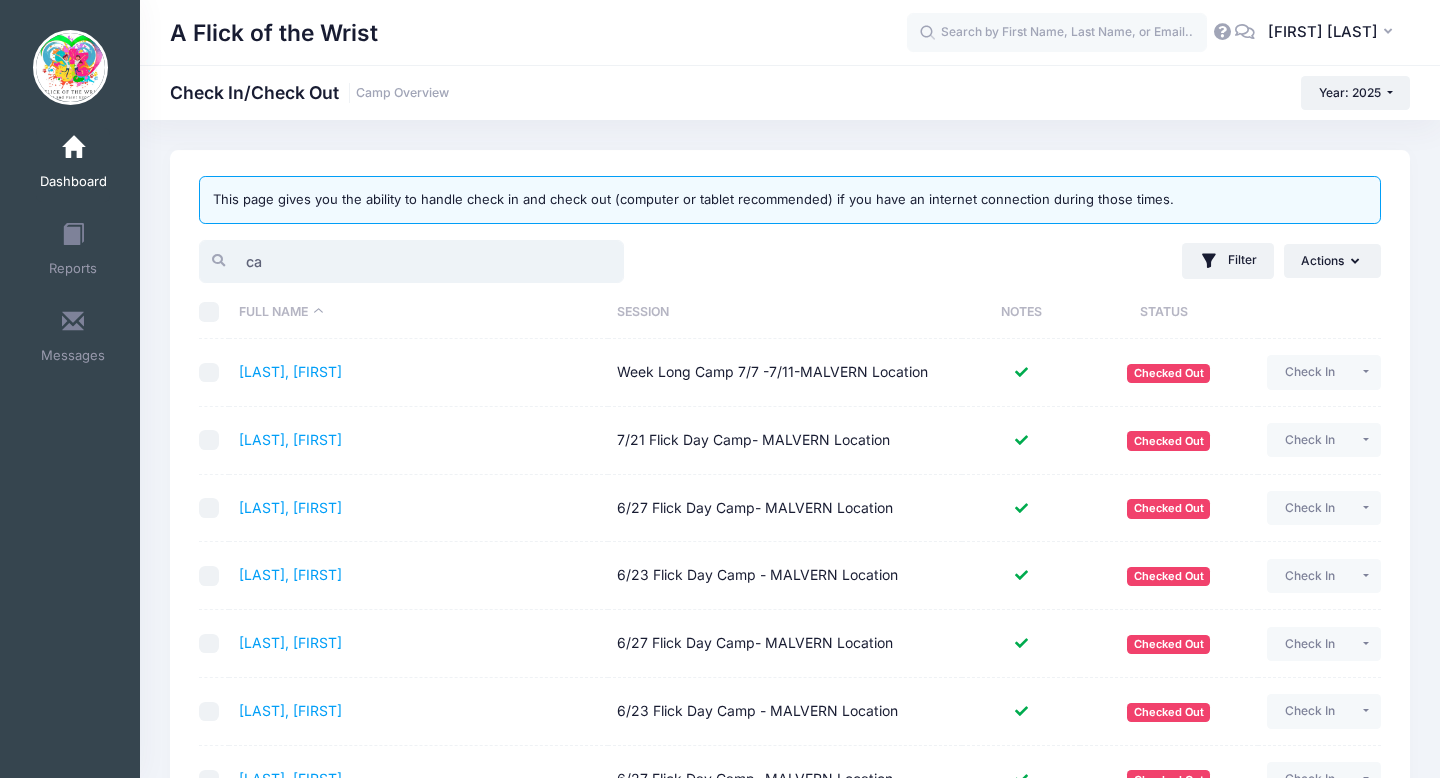 type on "c" 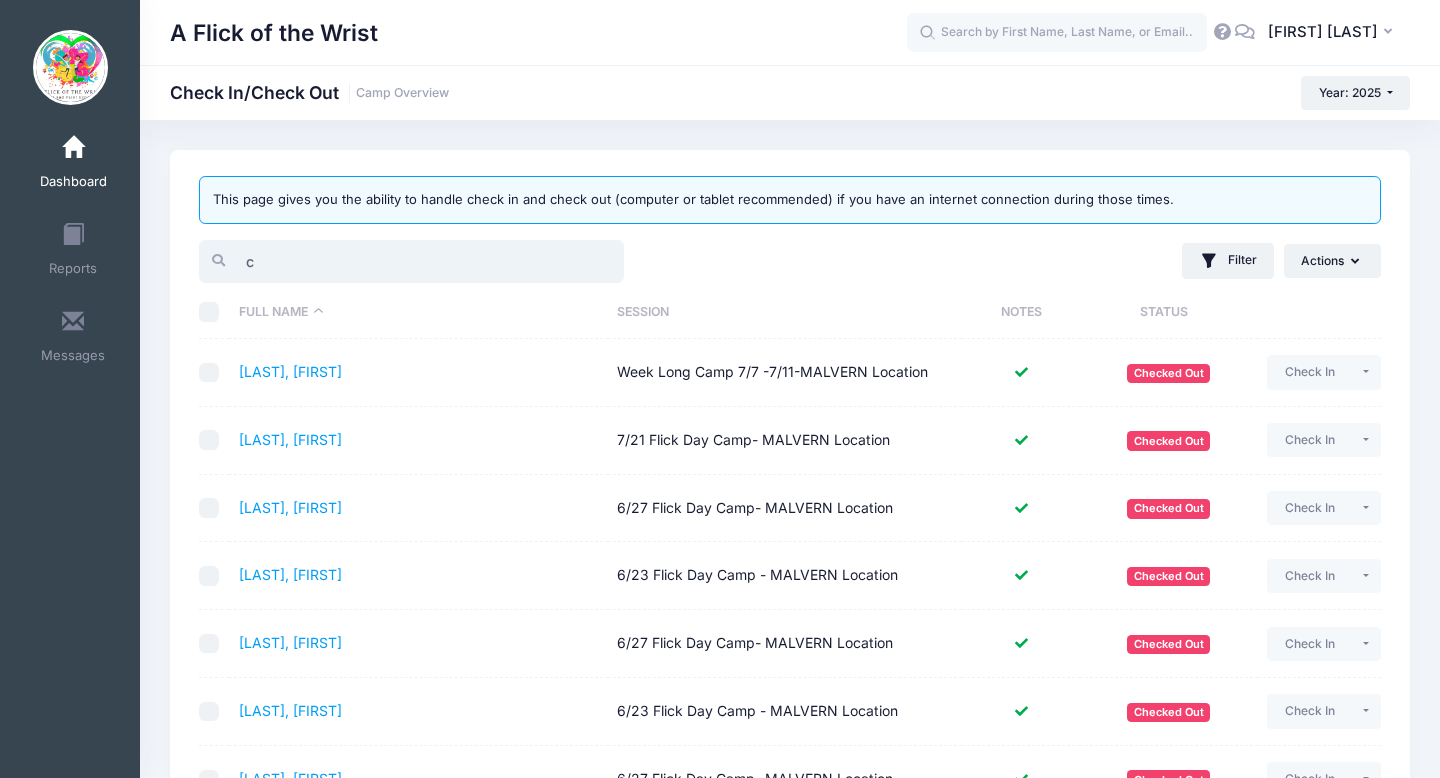 type 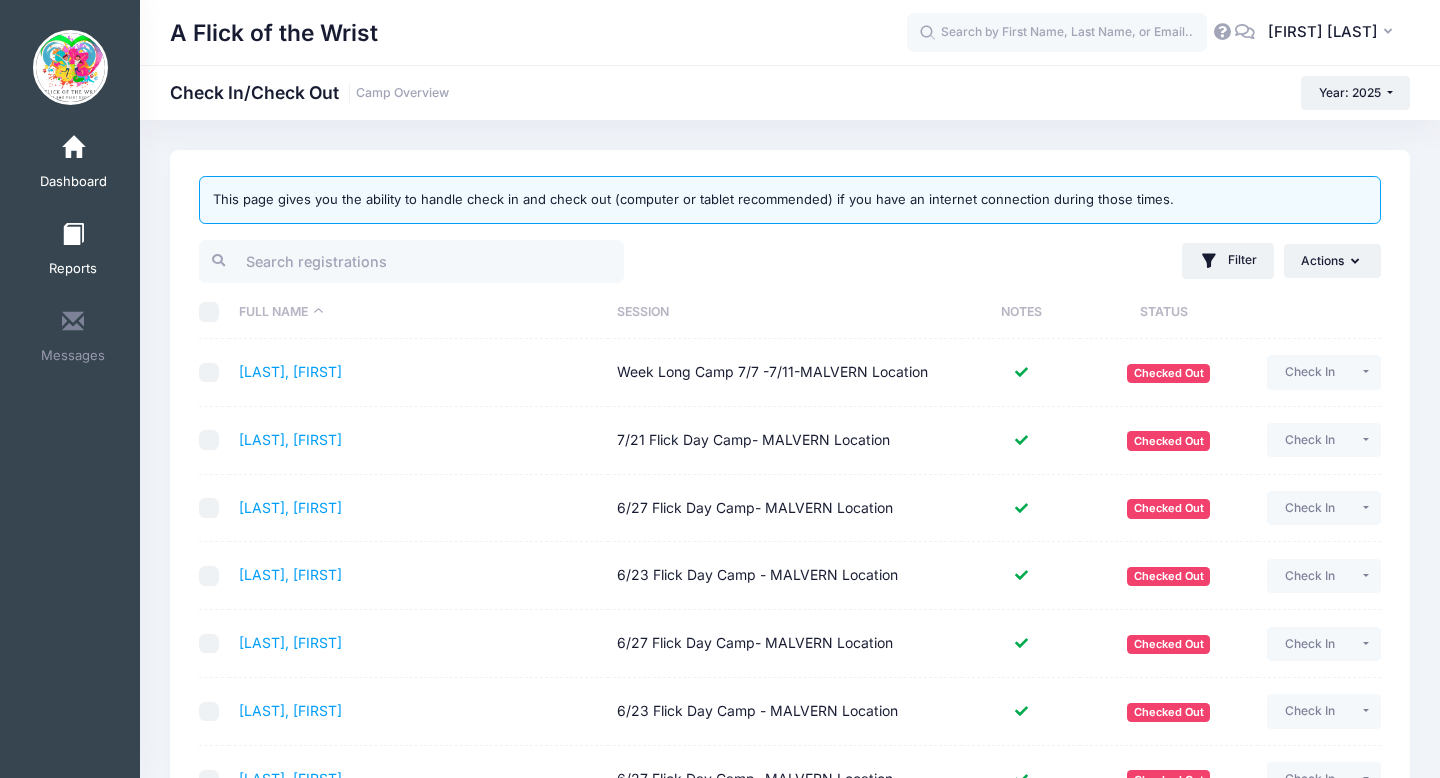 click at bounding box center [73, 235] 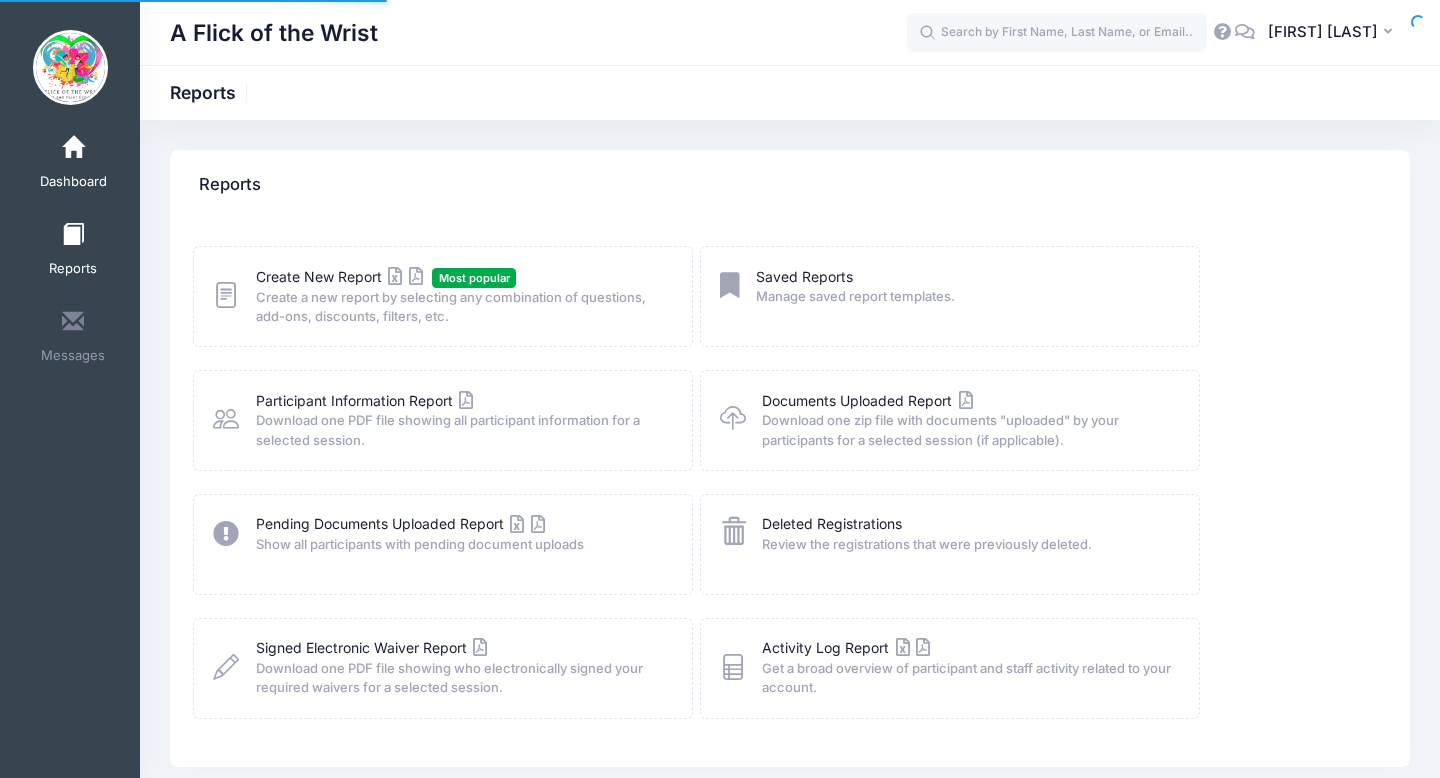 scroll, scrollTop: 0, scrollLeft: 0, axis: both 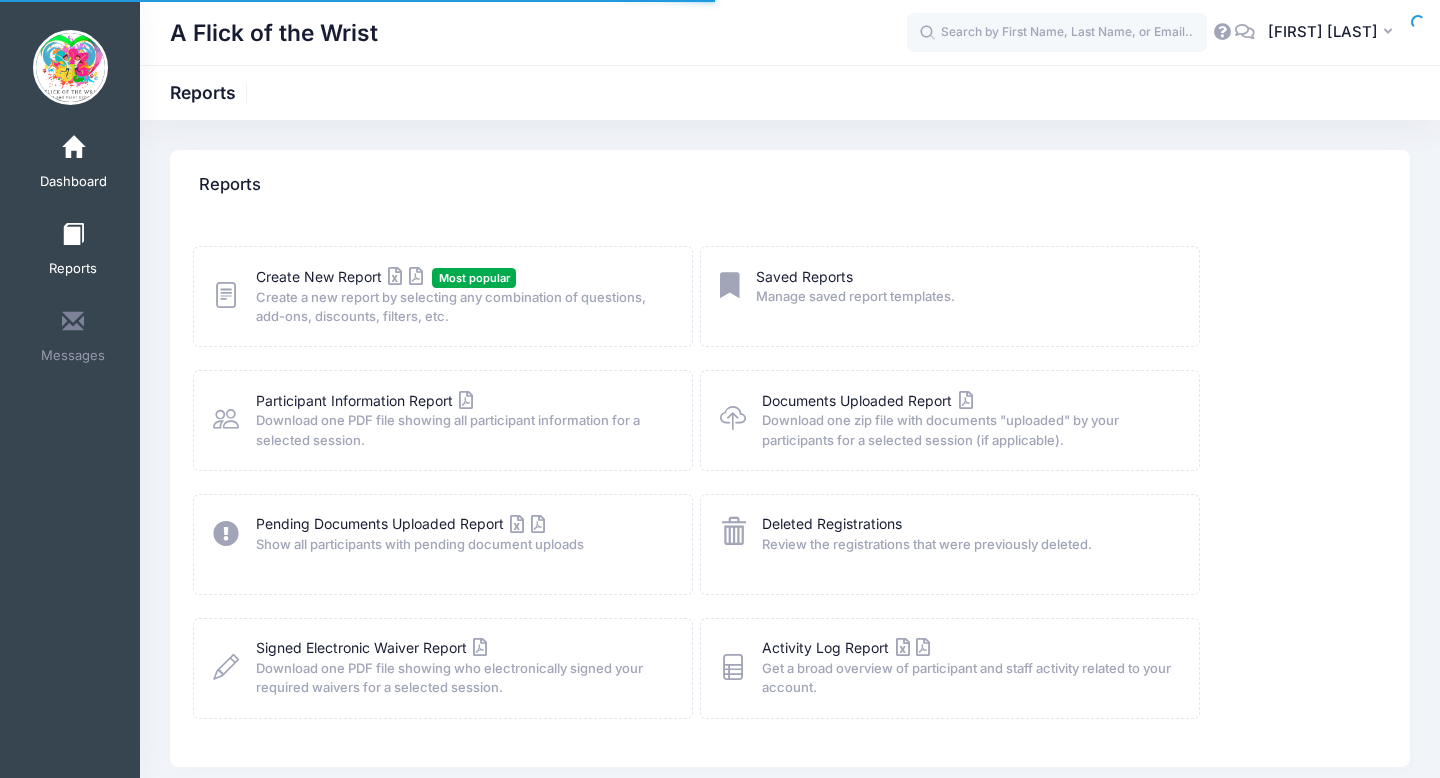 click on "Dashboard" at bounding box center (73, 182) 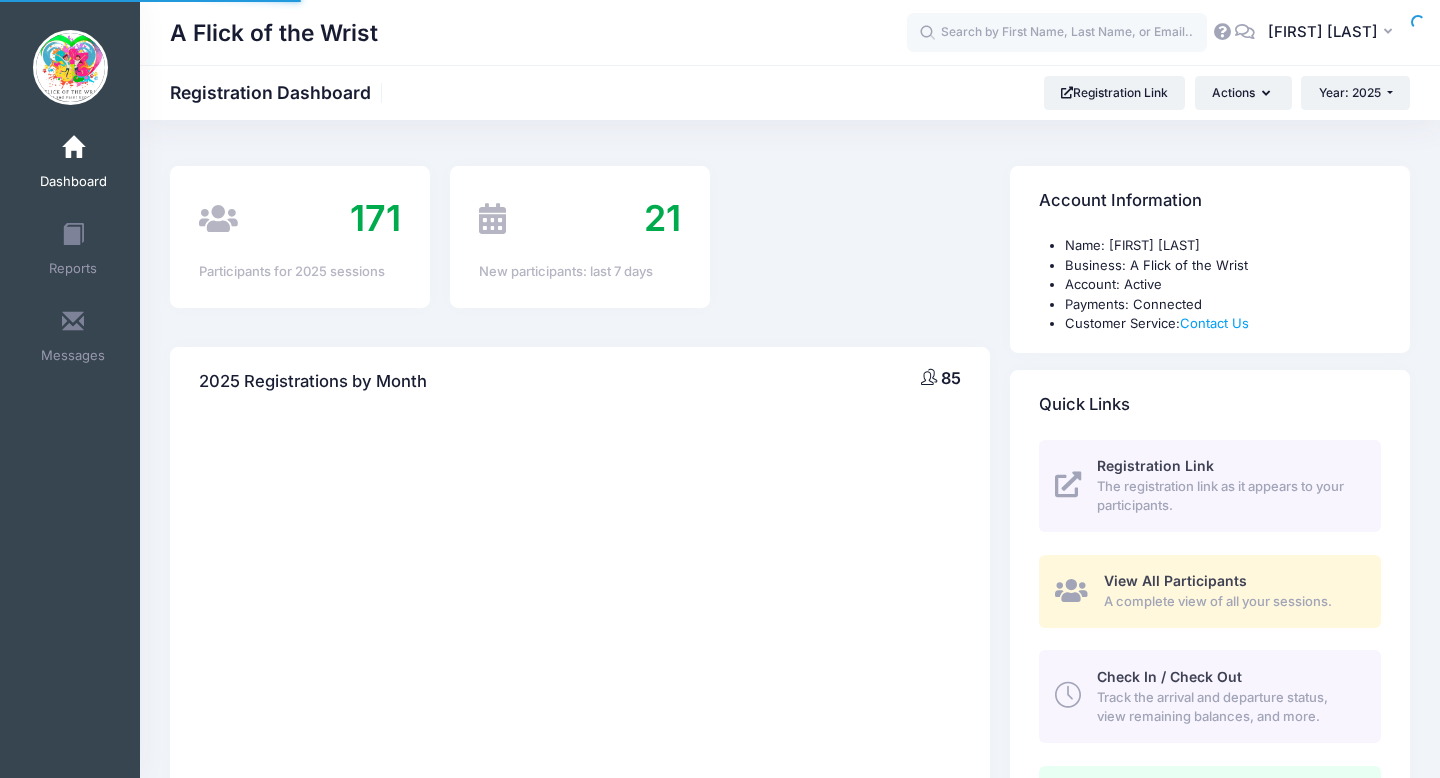 scroll, scrollTop: 0, scrollLeft: 0, axis: both 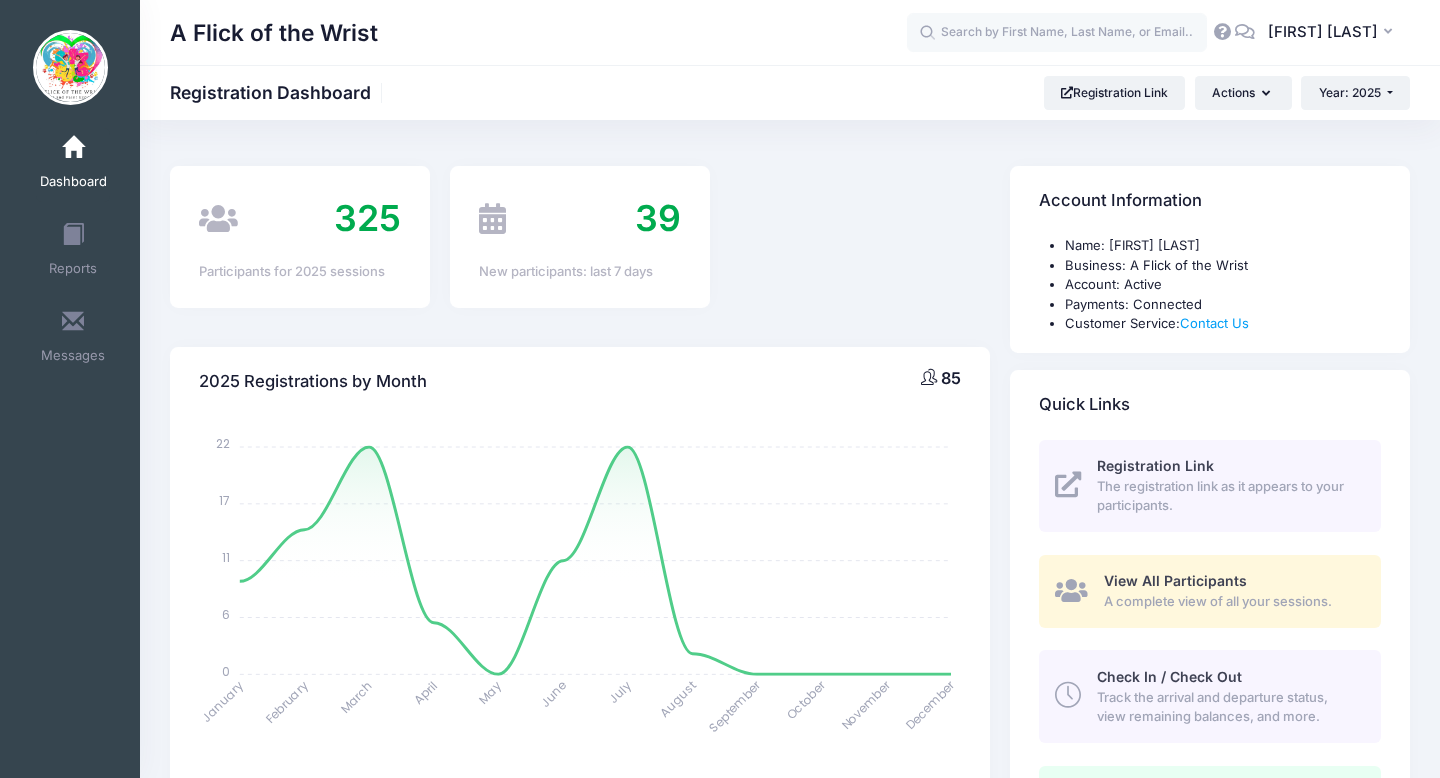 click on "View All Participants
A complete view of all your sessions." at bounding box center (1210, 591) 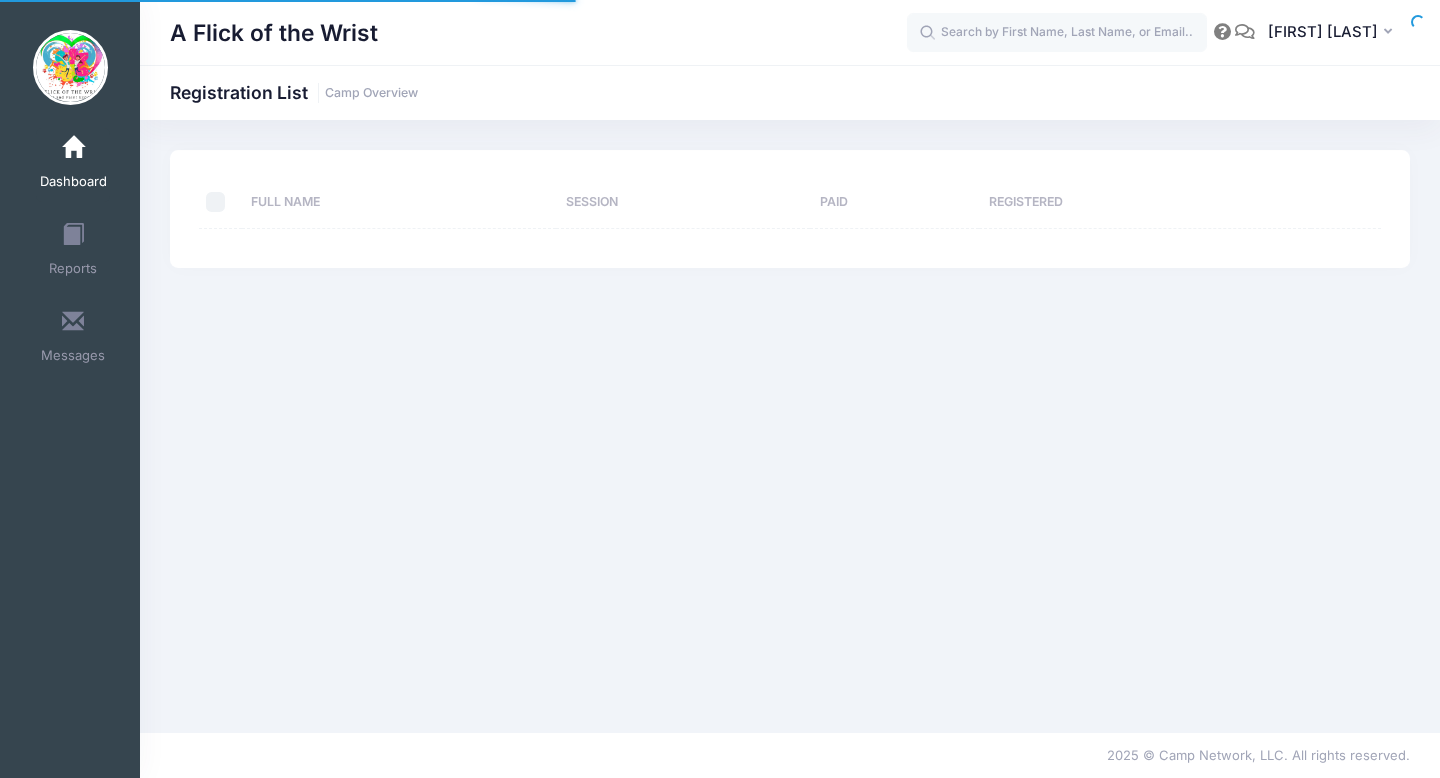 scroll, scrollTop: 0, scrollLeft: 0, axis: both 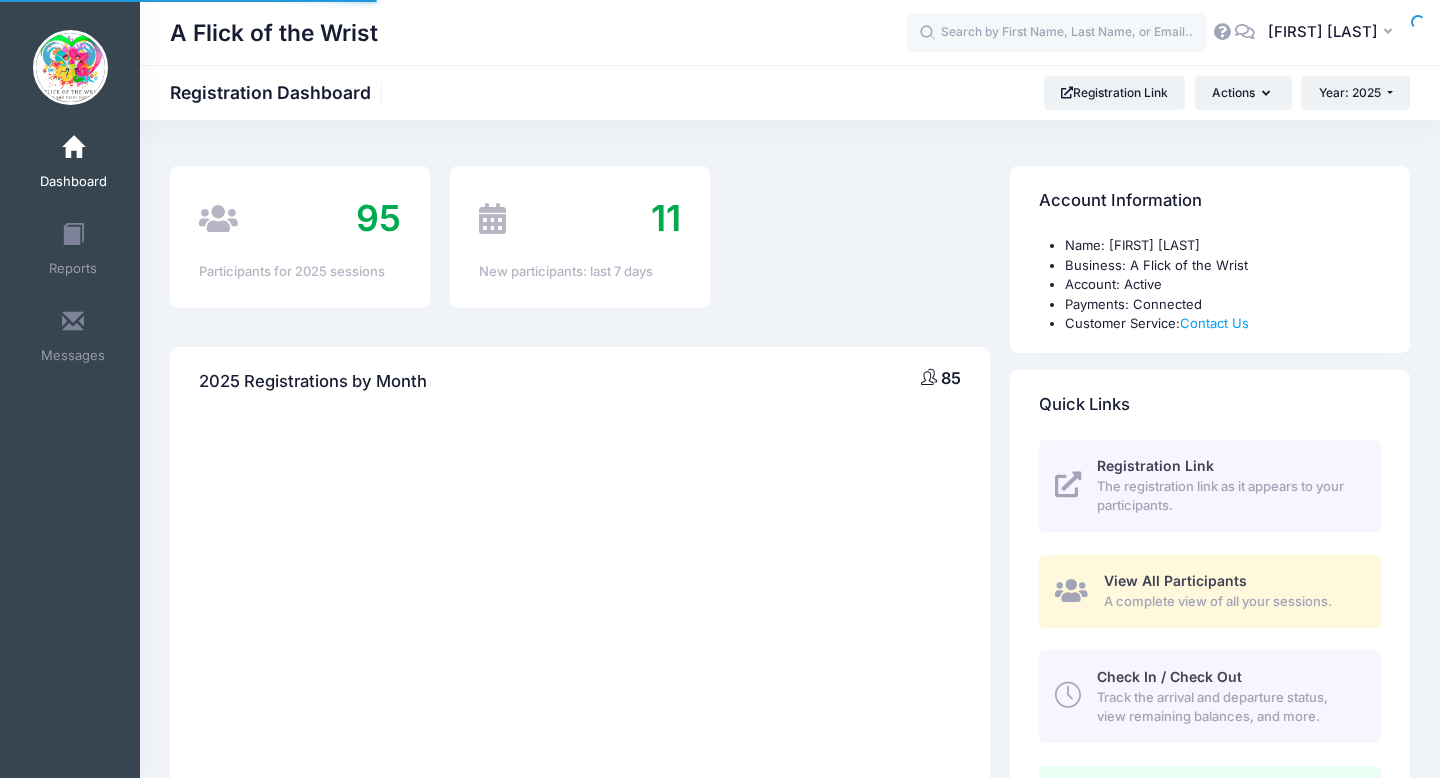 select 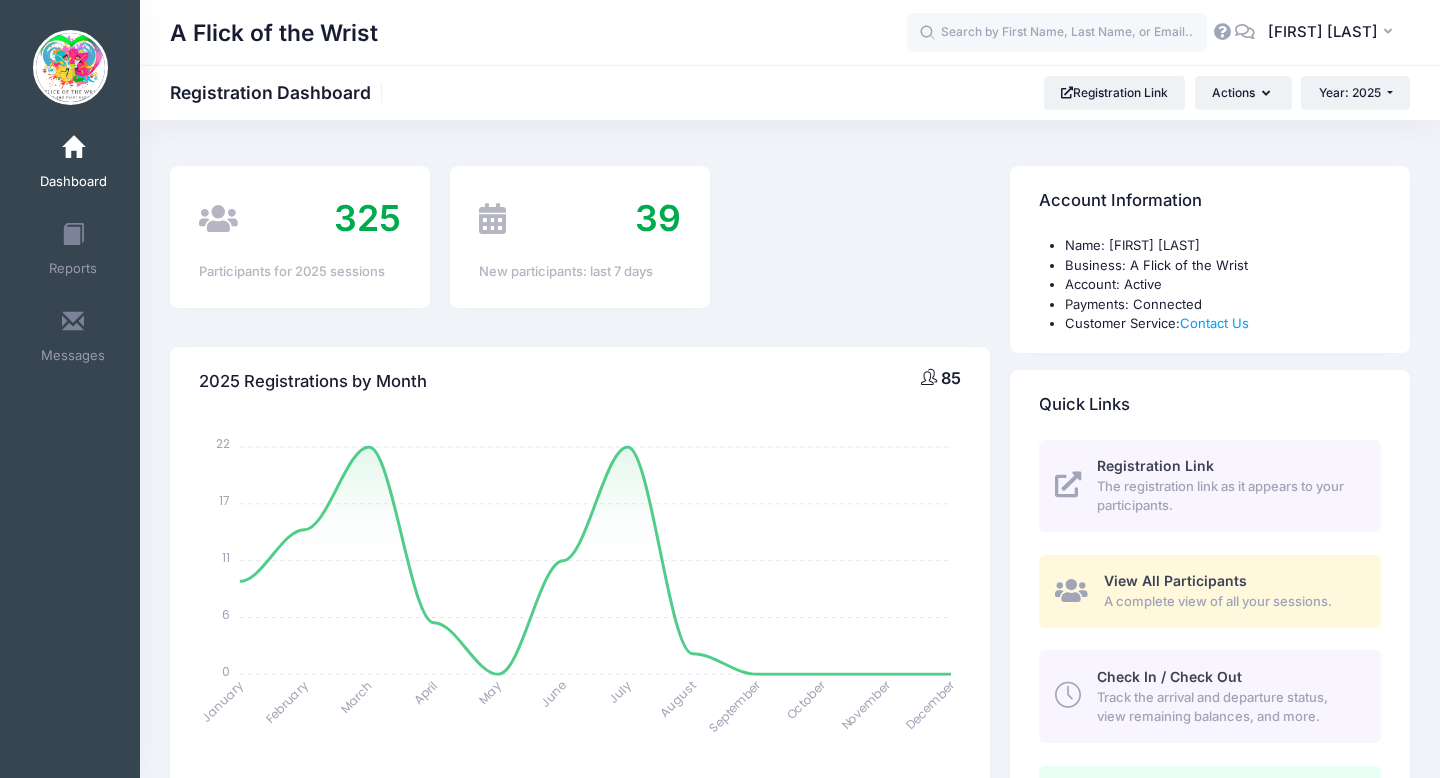 click on "Check In / Check Out
Track the arrival and departure status, view remaining balances, and more." at bounding box center [1227, 697] 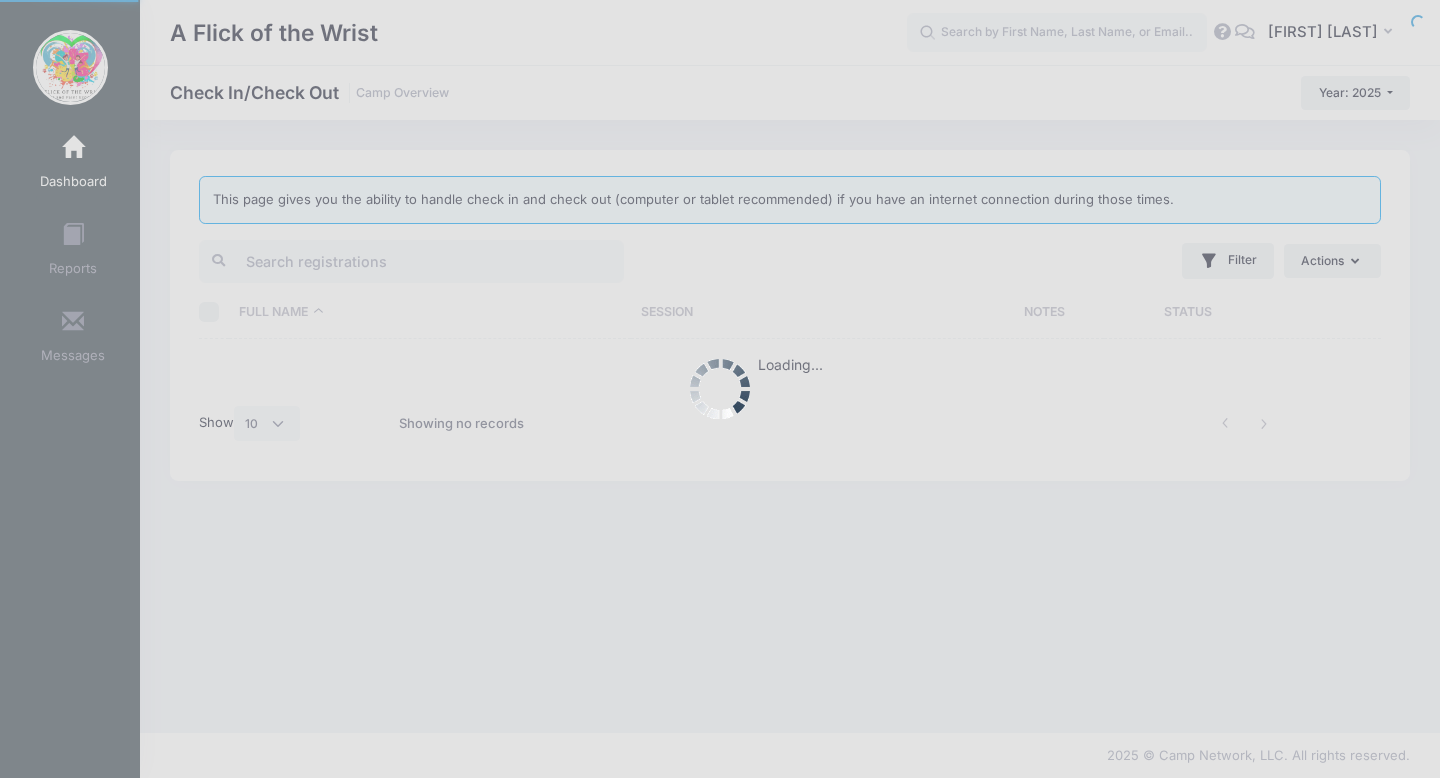 select on "10" 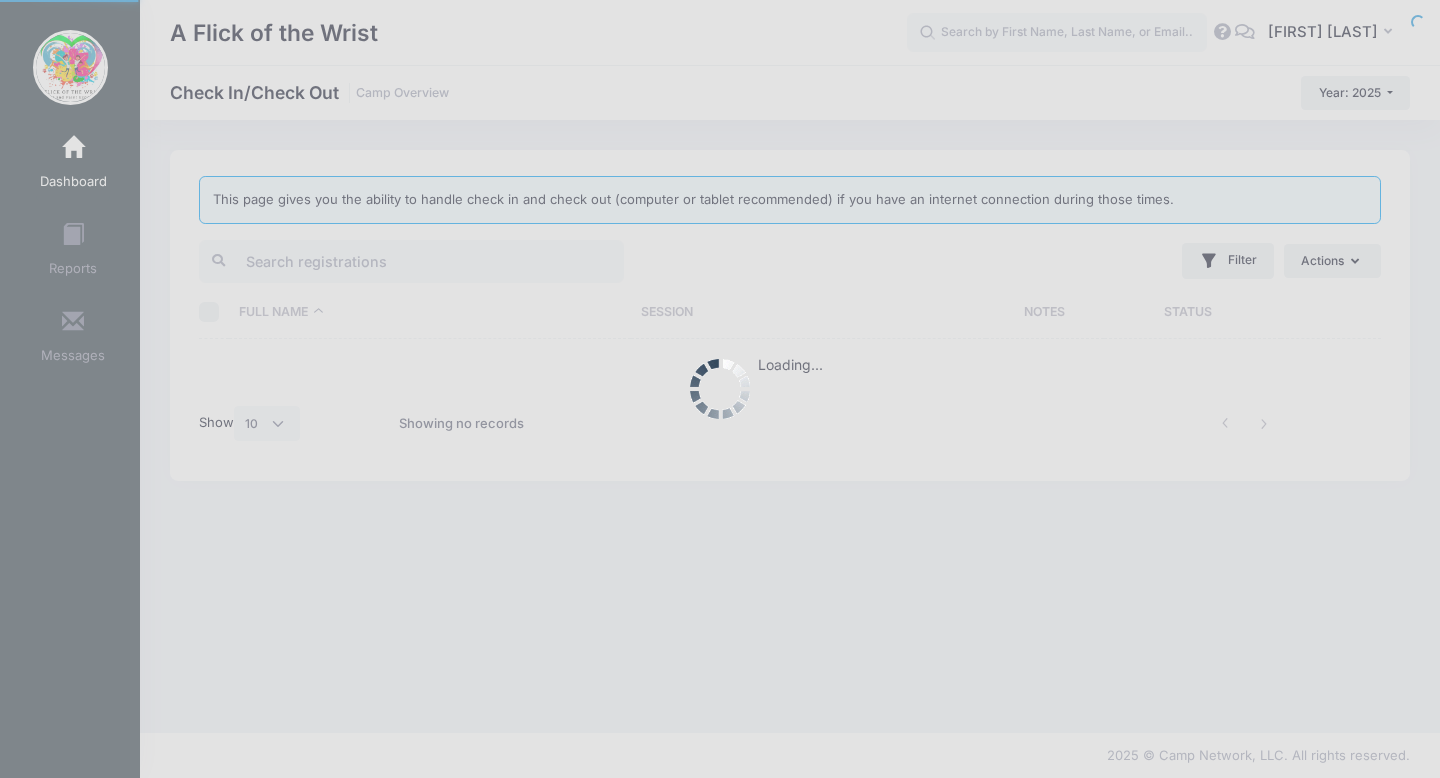 scroll, scrollTop: 0, scrollLeft: 0, axis: both 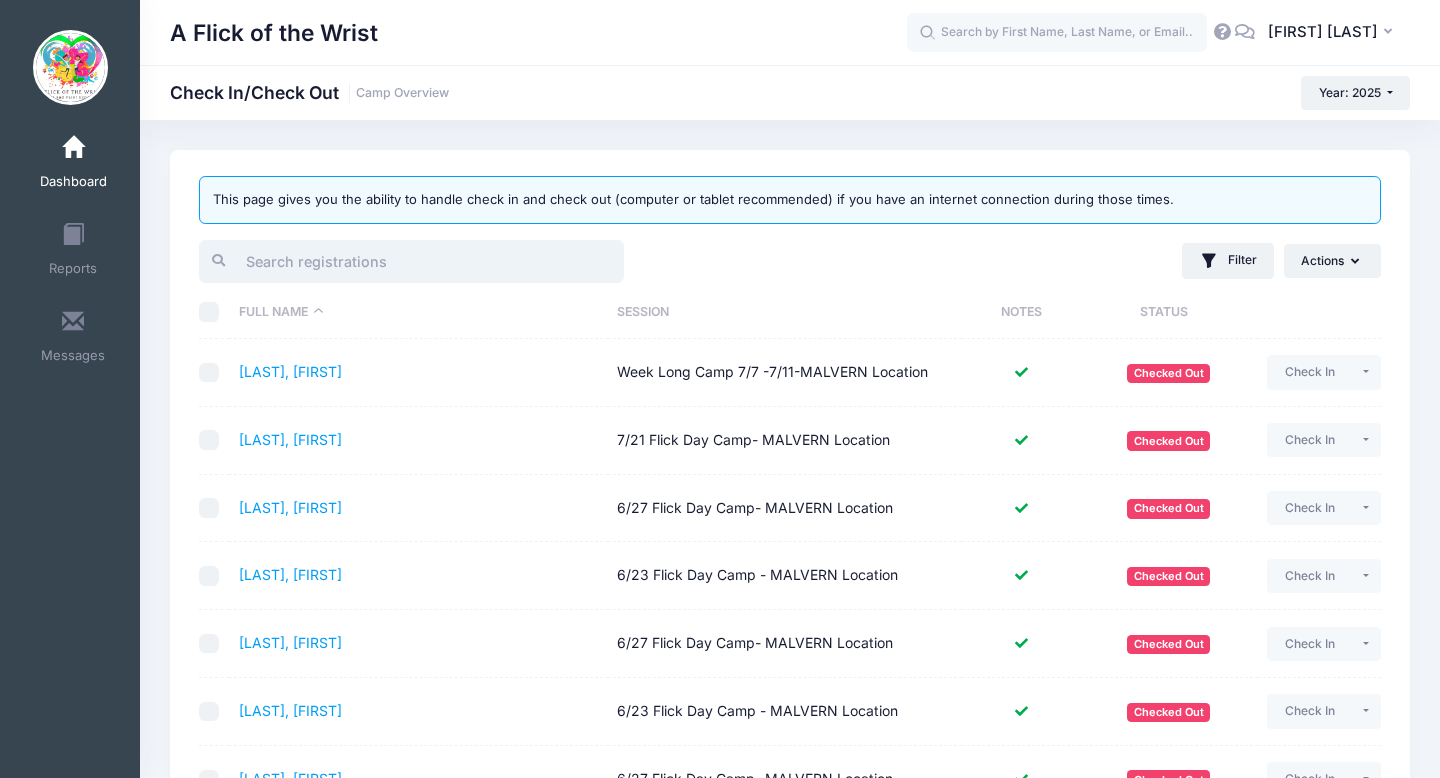 click at bounding box center [411, 261] 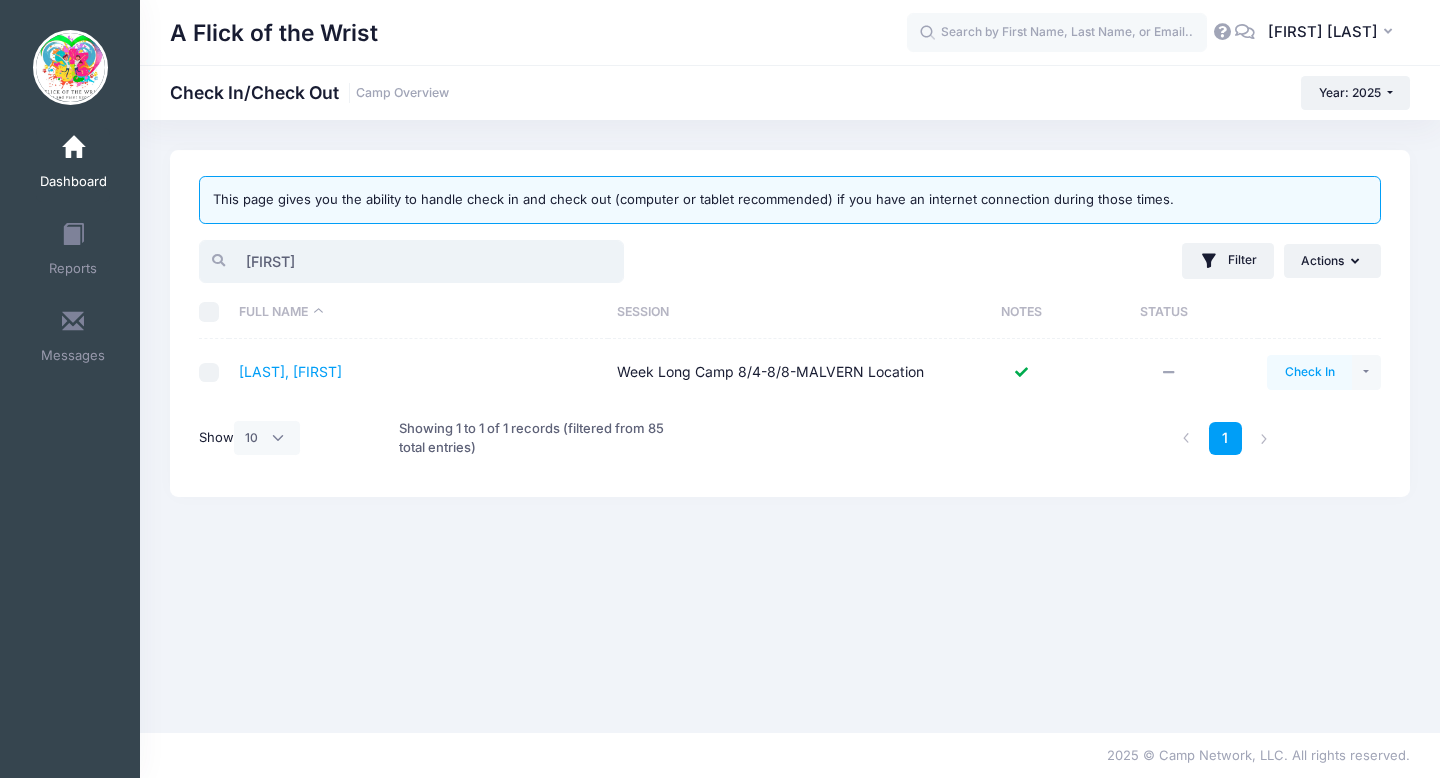 type on "[NAME]" 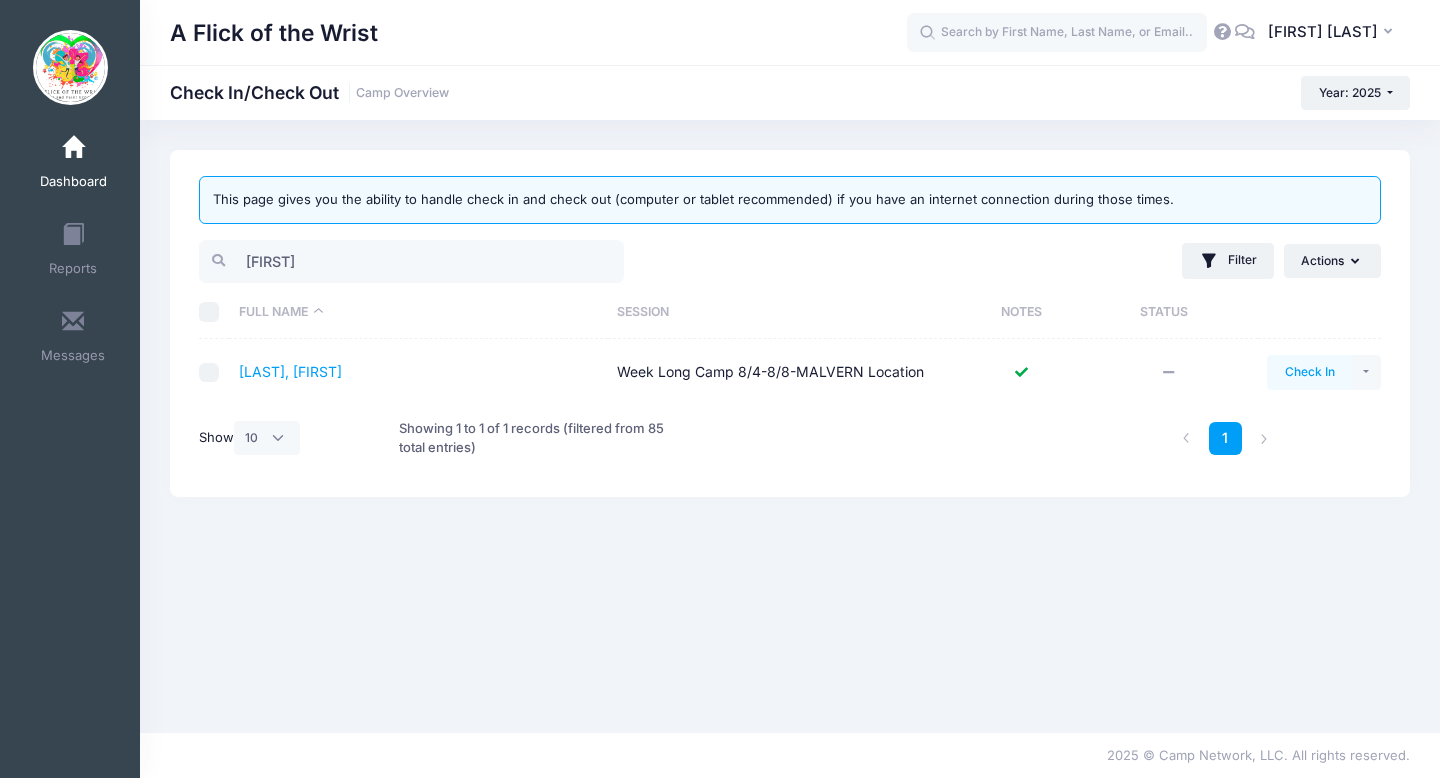 click on "Check In" at bounding box center (1309, 372) 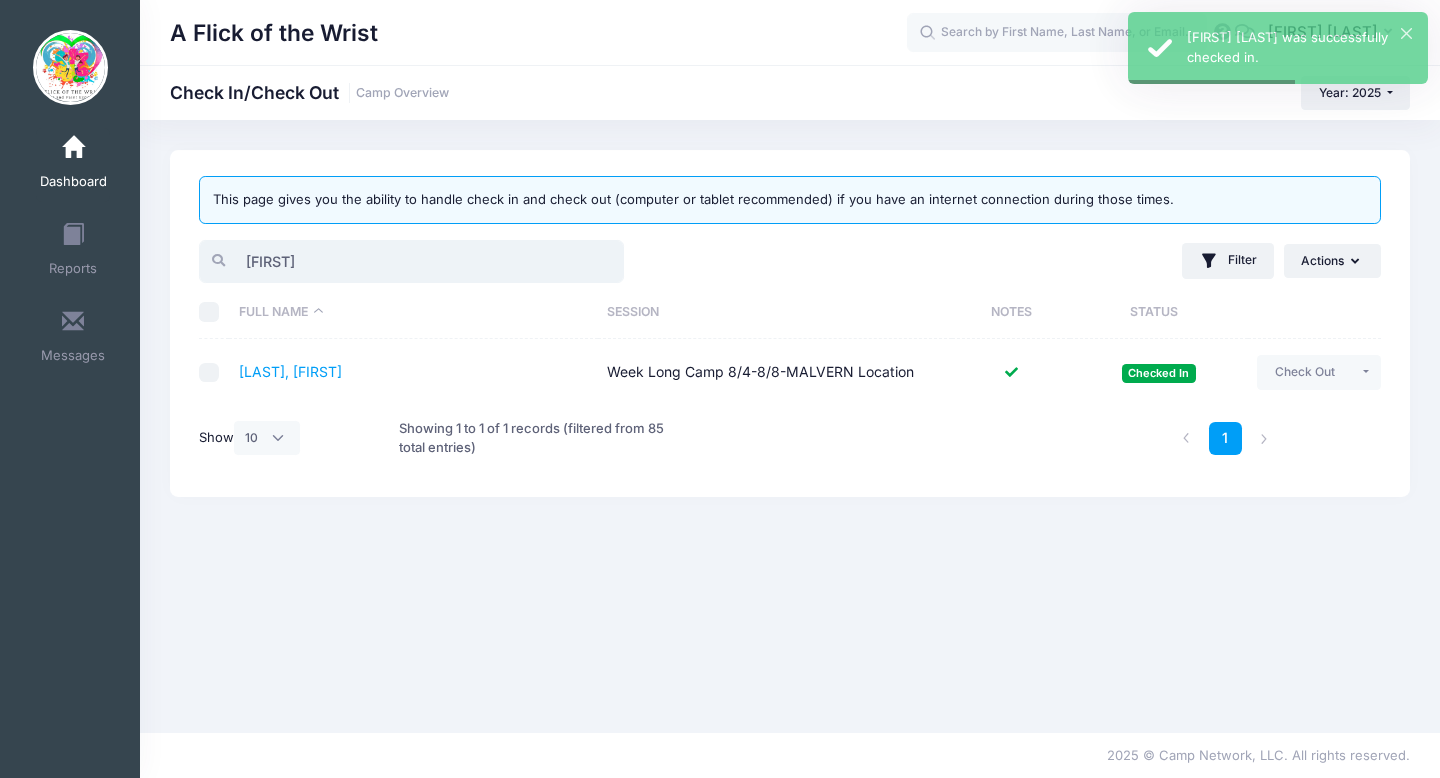 click on "jack" at bounding box center [411, 261] 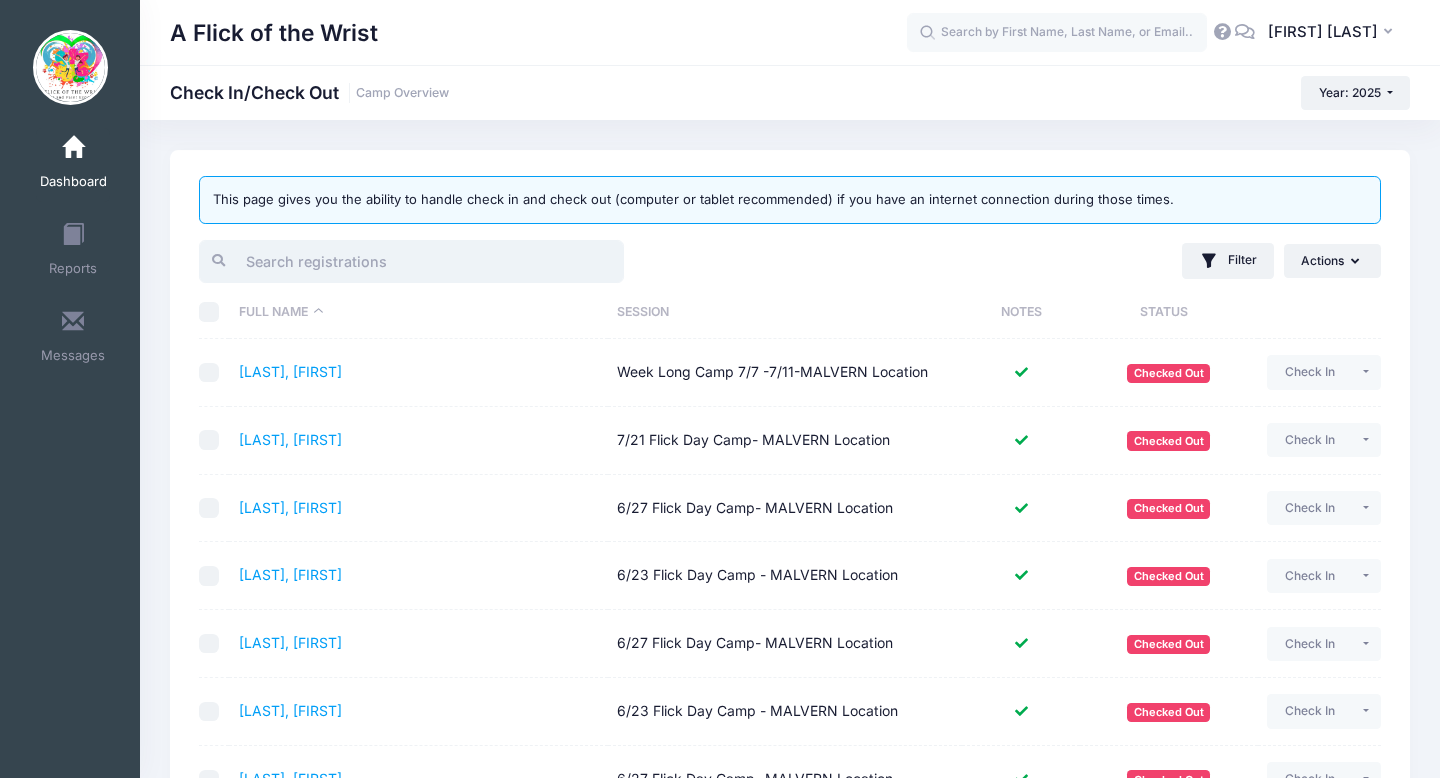 type 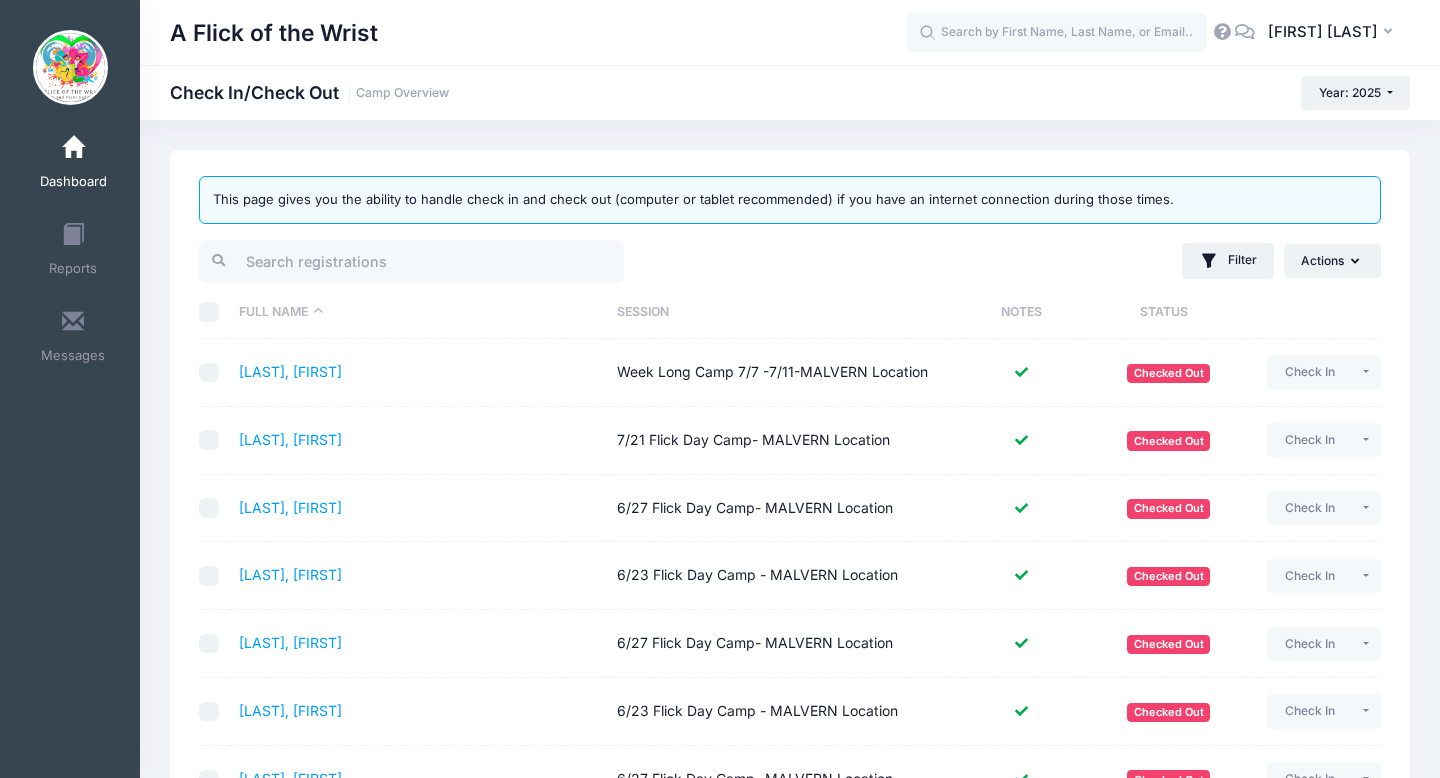 click on "Dashboard" at bounding box center (73, 165) 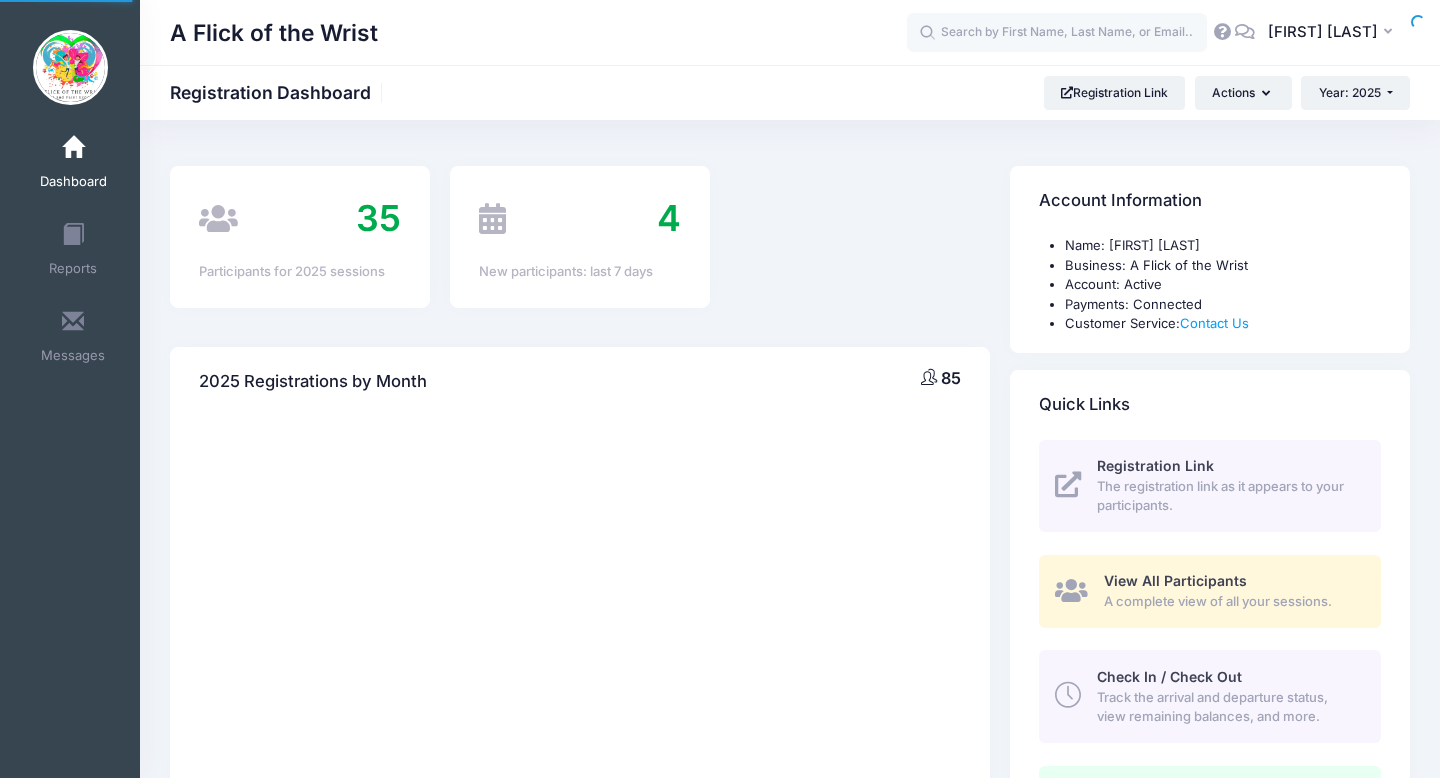 scroll, scrollTop: 0, scrollLeft: 0, axis: both 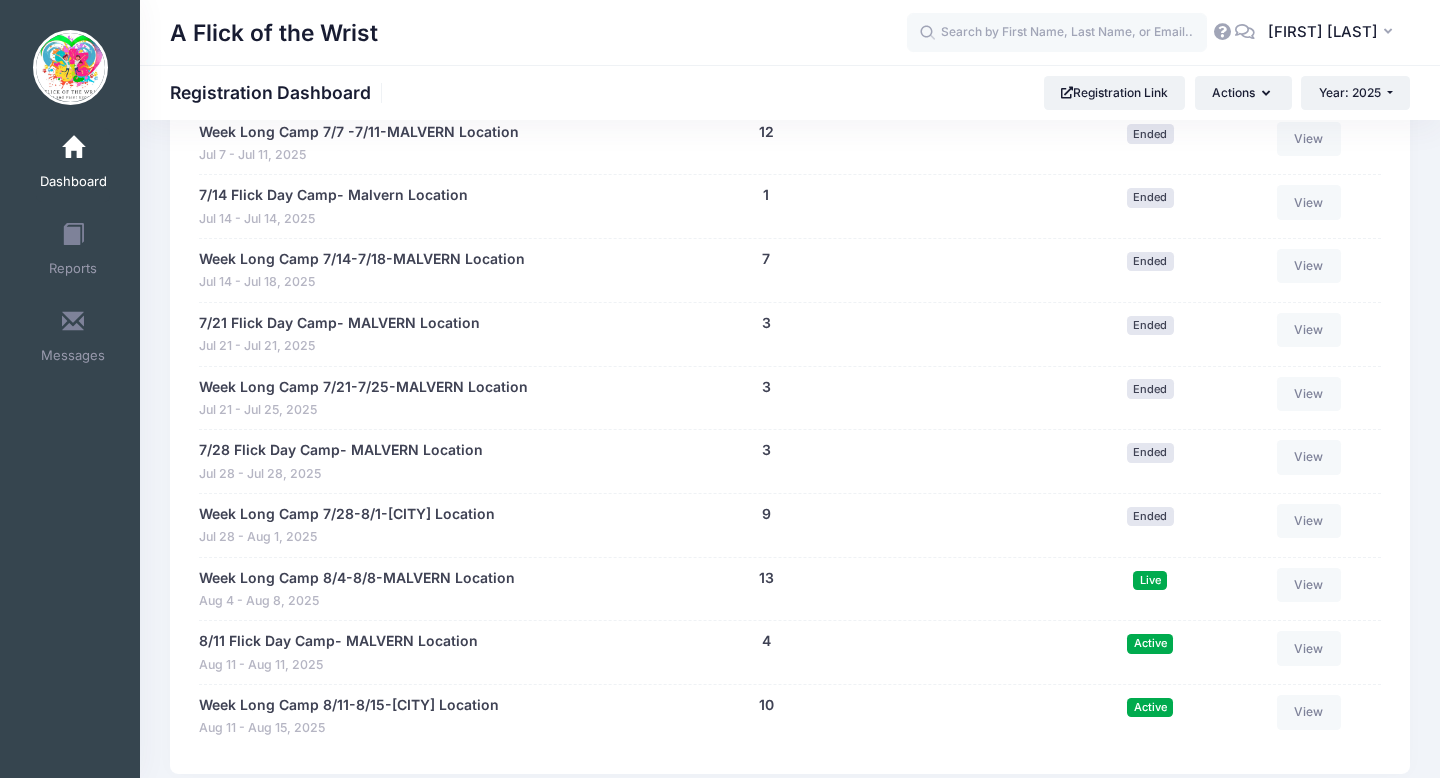 click on "Week Long Camp 8/4-8/8-[CITY] Location
Aug 4 - Aug 8, 2025
13 people
13
(Waitlist: 0)
Live
View" at bounding box center [790, 589] 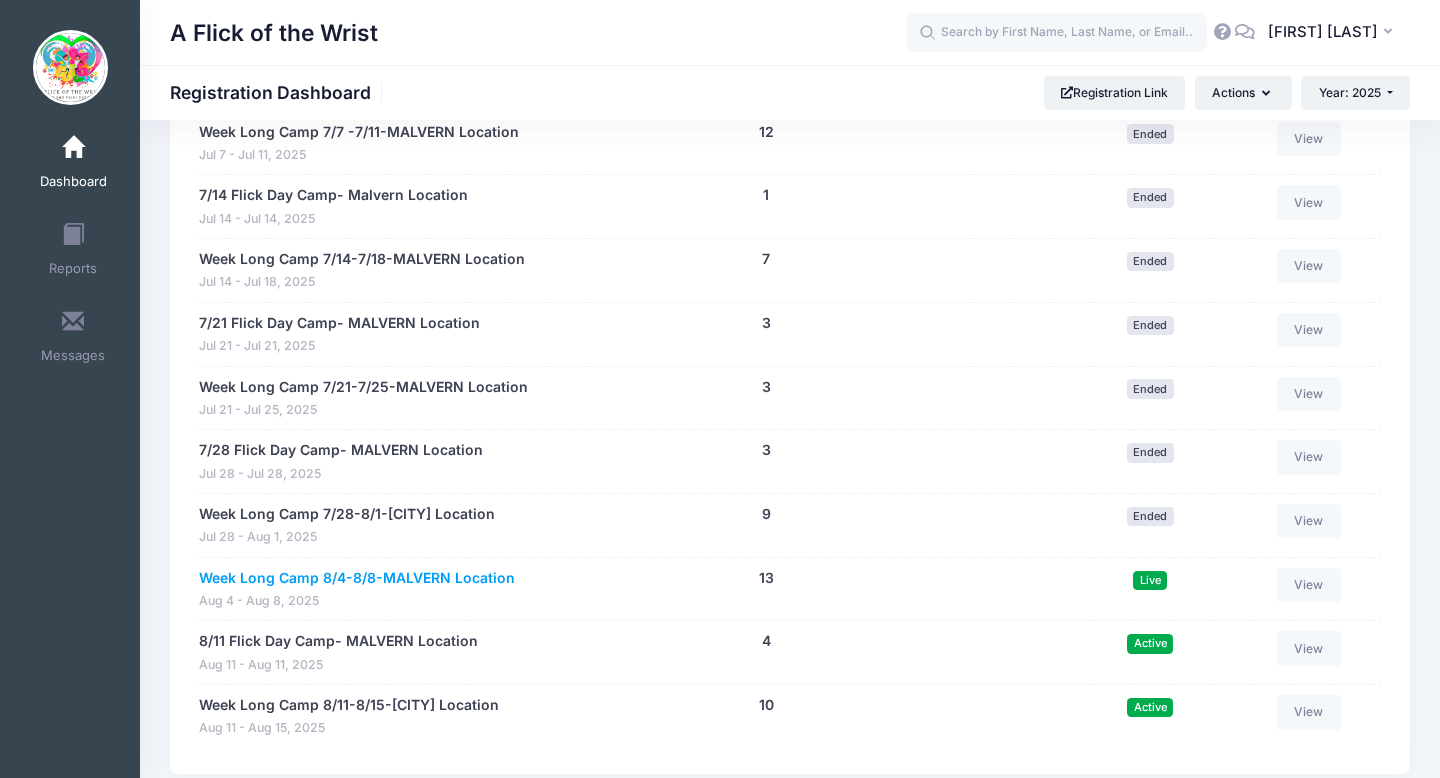 click on "Week Long Camp 8/4-8/8-MALVERN Location" at bounding box center (357, 578) 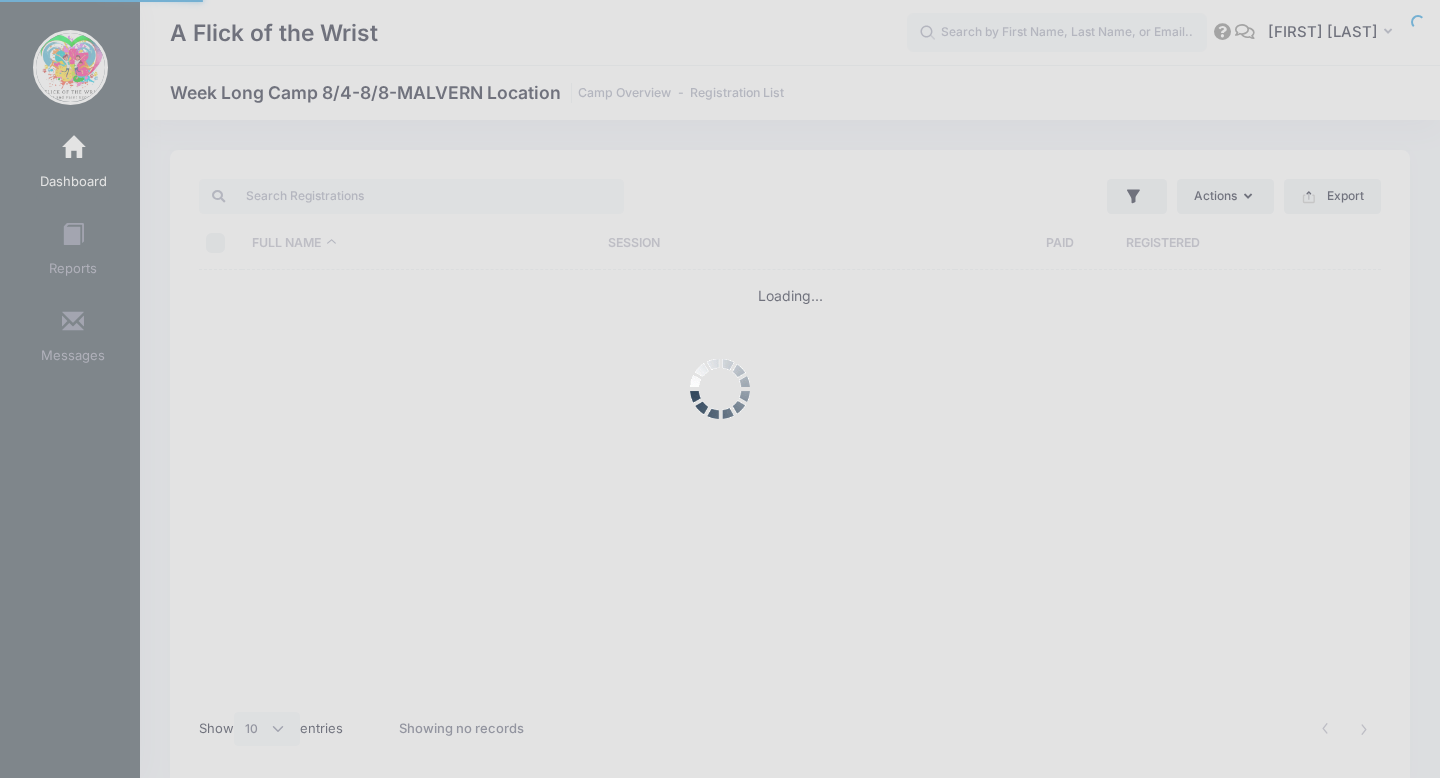 select on "10" 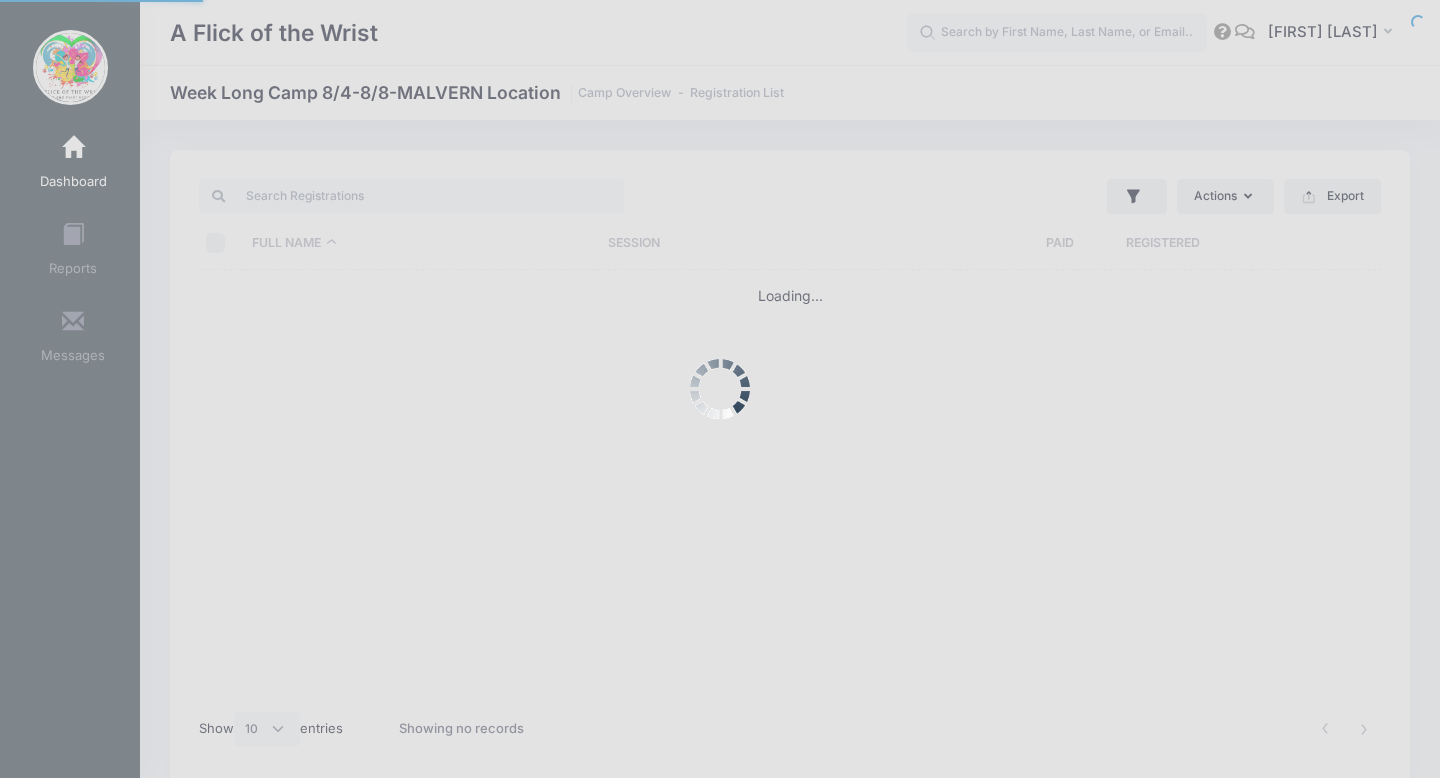 scroll, scrollTop: 0, scrollLeft: 0, axis: both 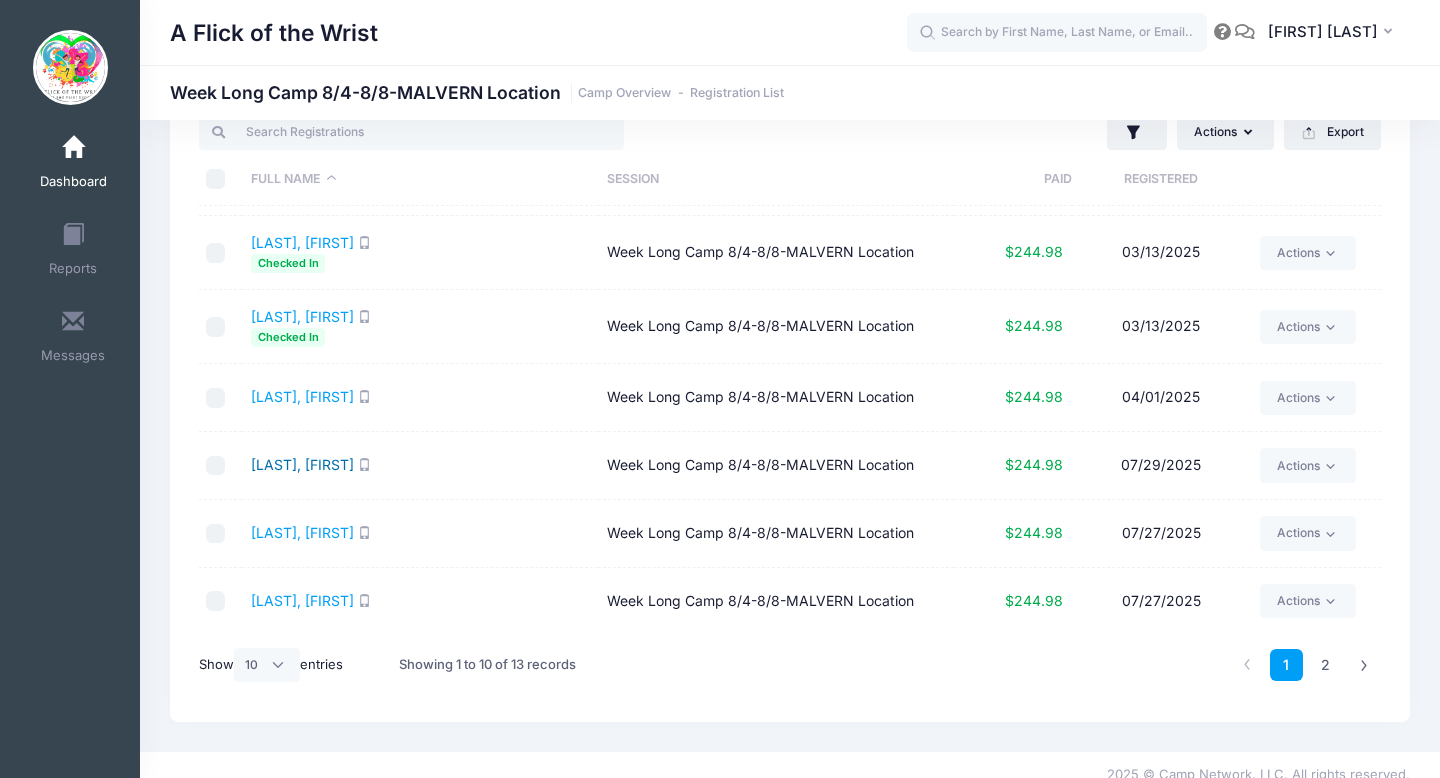 click on "[LAST], [FIRST]" at bounding box center (302, 464) 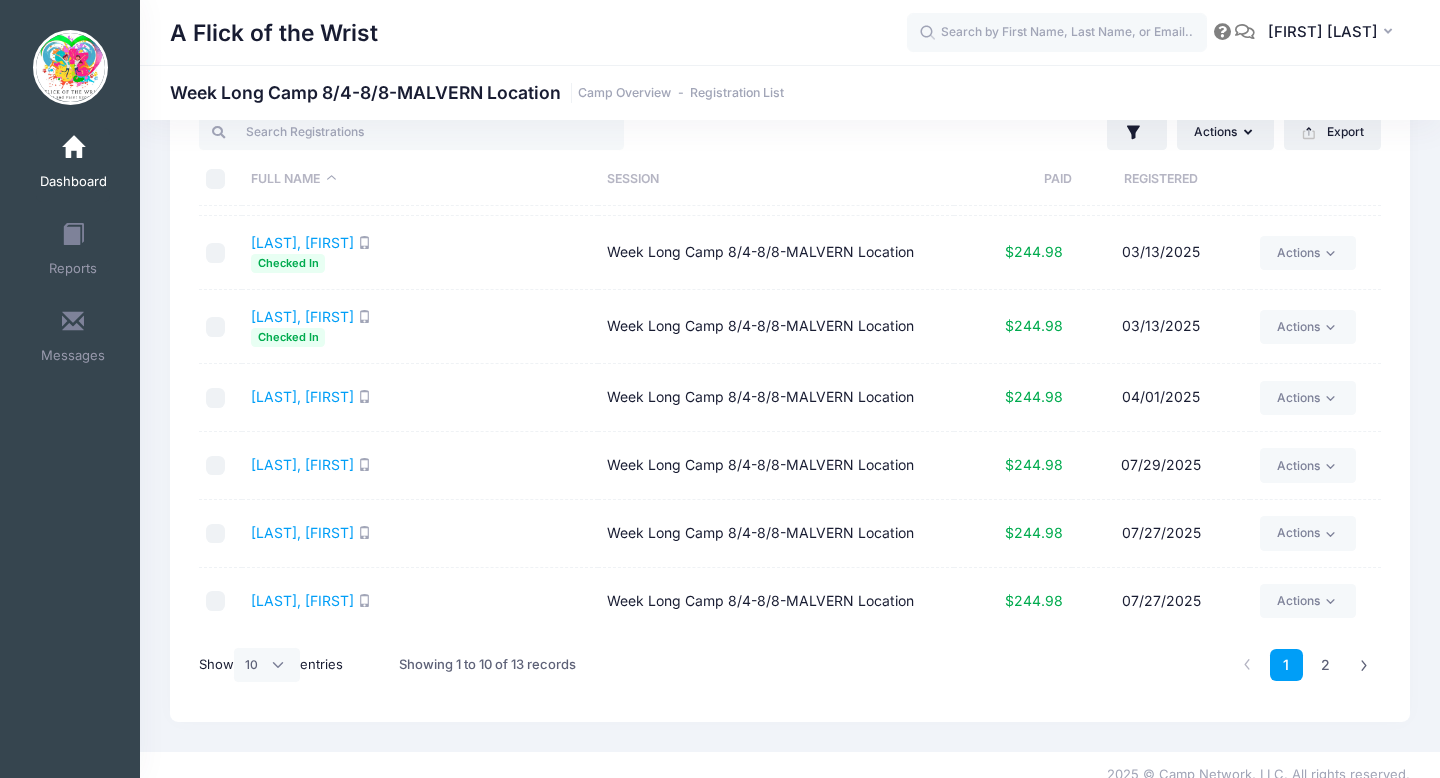 scroll, scrollTop: 0, scrollLeft: 0, axis: both 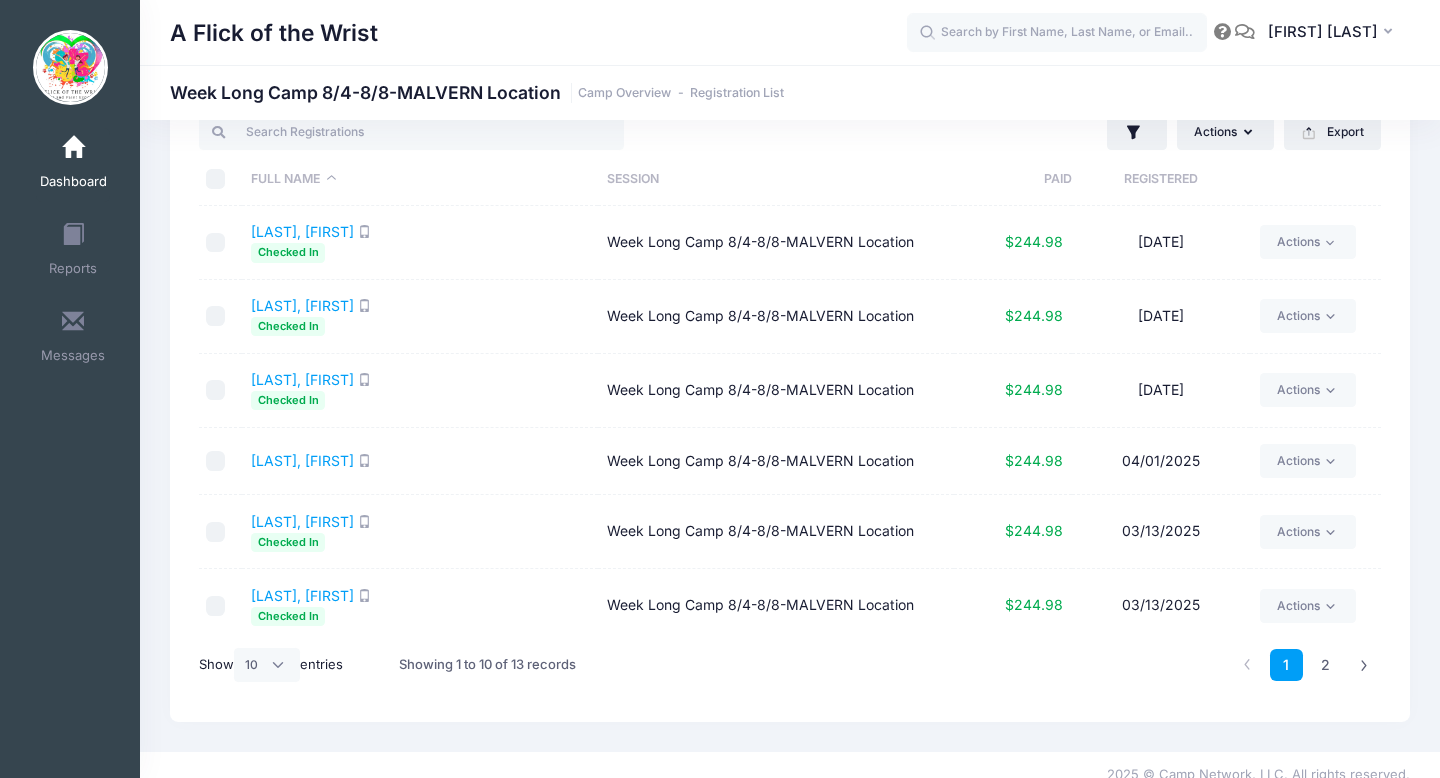 click at bounding box center [73, 148] 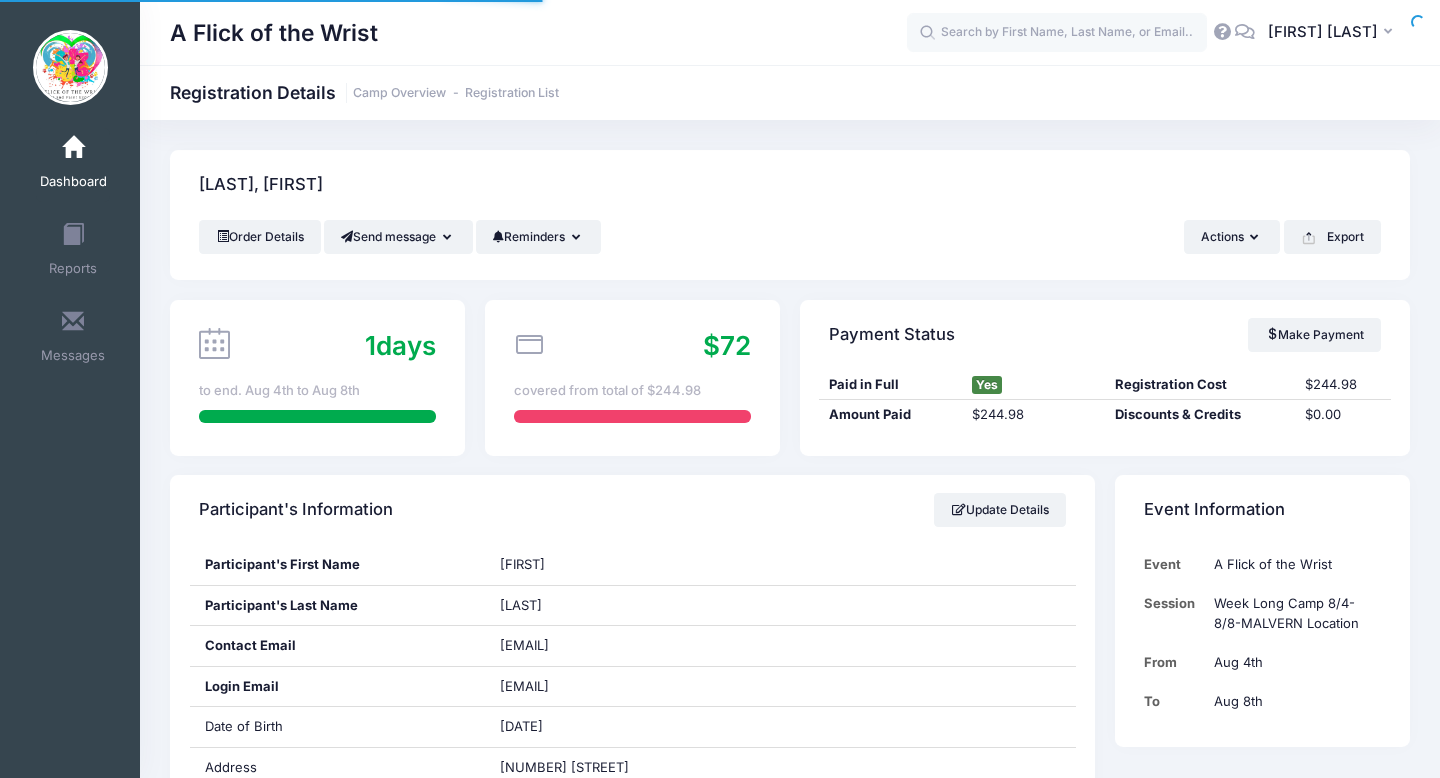 scroll, scrollTop: 0, scrollLeft: 0, axis: both 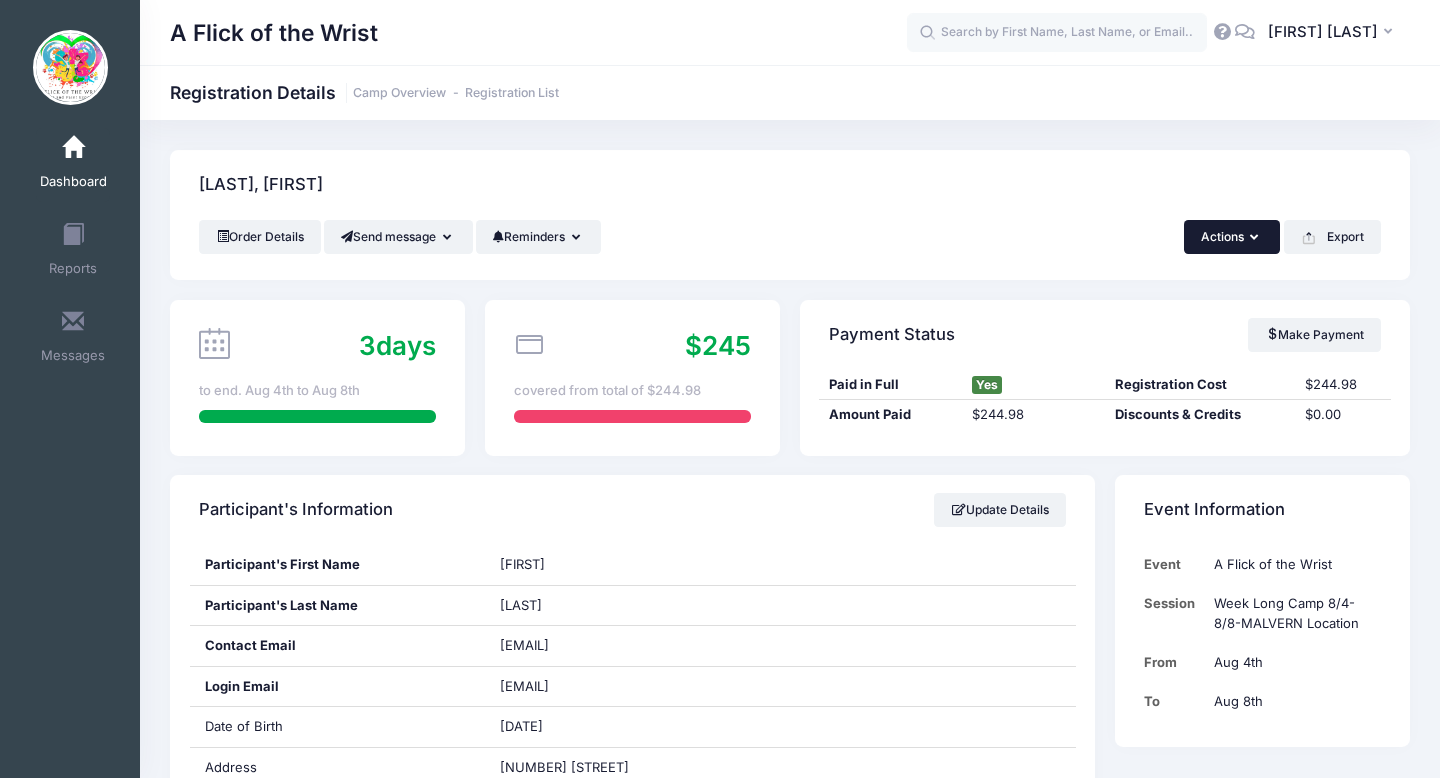 click on "Actions" at bounding box center [1232, 237] 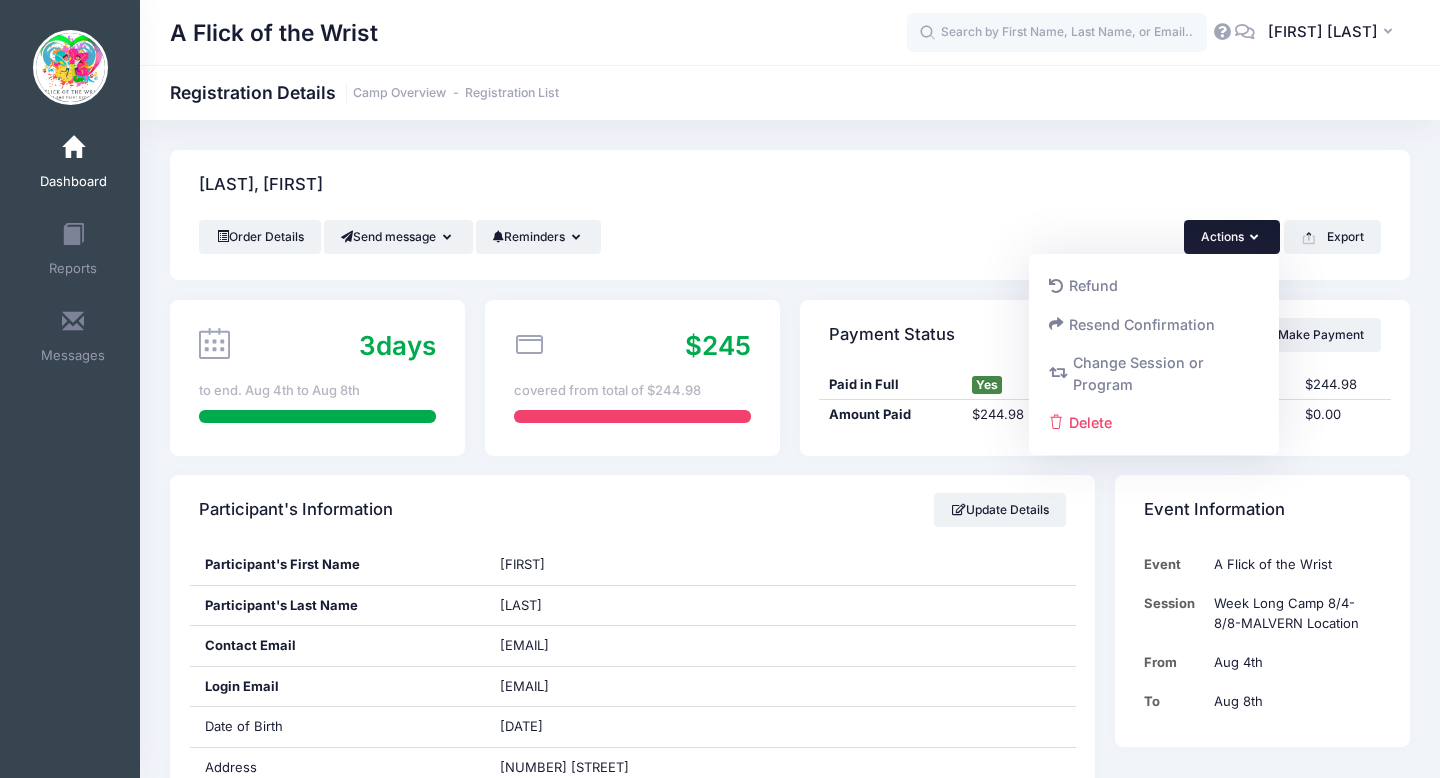 click on "[LAST], [FIRST]" at bounding box center [790, 185] 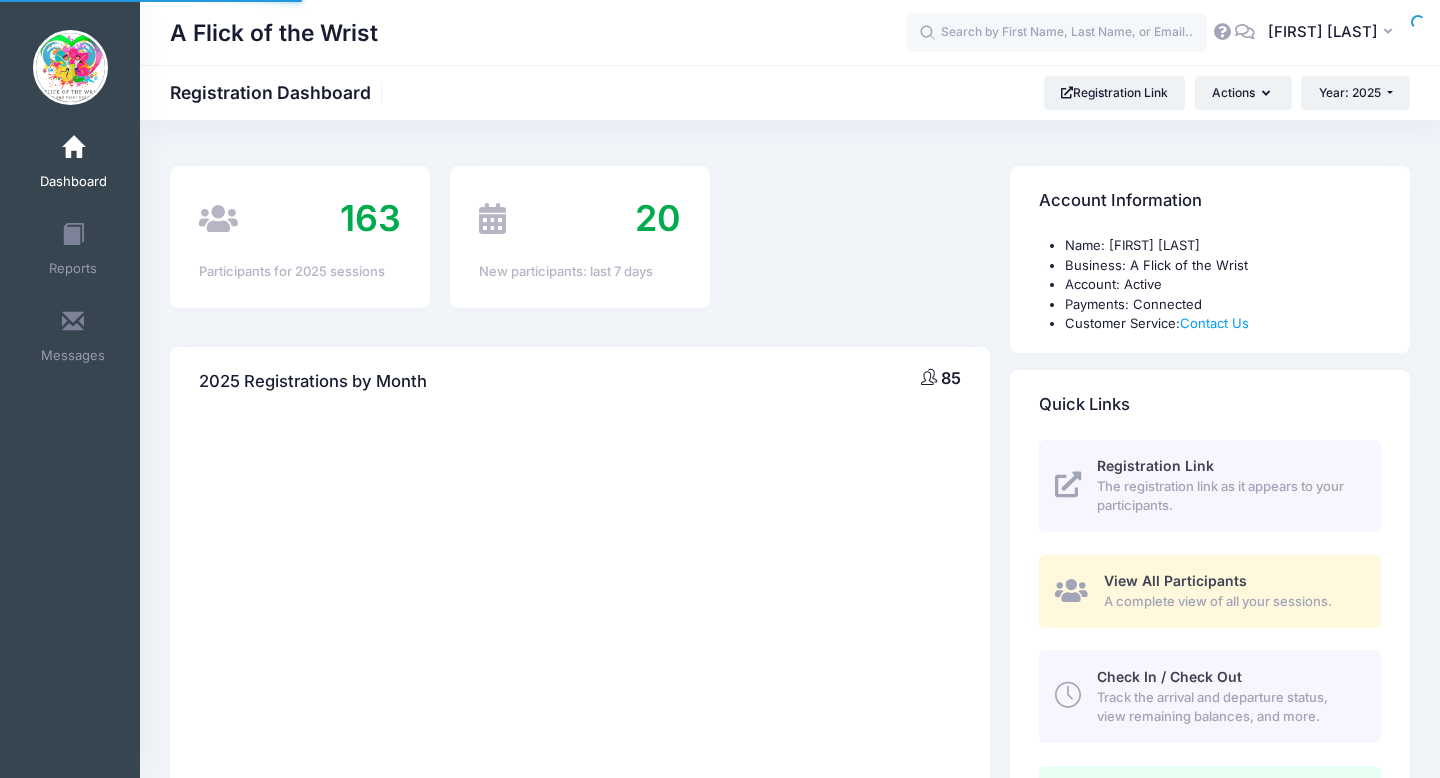 scroll, scrollTop: 0, scrollLeft: 0, axis: both 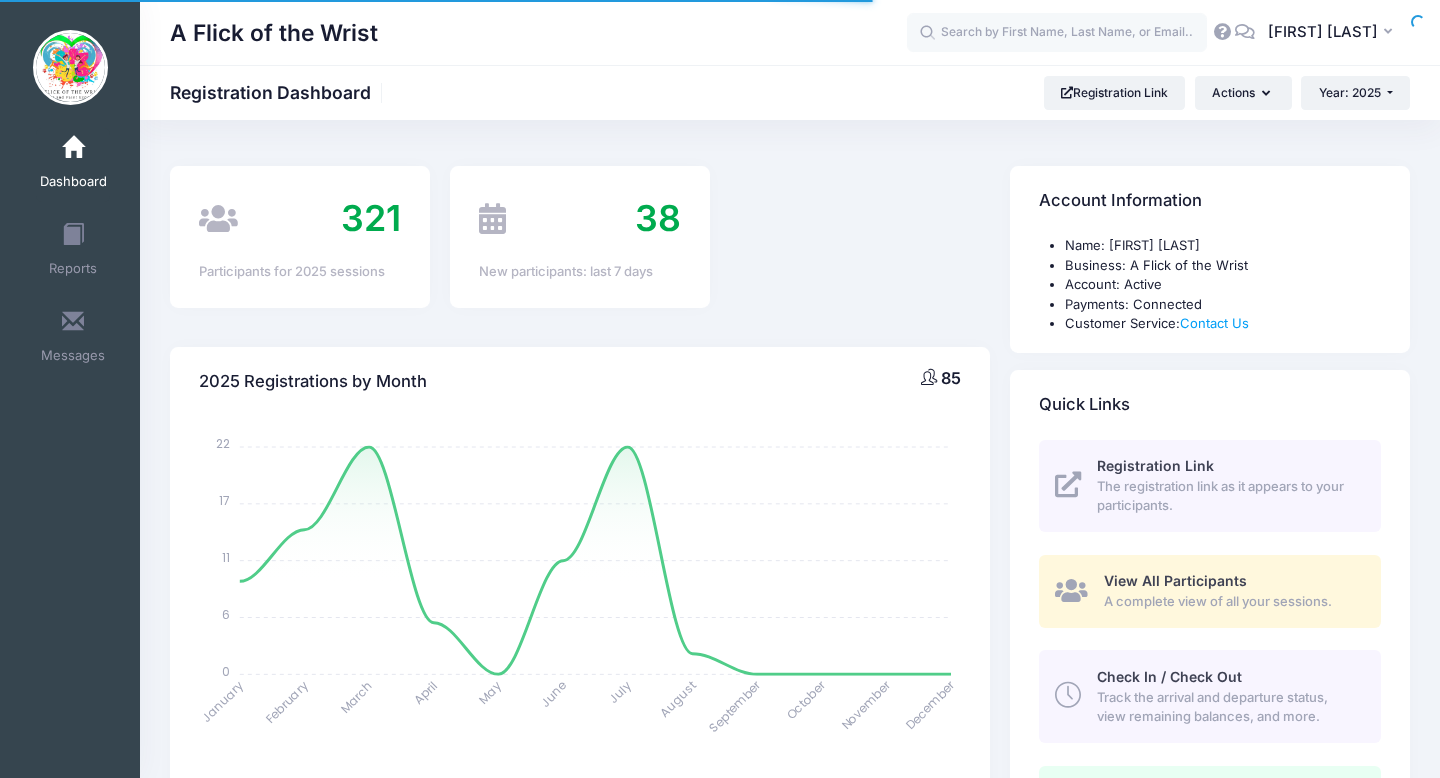 click on "Track the arrival and departure status, view remaining balances, and more." at bounding box center (1227, 707) 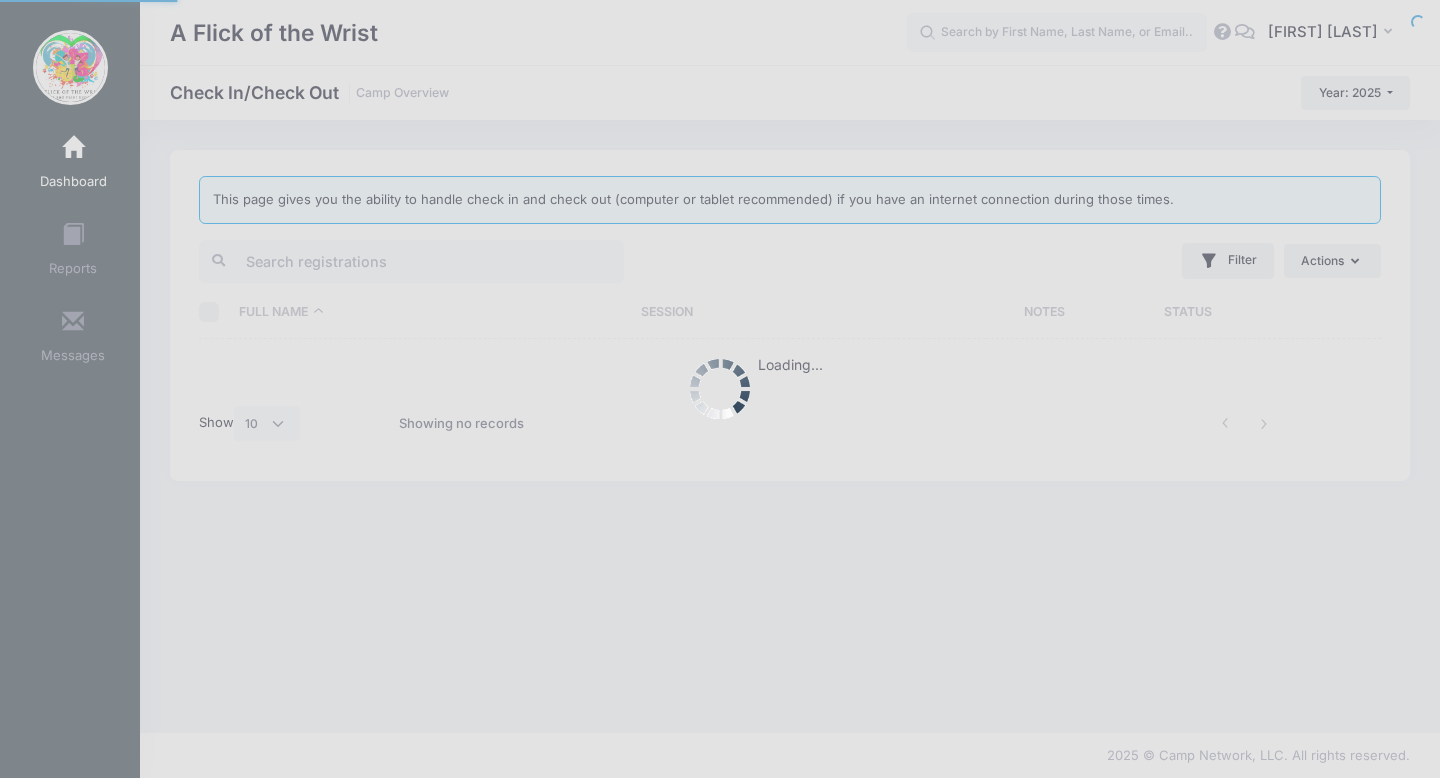 select on "10" 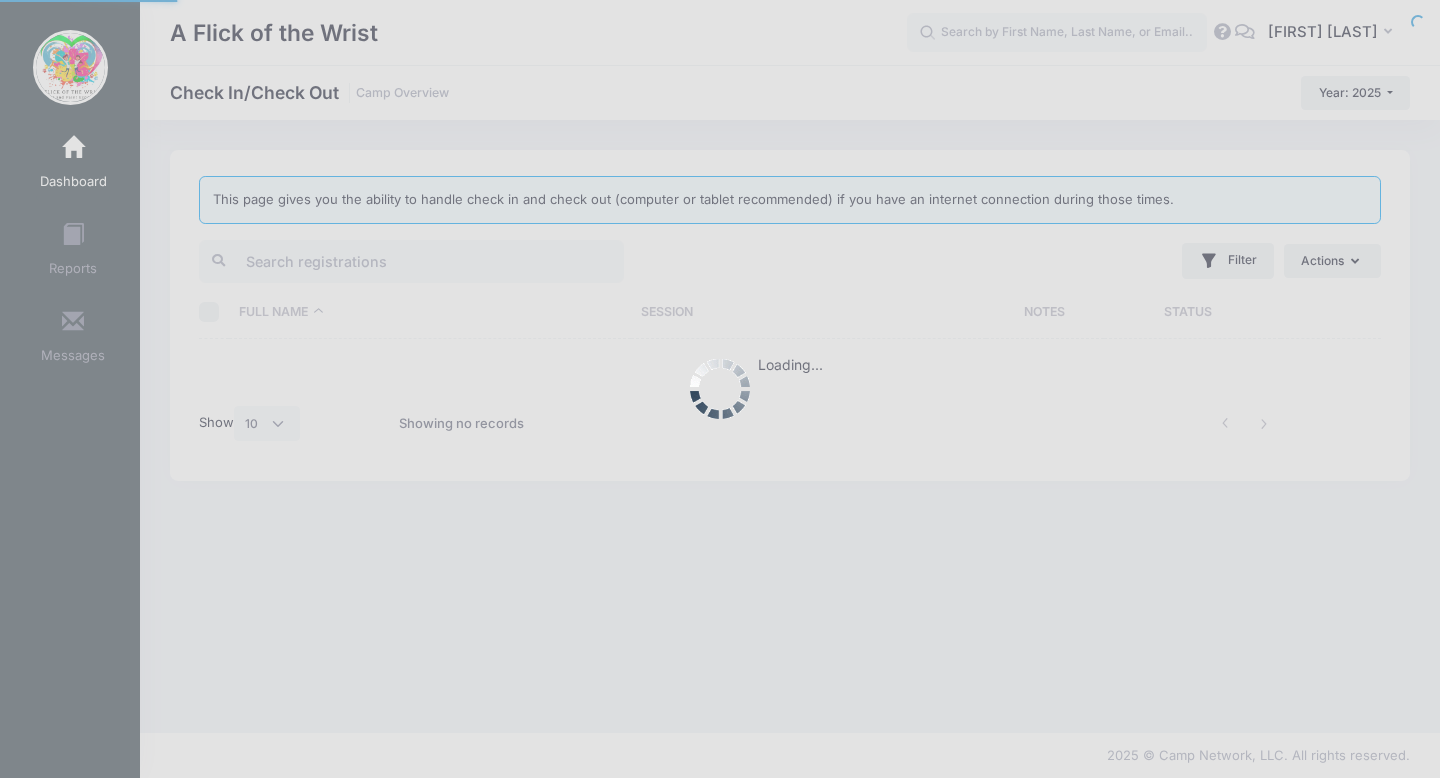 scroll, scrollTop: 0, scrollLeft: 0, axis: both 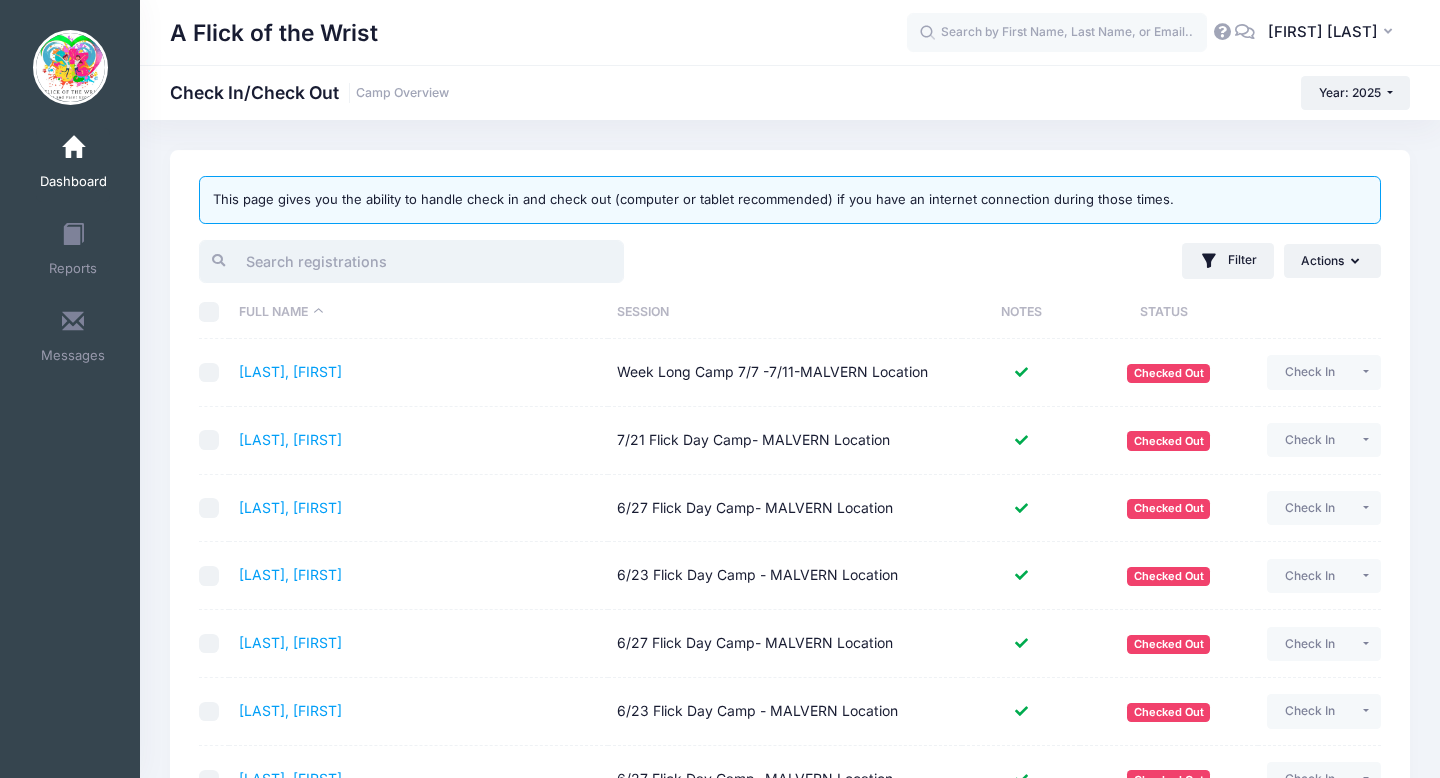 click at bounding box center [411, 261] 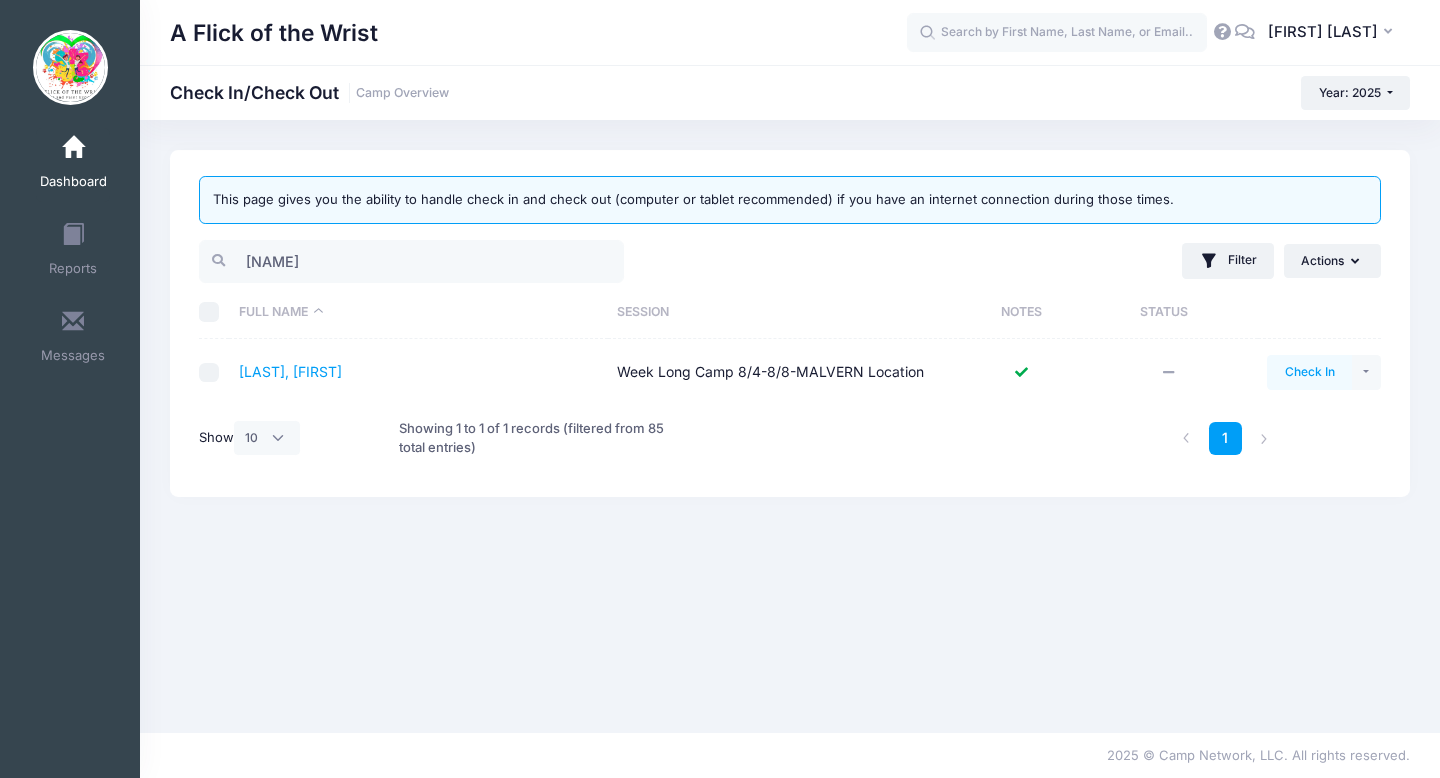 click on "Check In" at bounding box center (1309, 372) 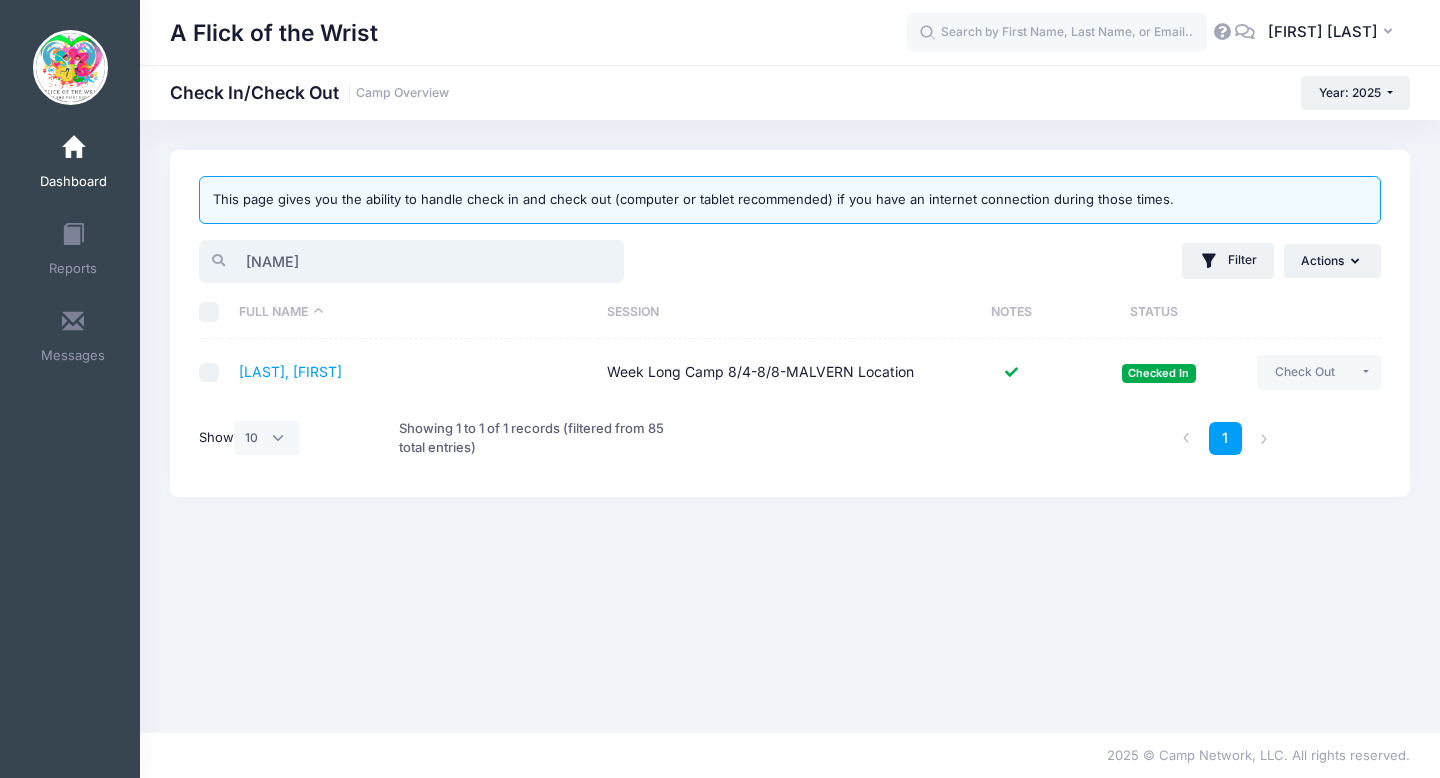 click on "[NAME]" at bounding box center [411, 261] 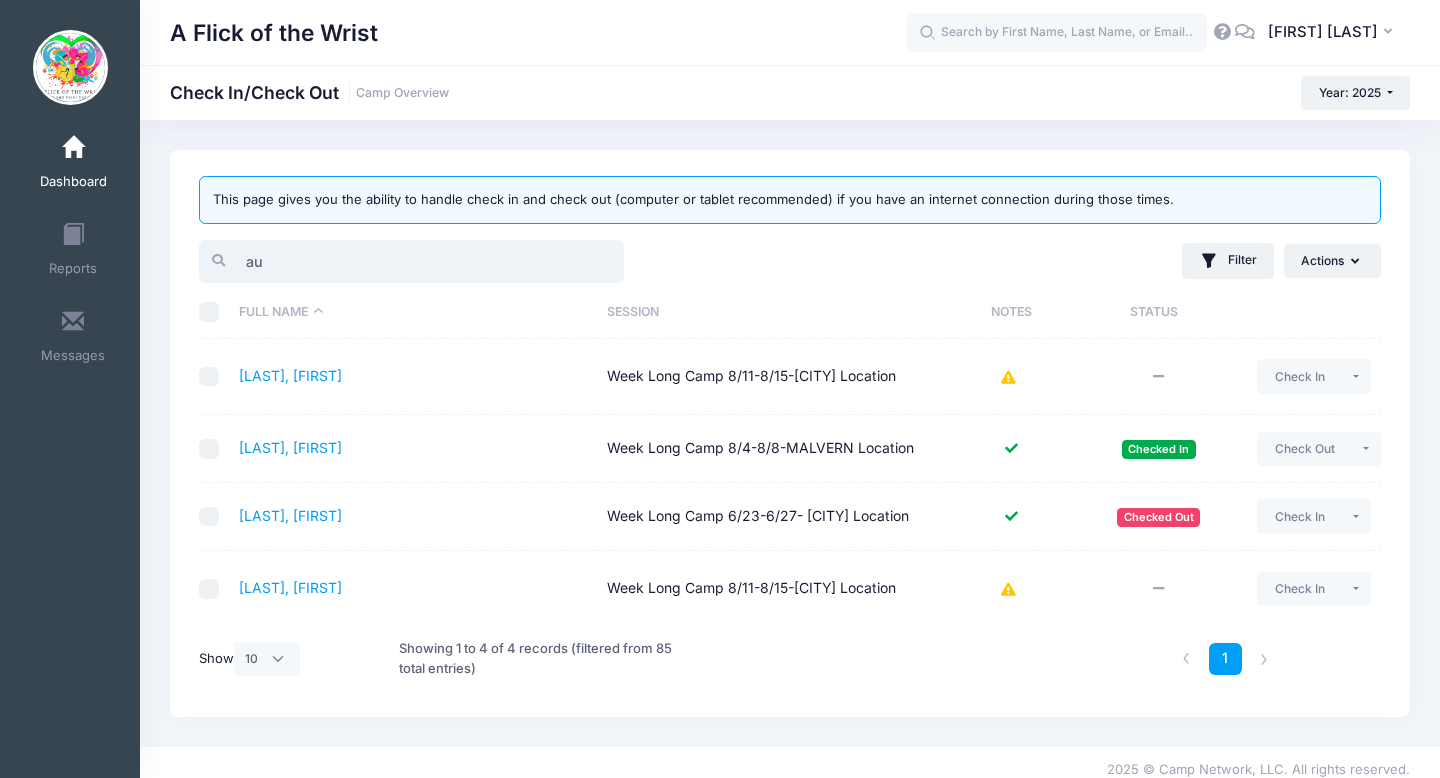 type on "a" 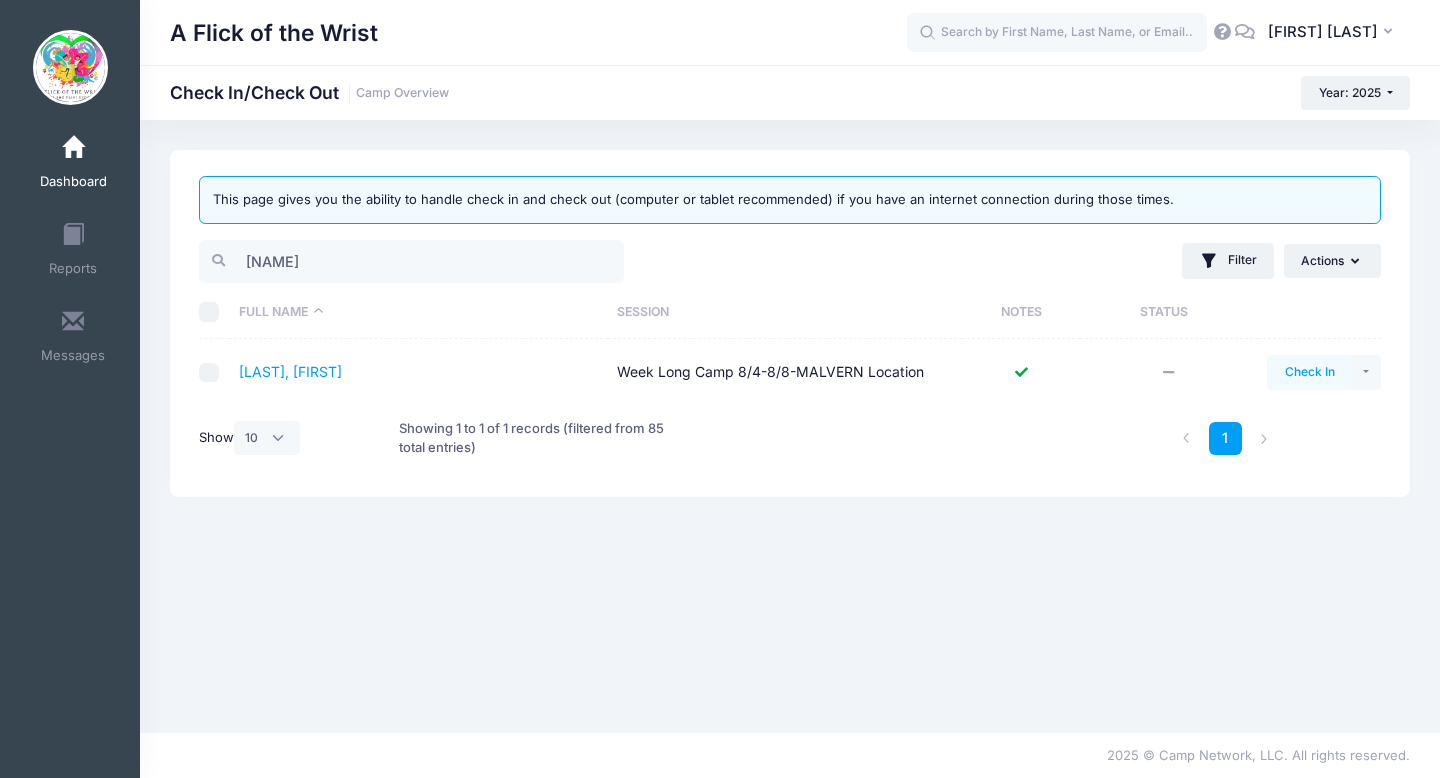 click on "Check In" at bounding box center [1309, 372] 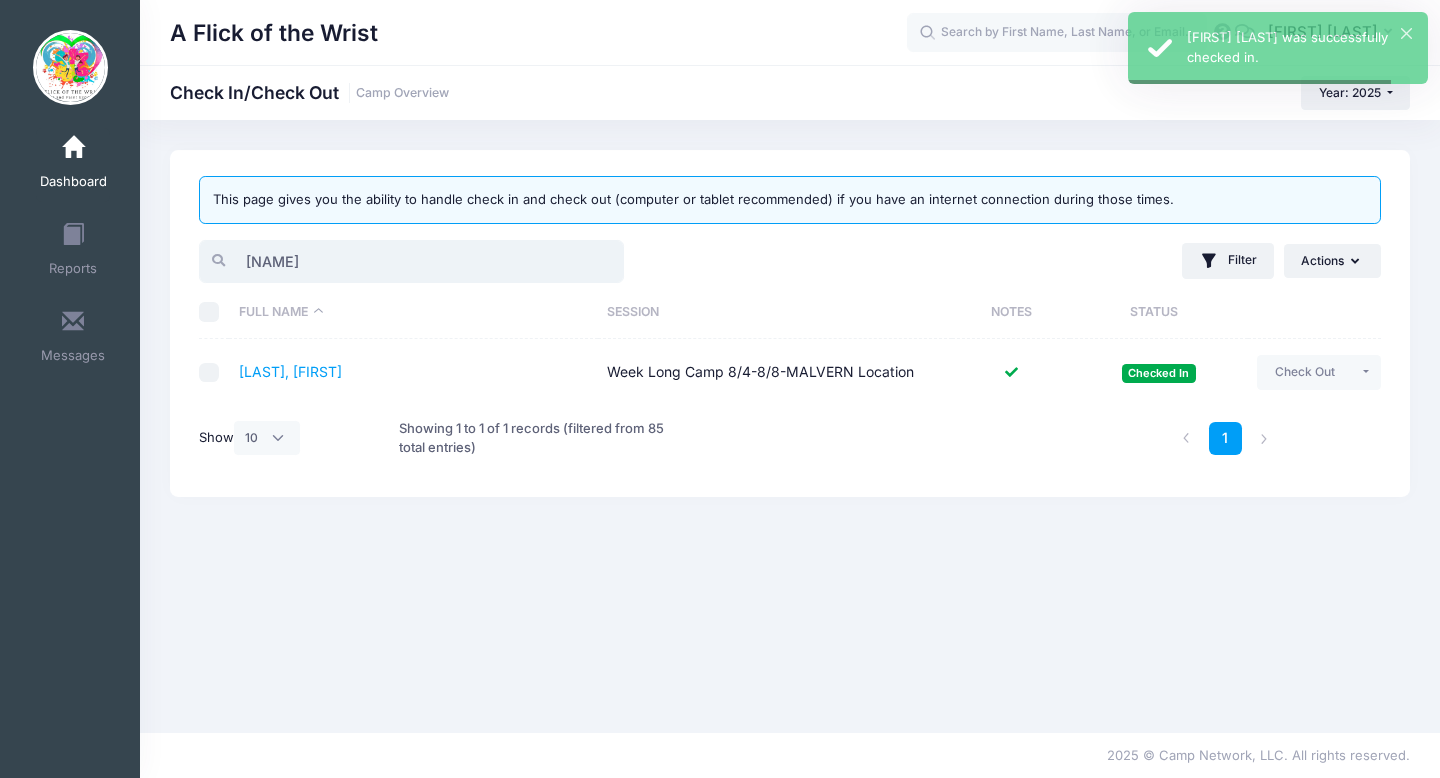 click on "[NAME]" at bounding box center [411, 261] 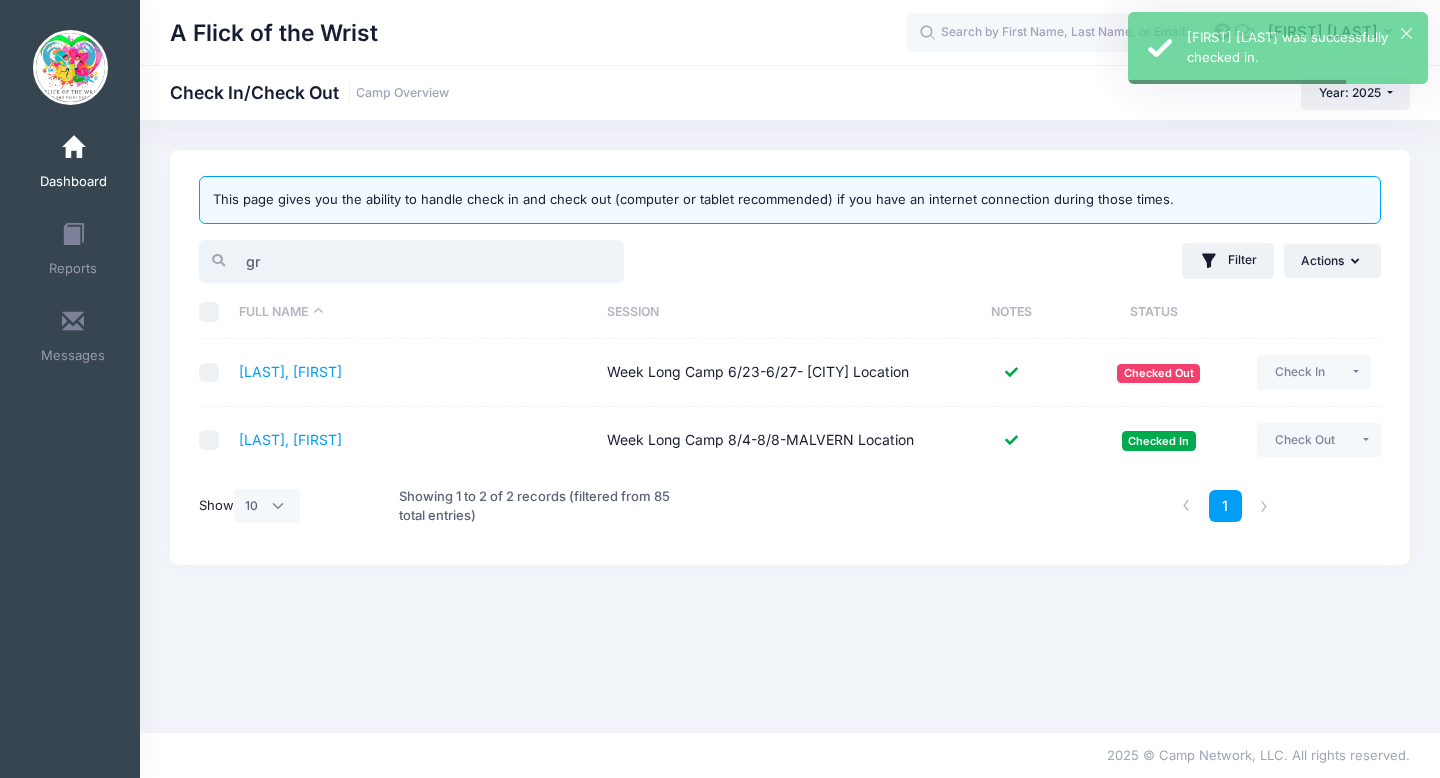 type on "g" 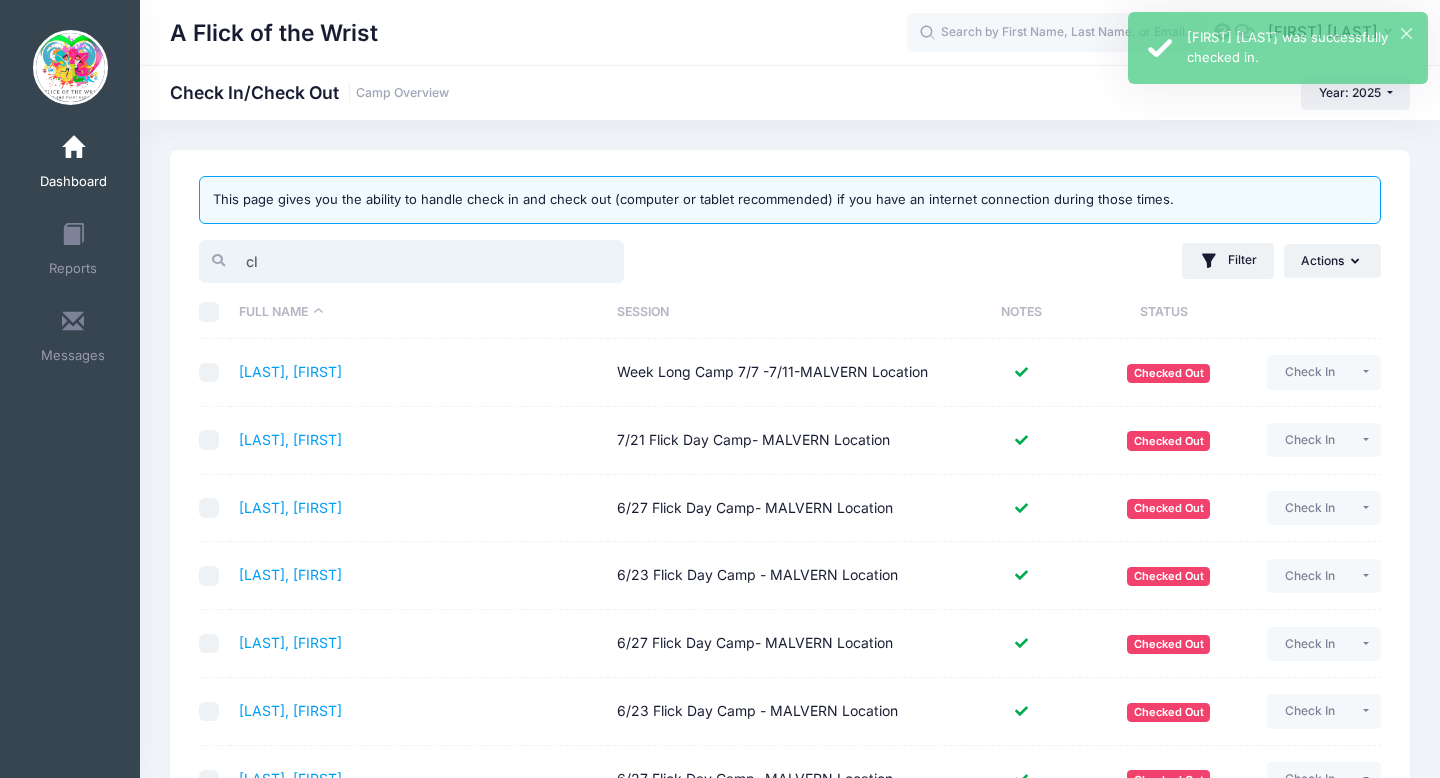 type on "c" 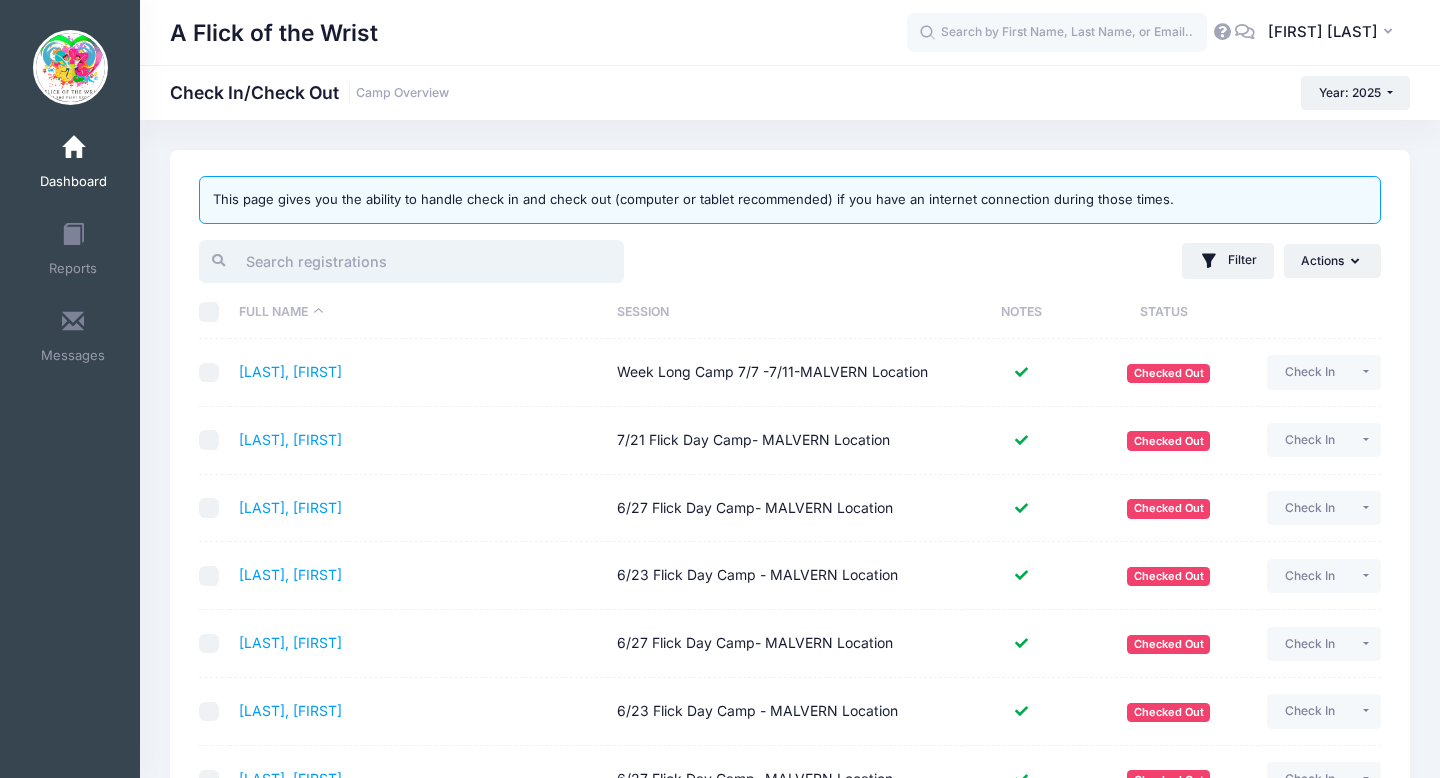 type on "h" 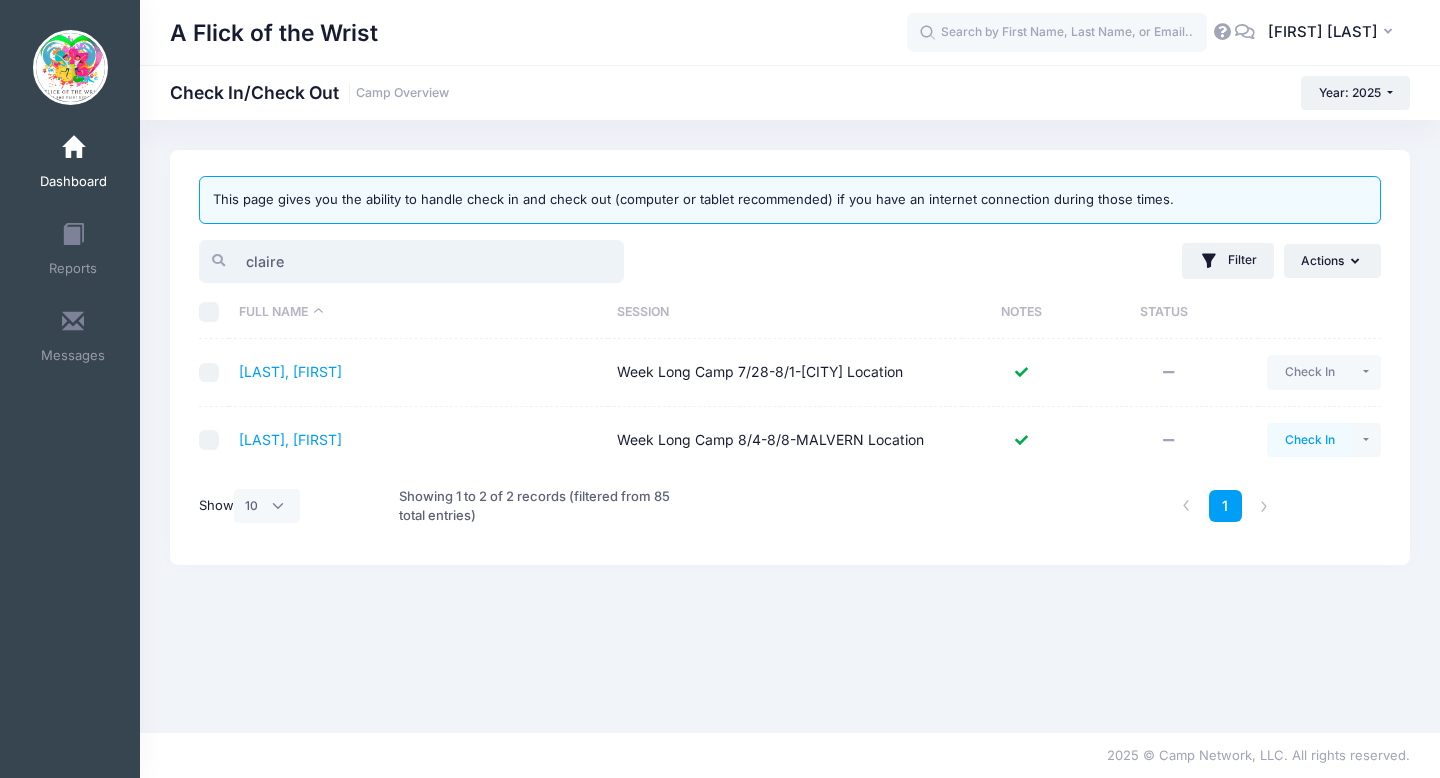 type on "claire" 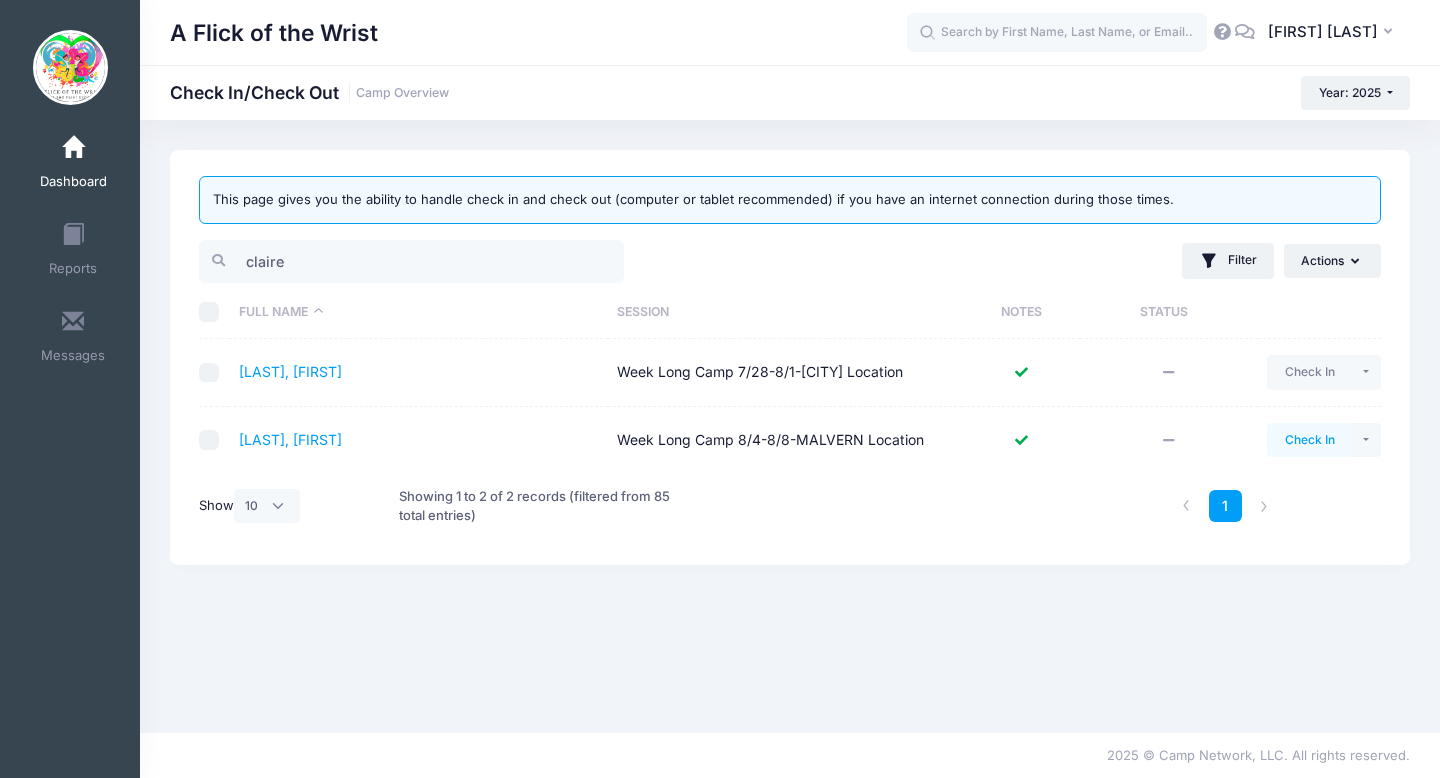 click on "Check In" at bounding box center (1309, 440) 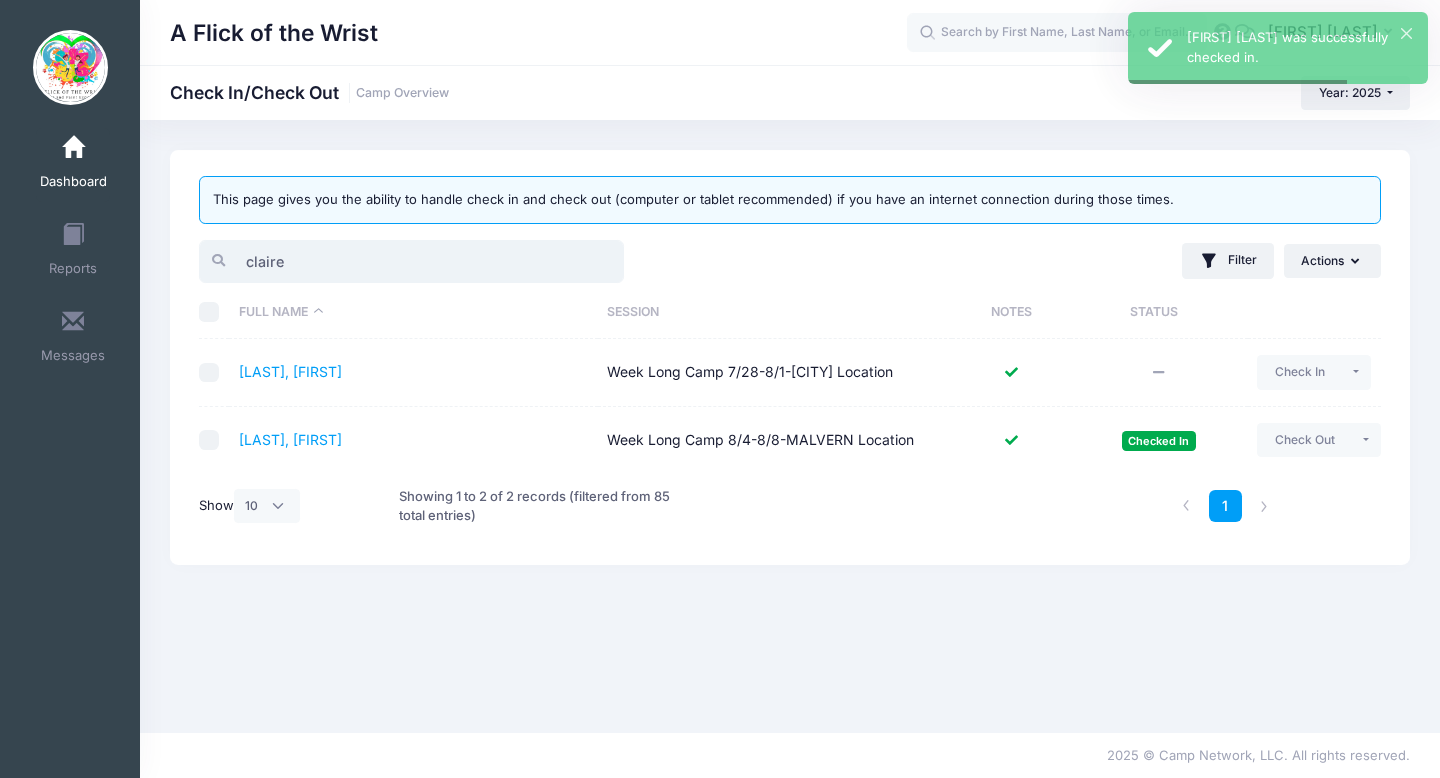 click on "claire" at bounding box center (411, 261) 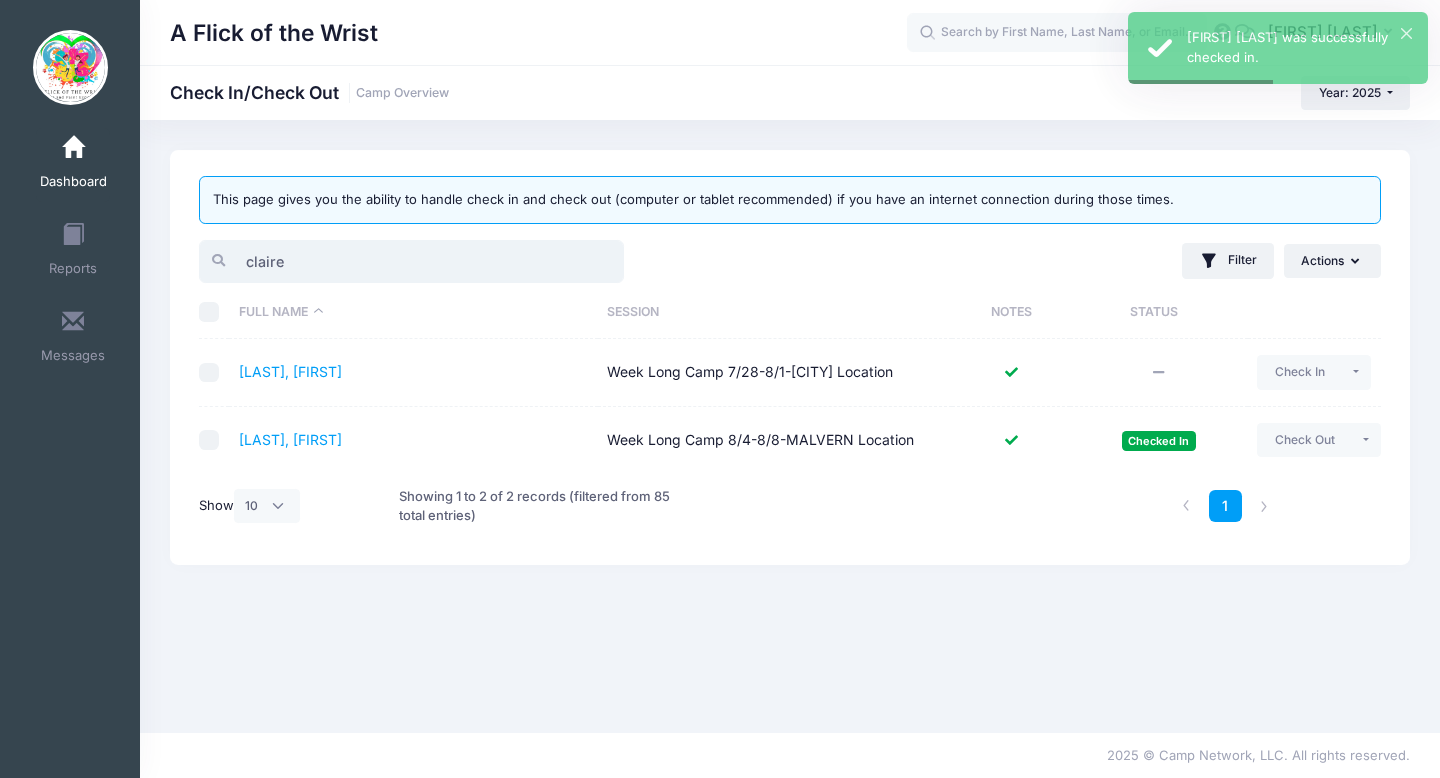 click on "claire" at bounding box center [411, 261] 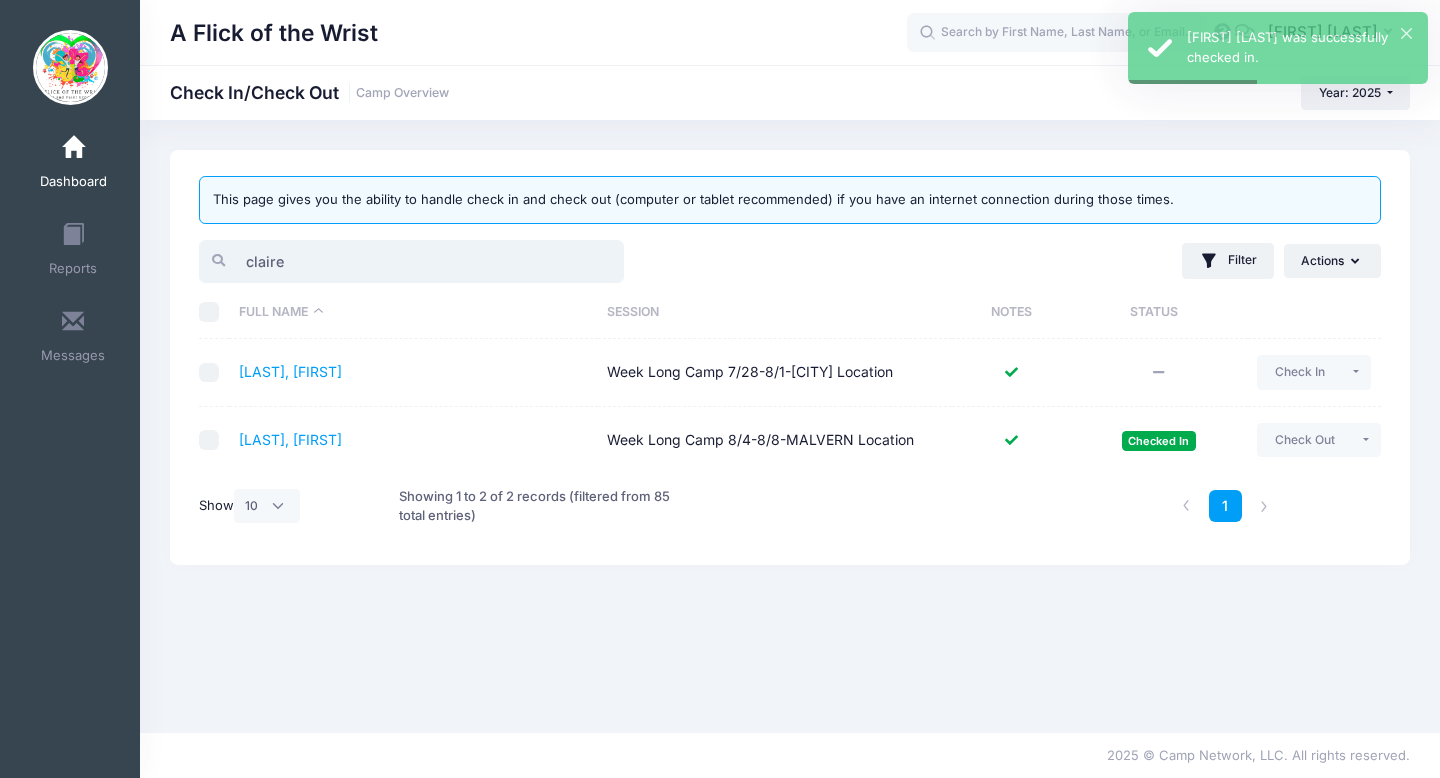 click on "claire" at bounding box center [411, 261] 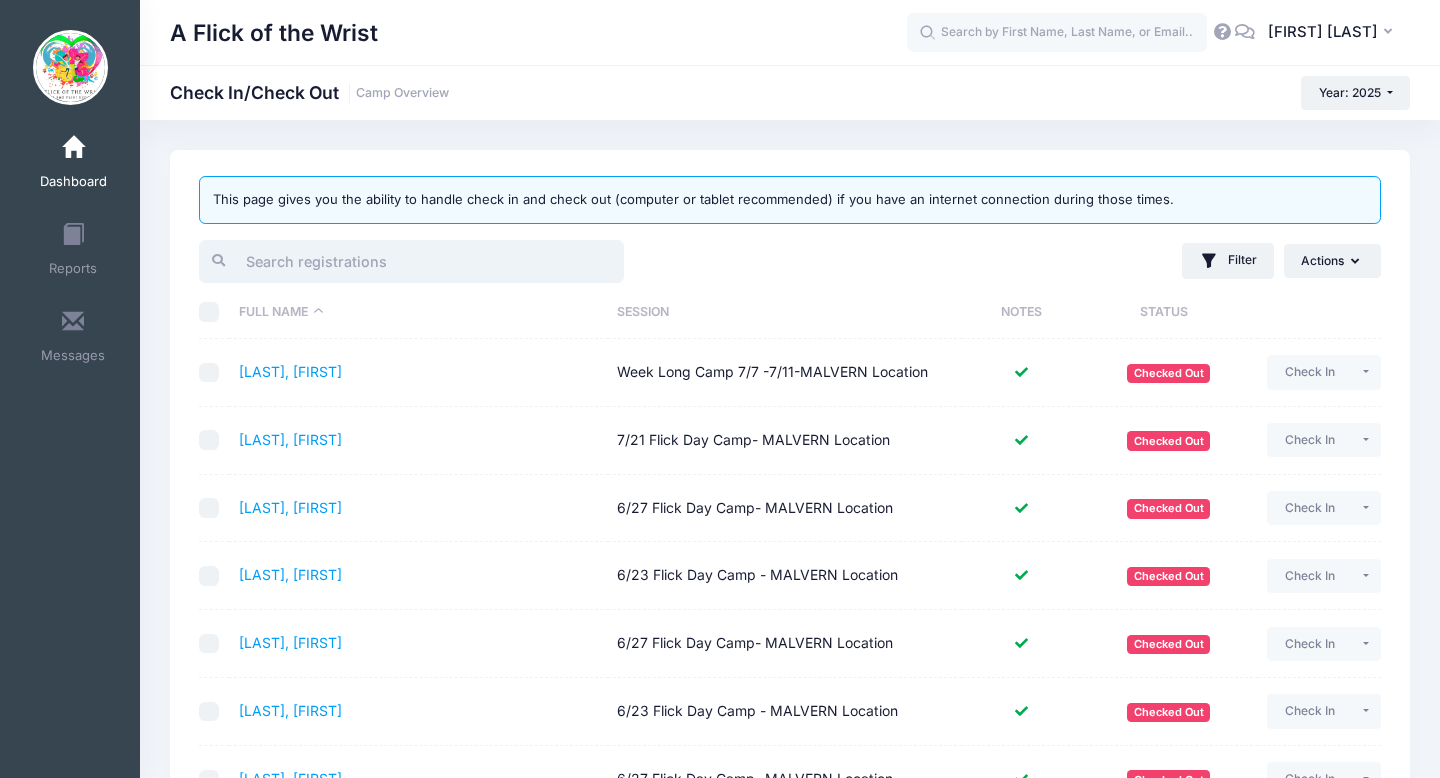 click at bounding box center [411, 261] 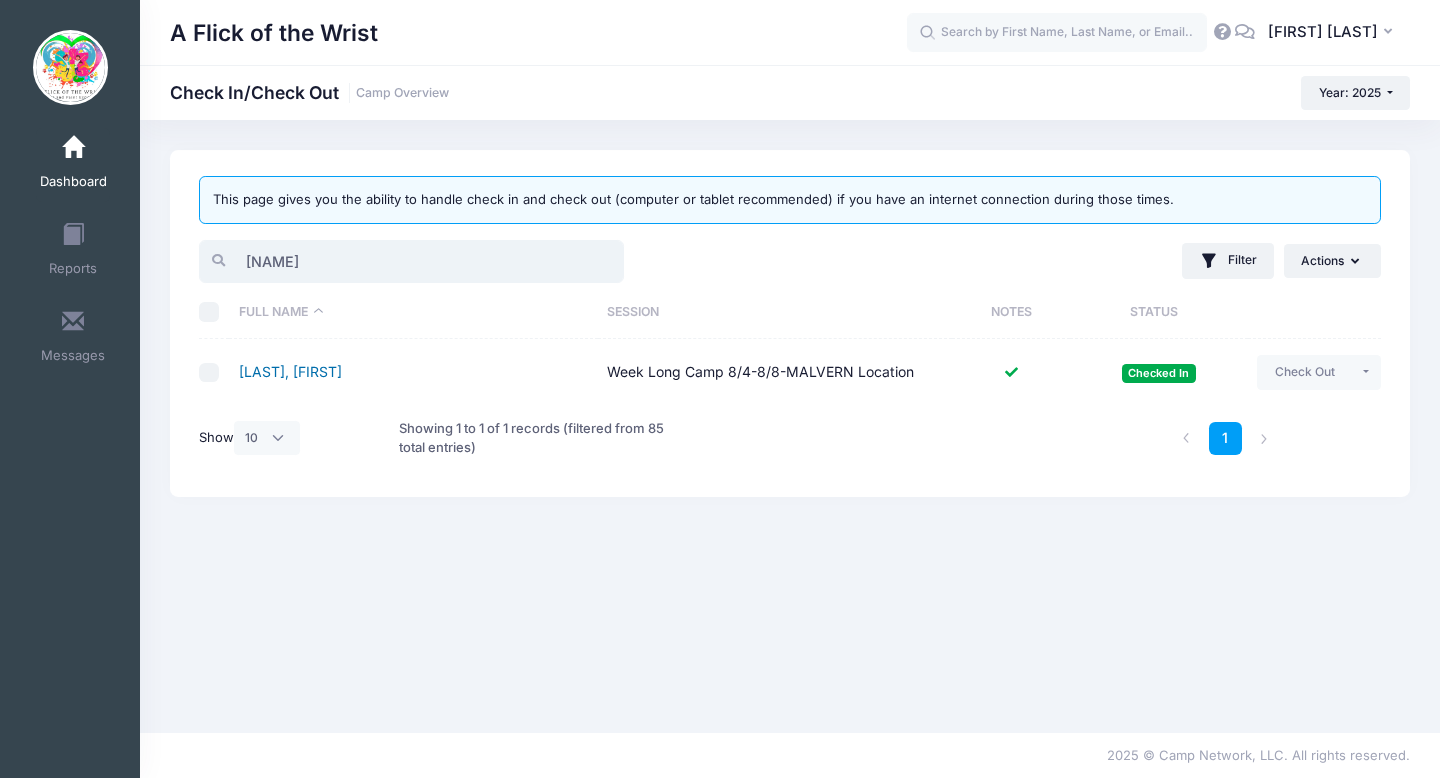 type on "[NAME]" 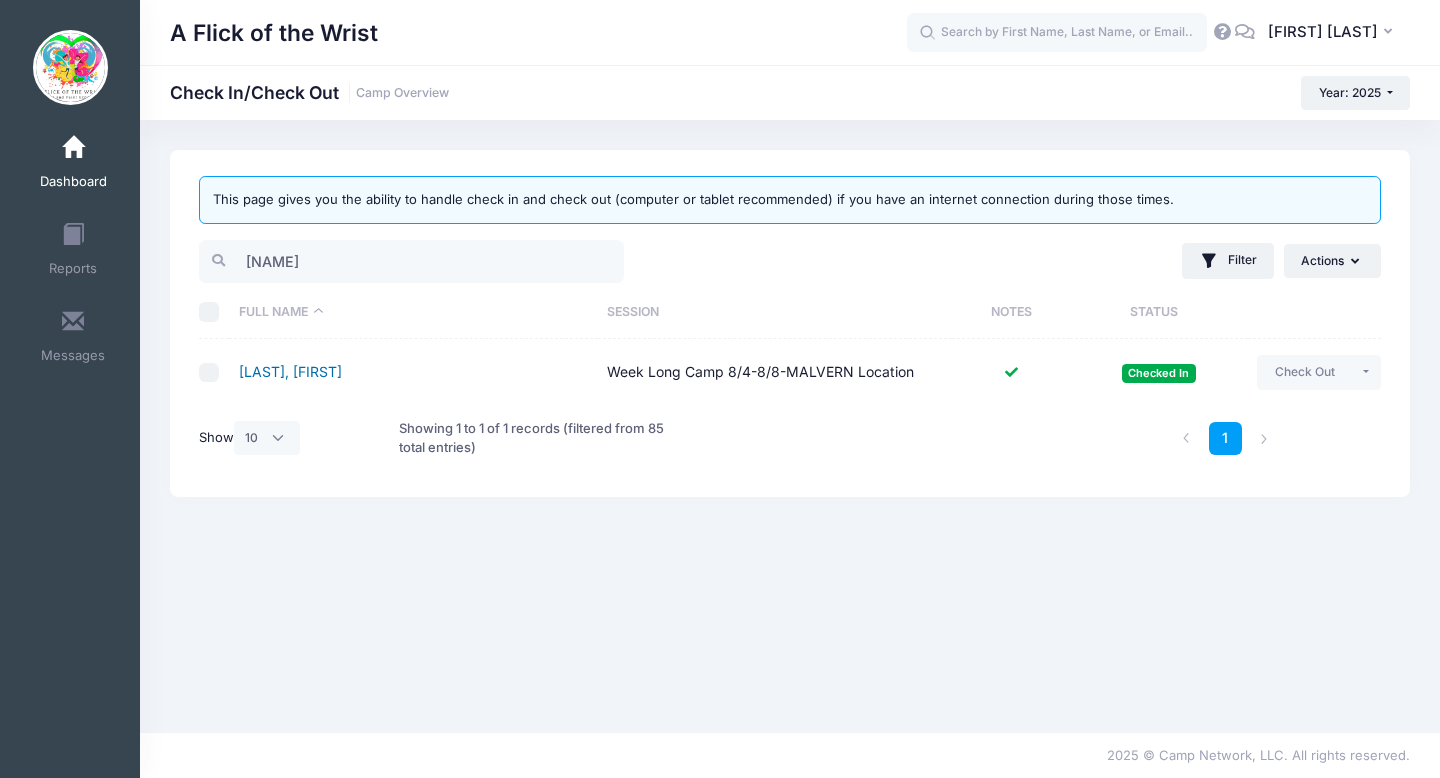 click on "[LAST], [FIRST]" at bounding box center (290, 371) 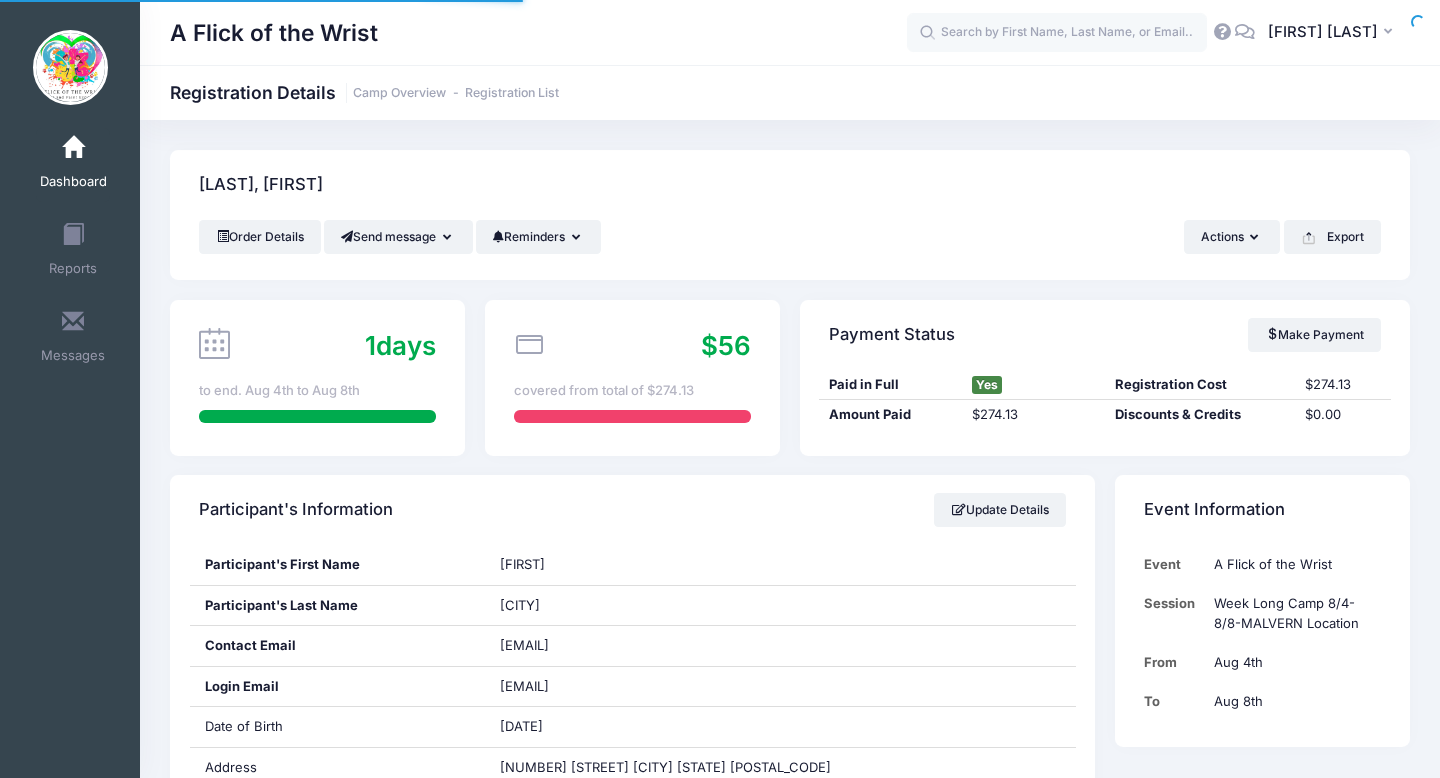 scroll, scrollTop: 0, scrollLeft: 0, axis: both 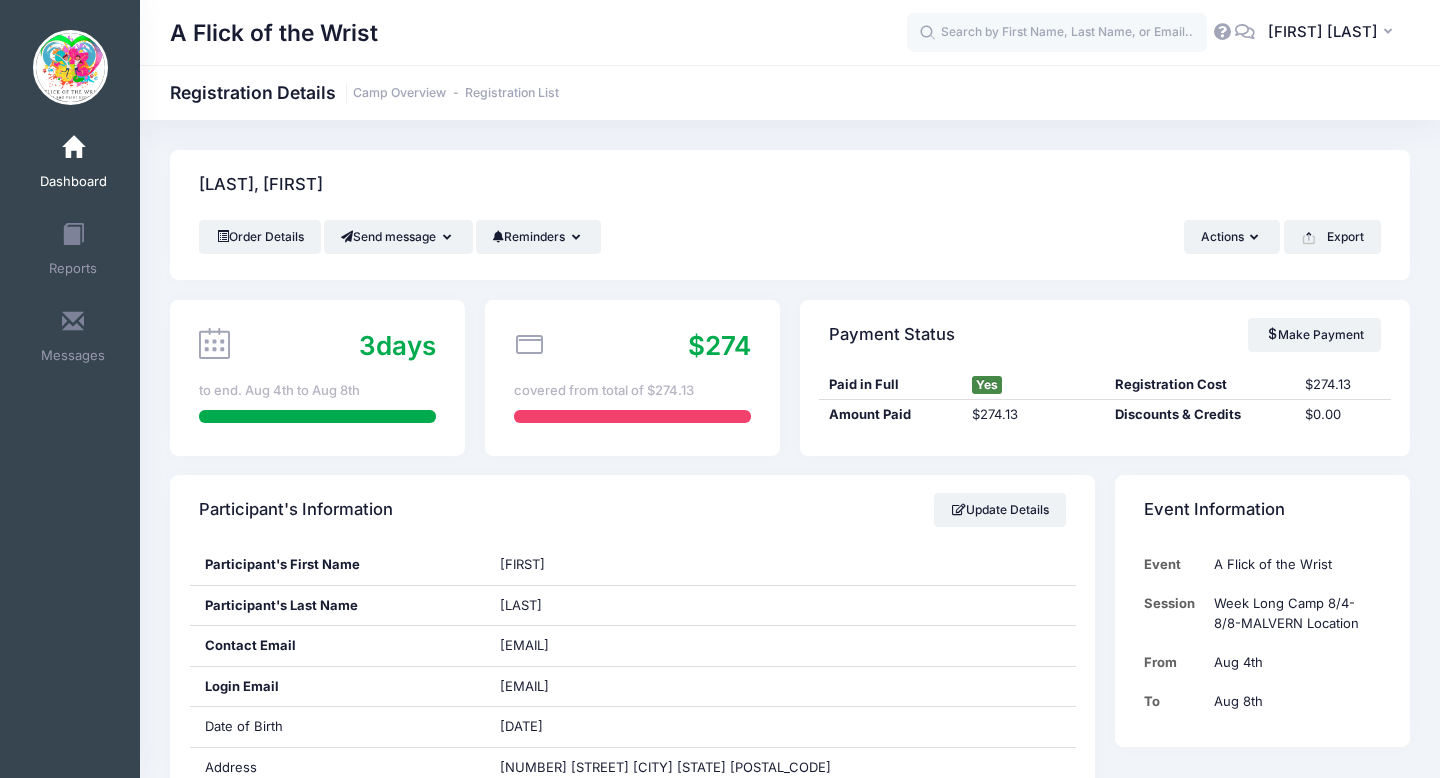 click on "Dashboard" at bounding box center [73, 182] 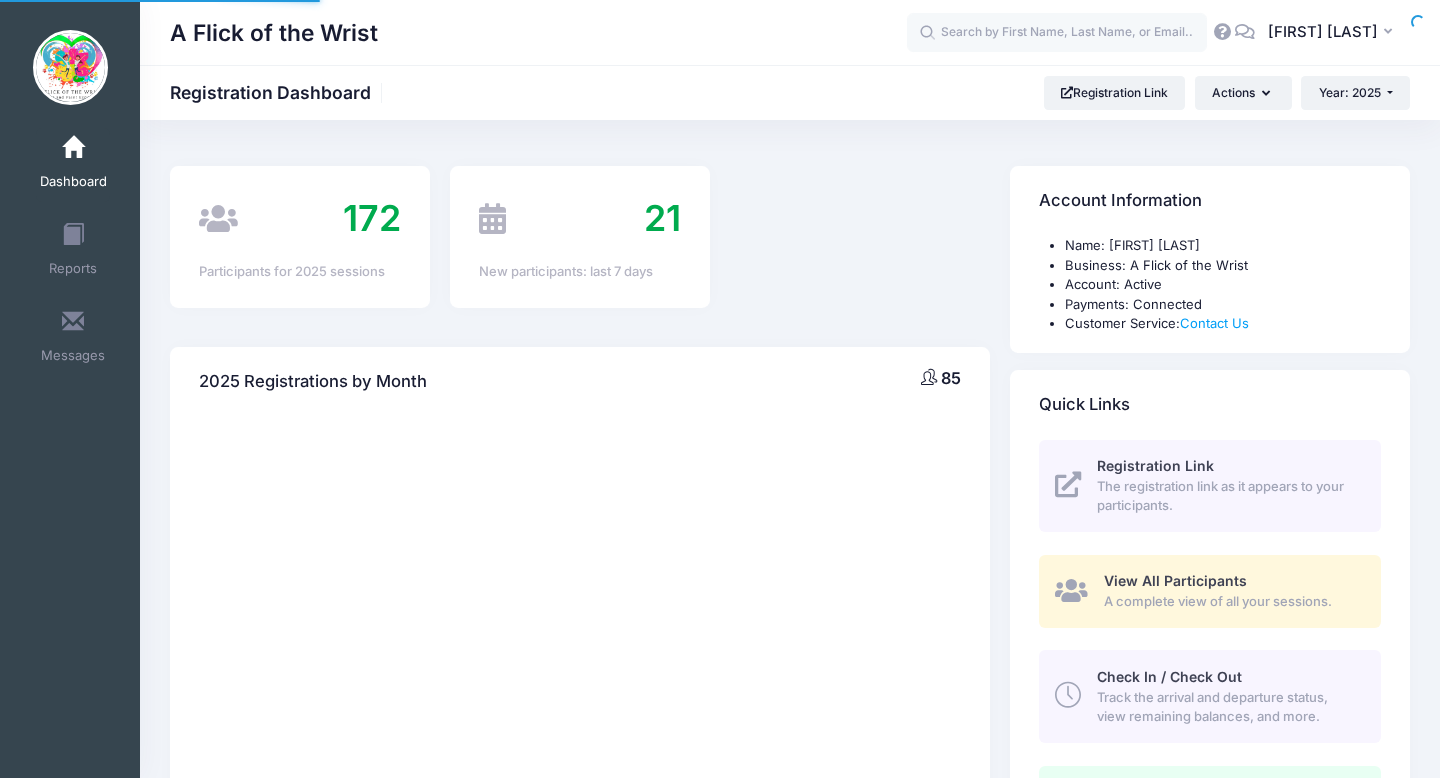 scroll, scrollTop: 0, scrollLeft: 0, axis: both 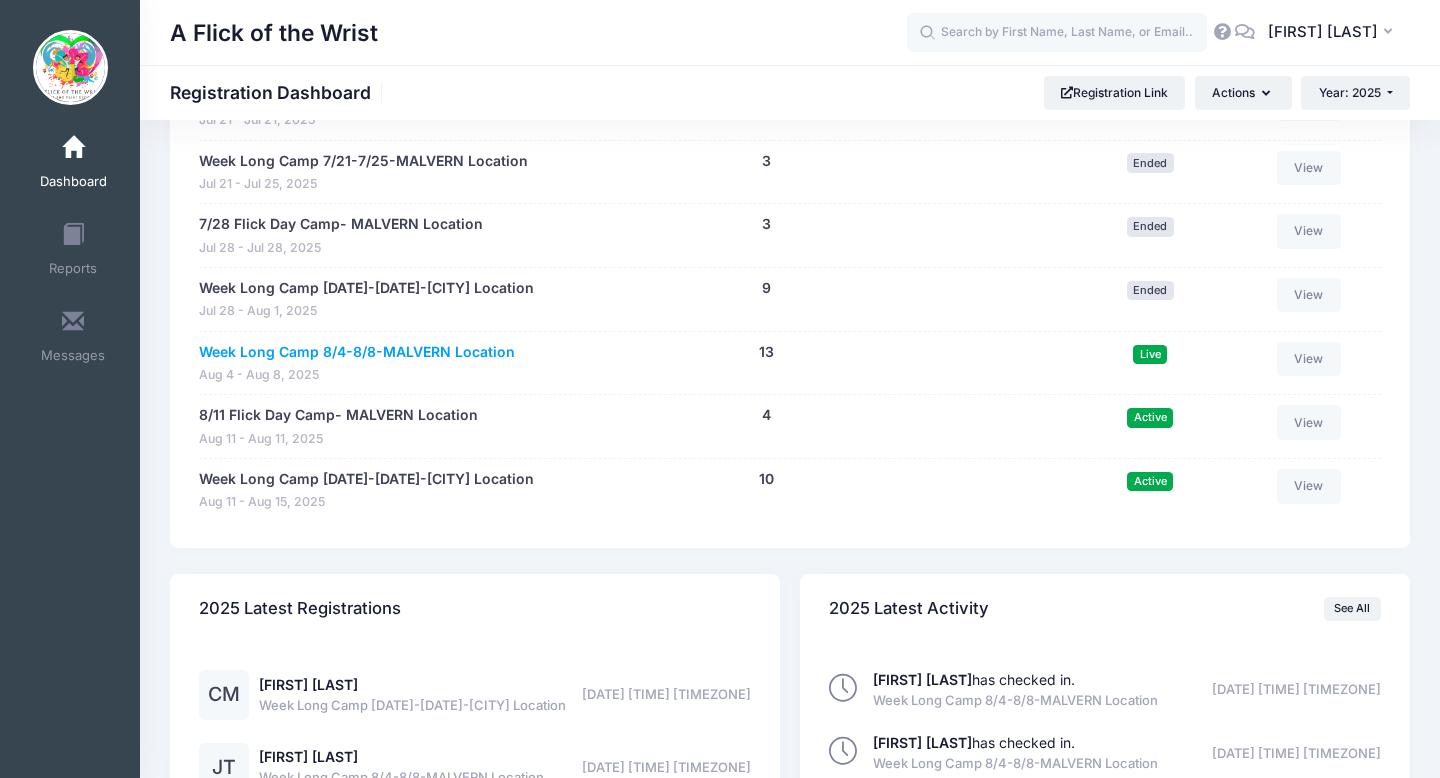 click on "Week Long Camp 8/4-8/8-MALVERN Location" at bounding box center (357, 352) 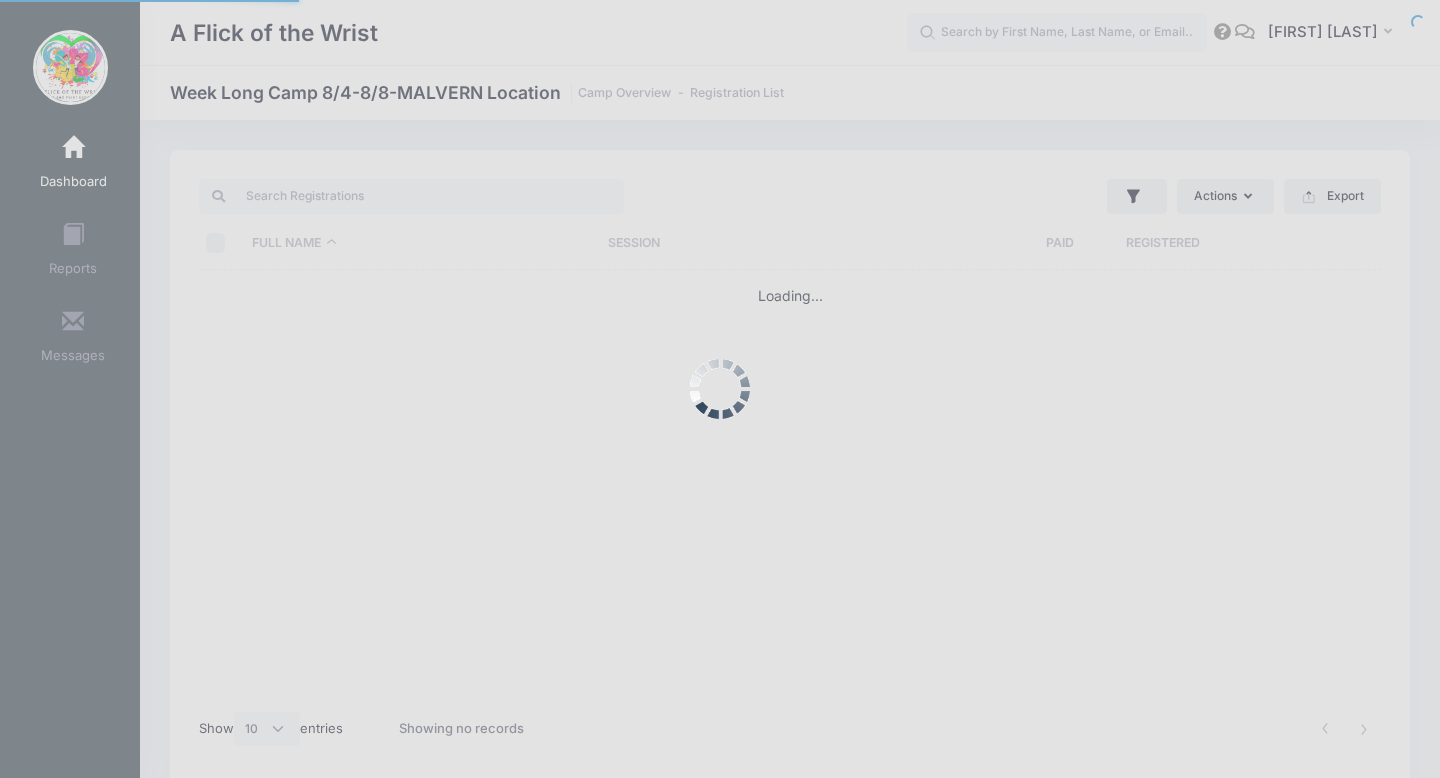 select on "10" 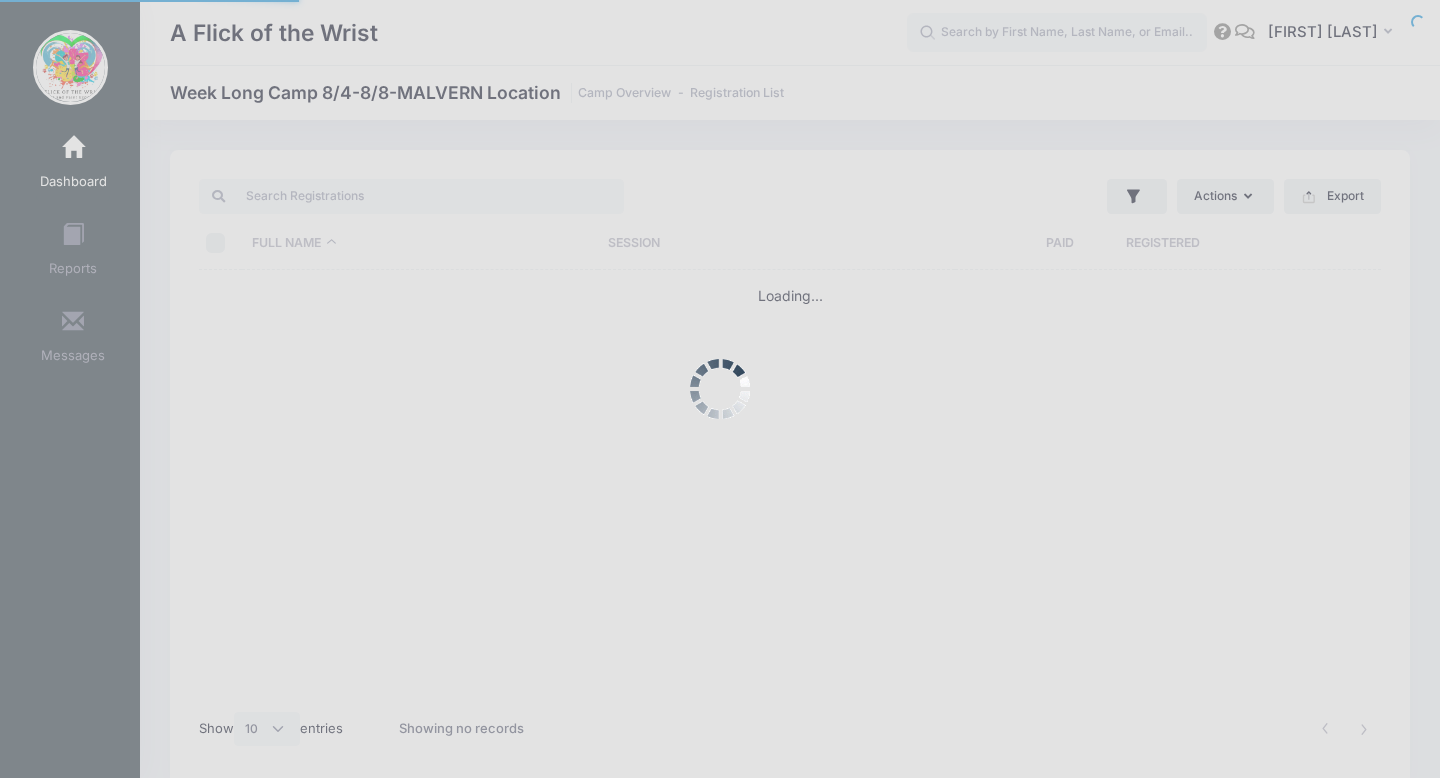 scroll, scrollTop: 0, scrollLeft: 0, axis: both 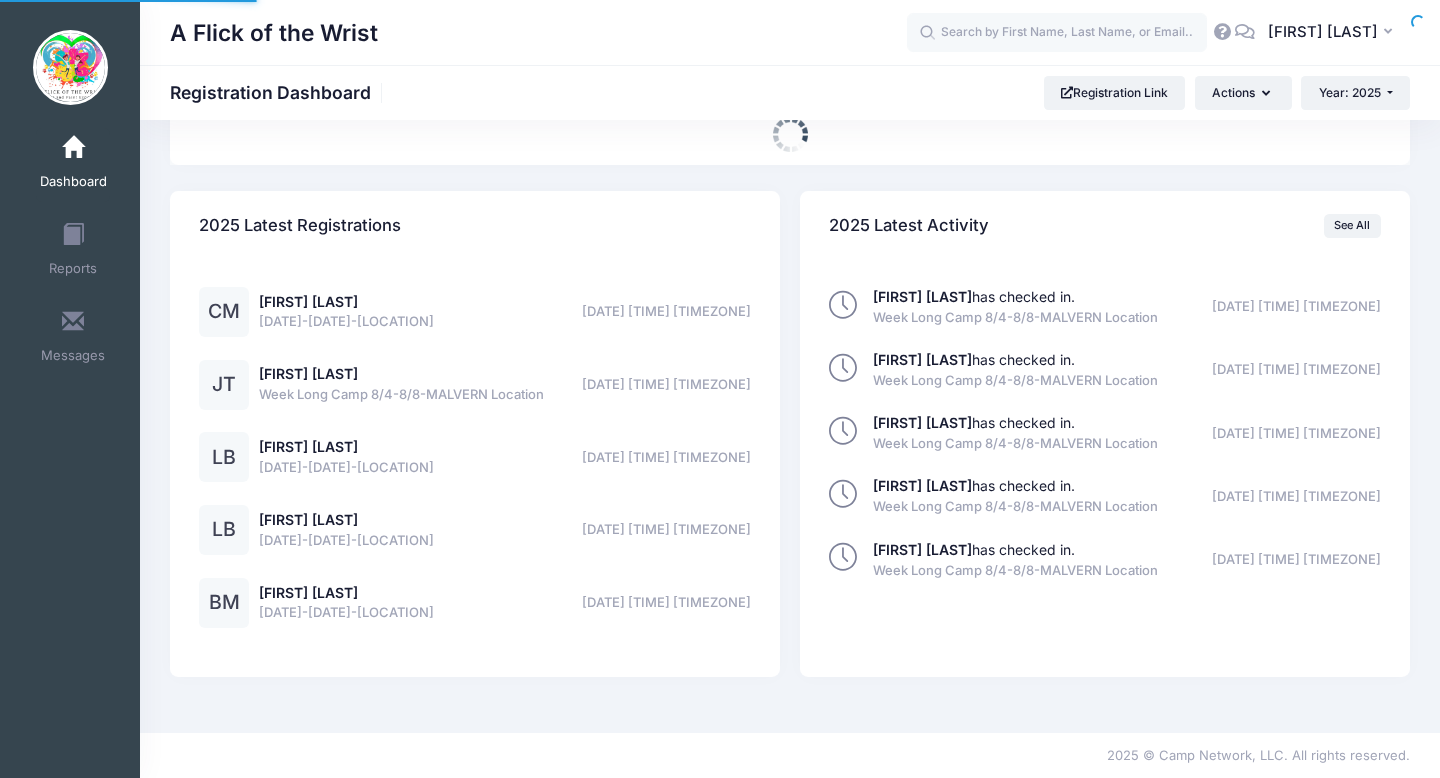 select 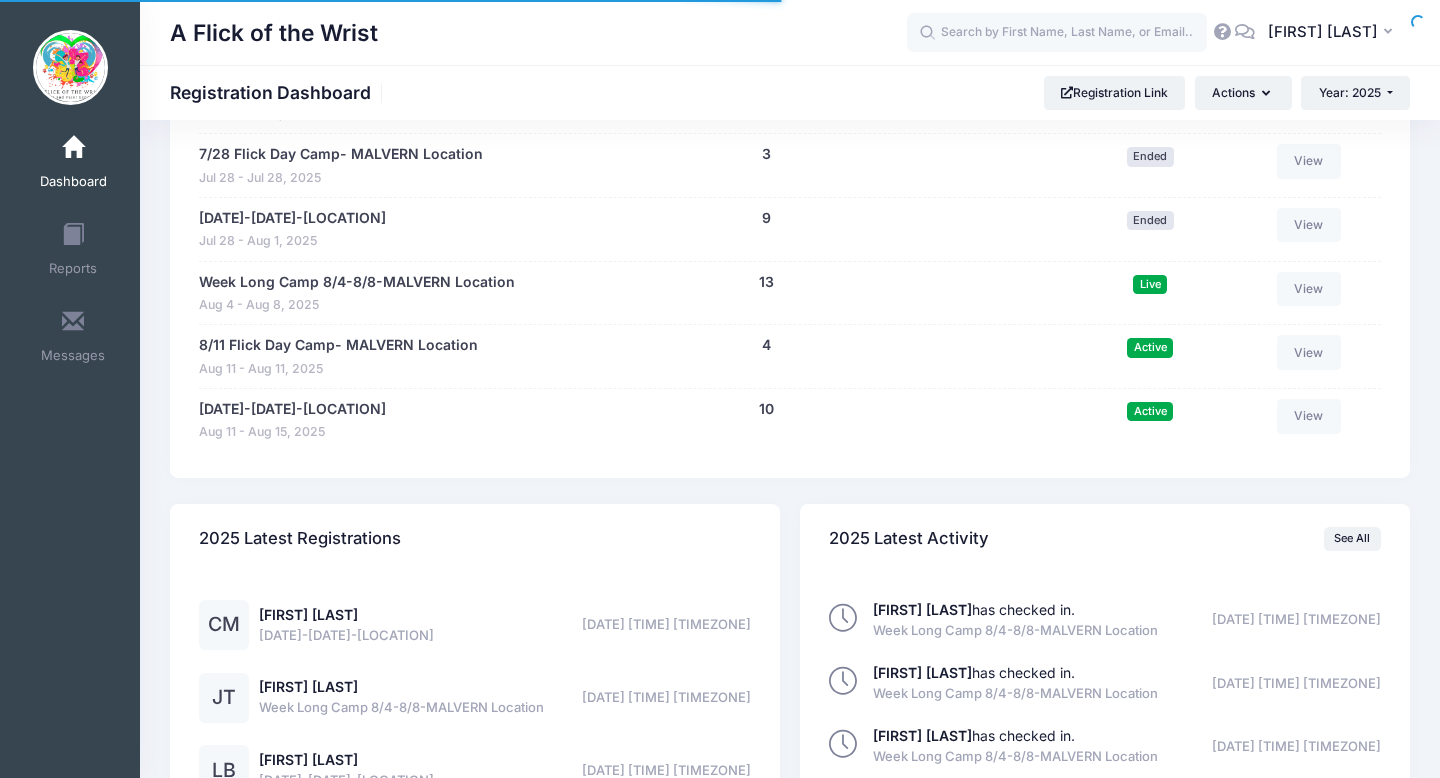 scroll, scrollTop: 1515, scrollLeft: 0, axis: vertical 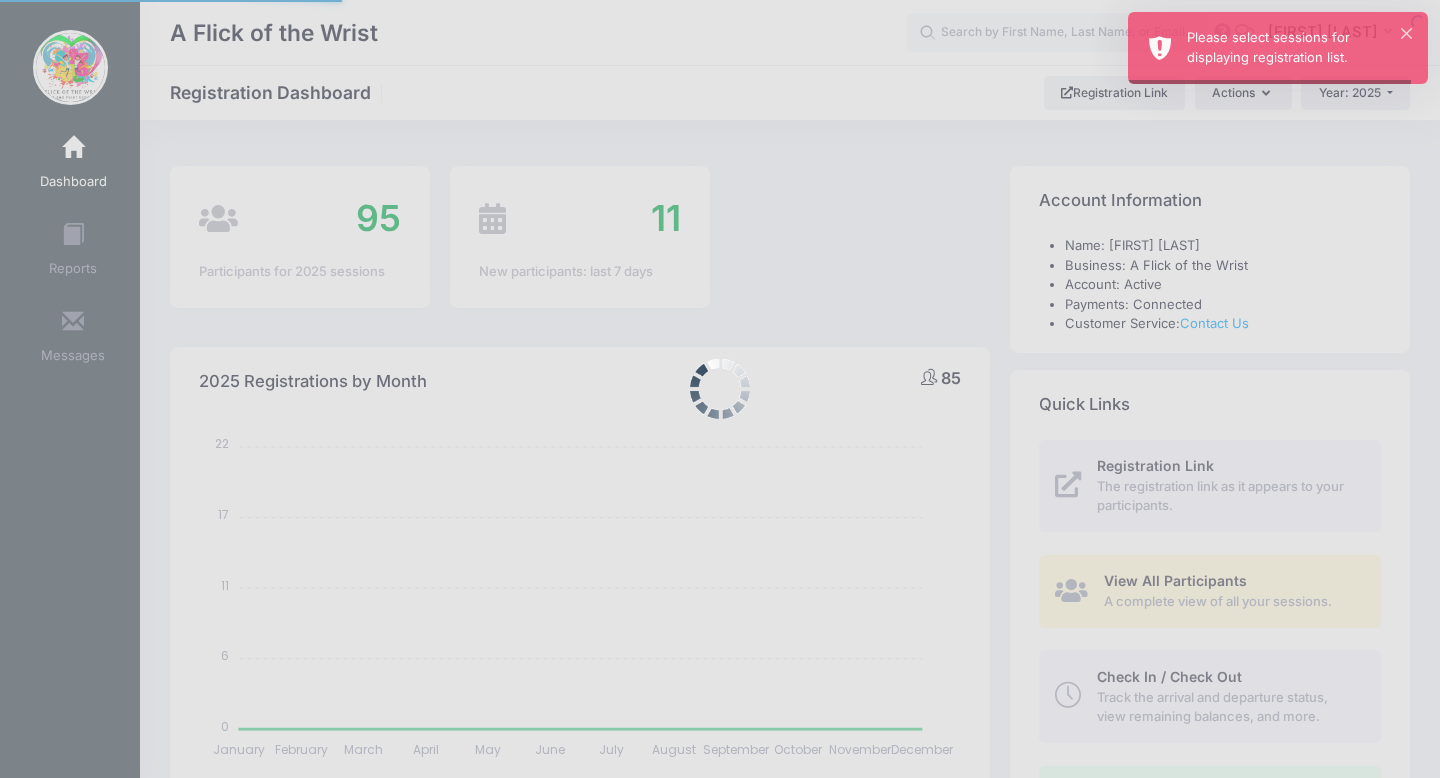 select 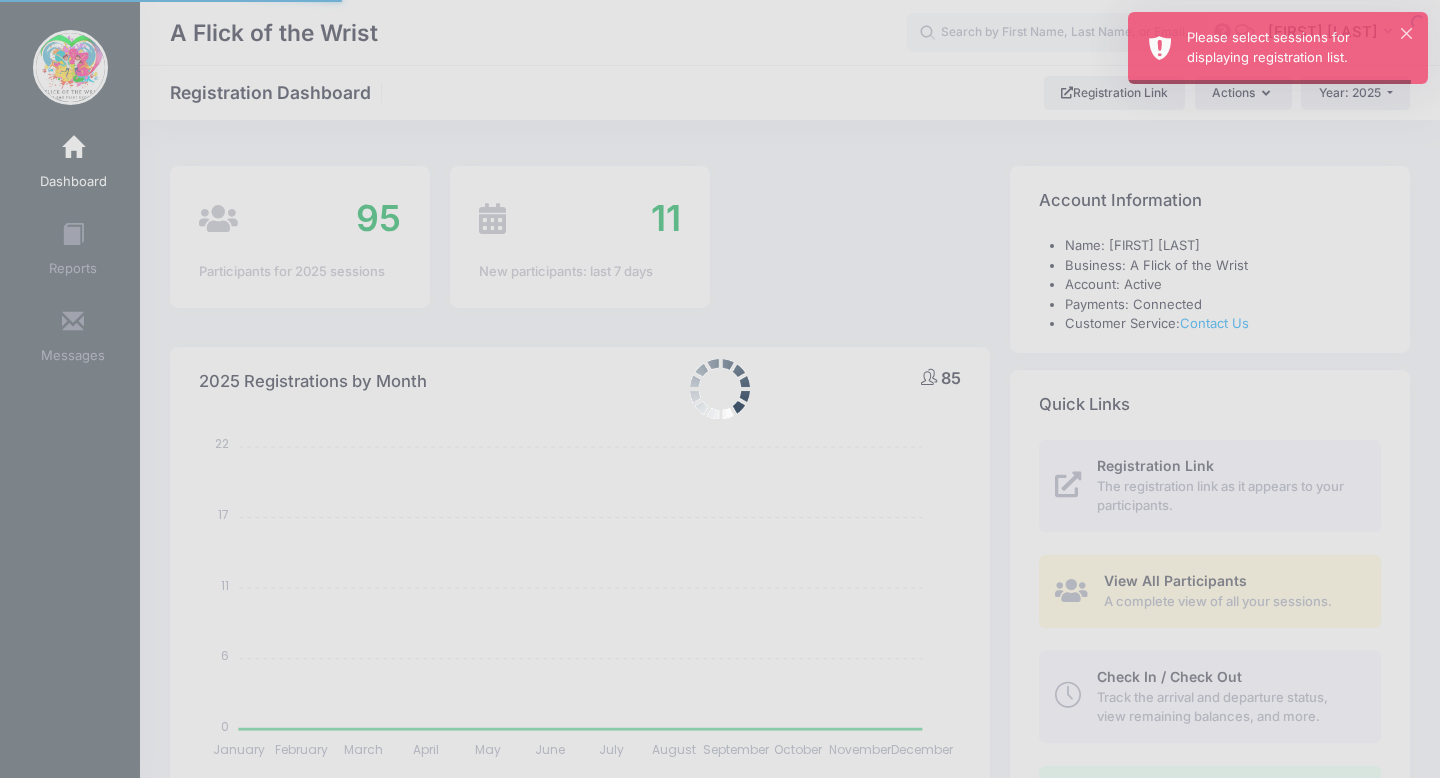 scroll, scrollTop: 0, scrollLeft: 0, axis: both 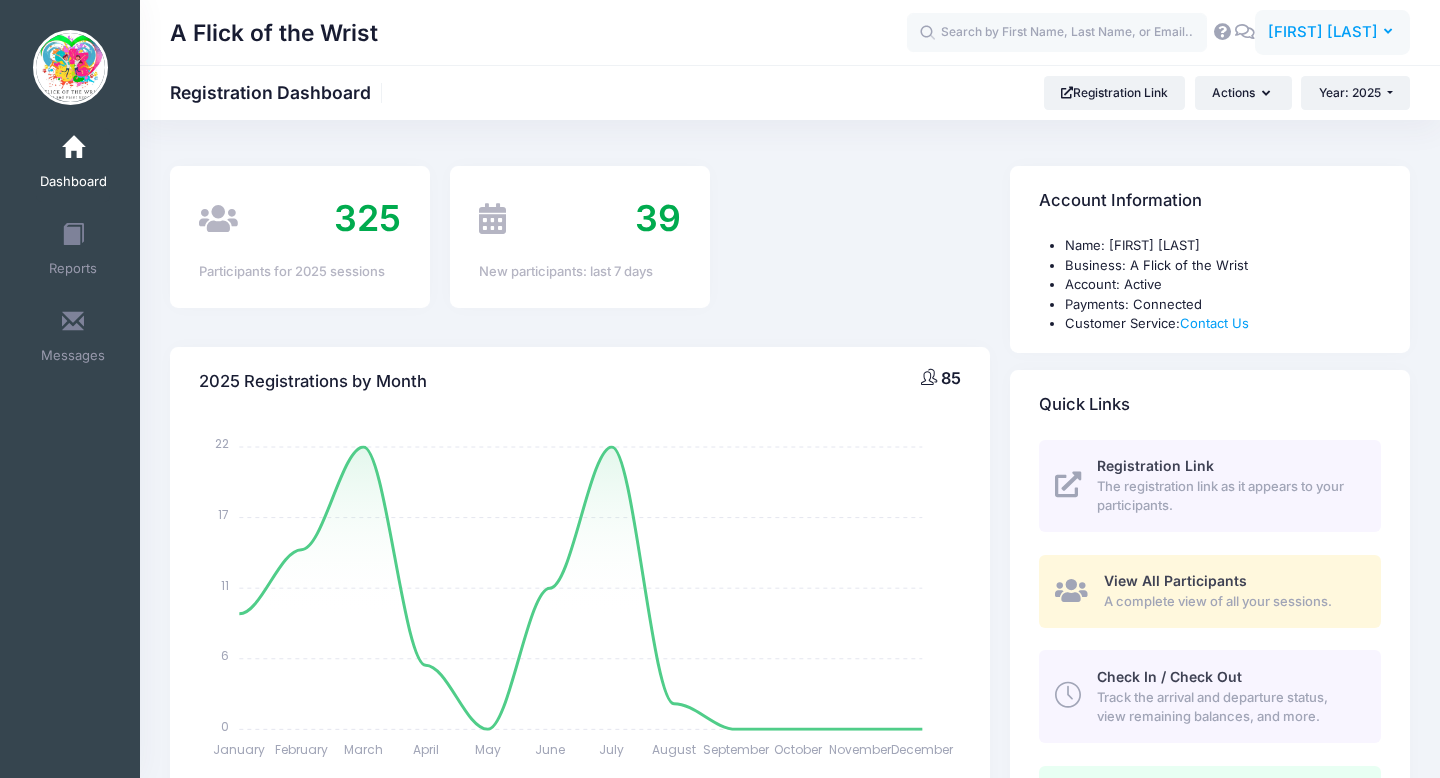 click on "Katelyn Tong" at bounding box center [1323, 32] 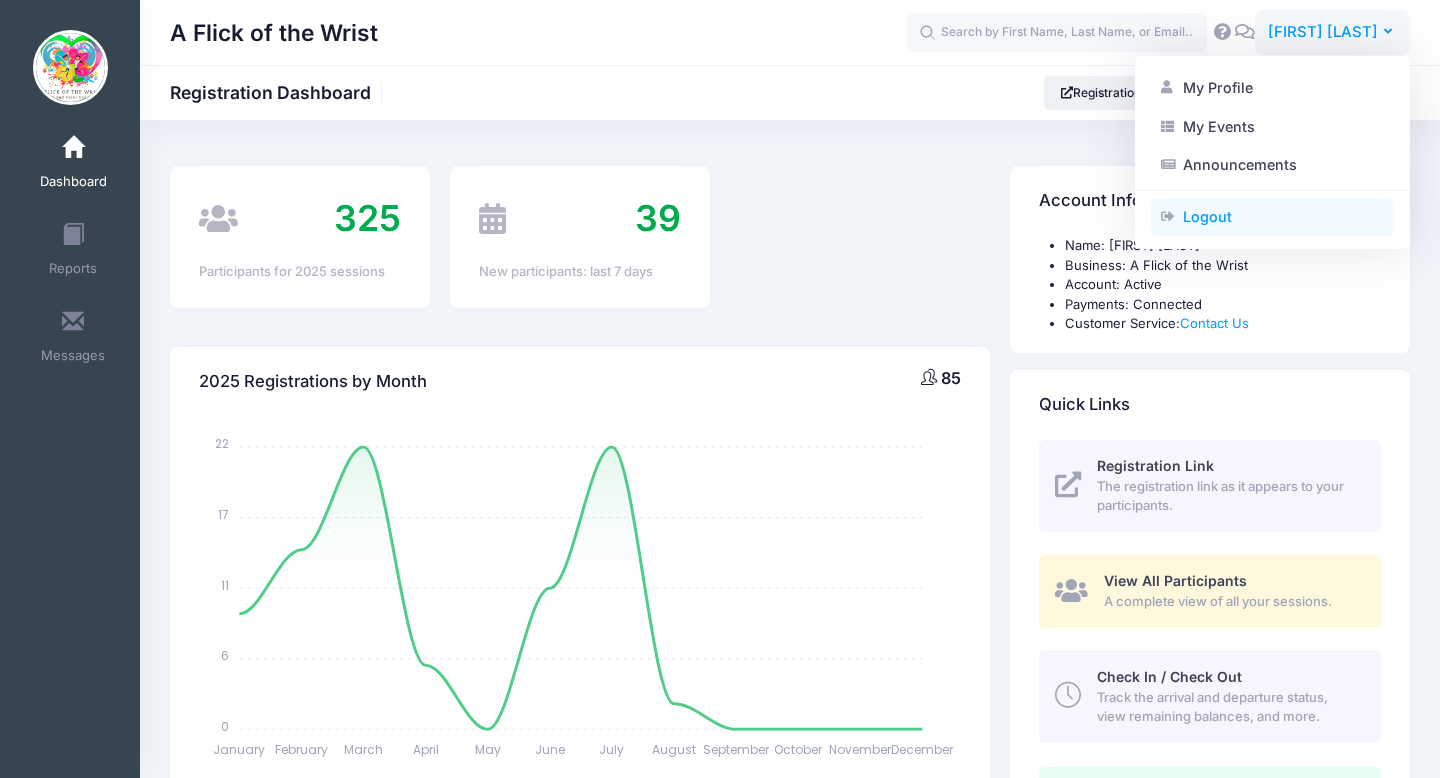 click on "Logout" at bounding box center [1272, 217] 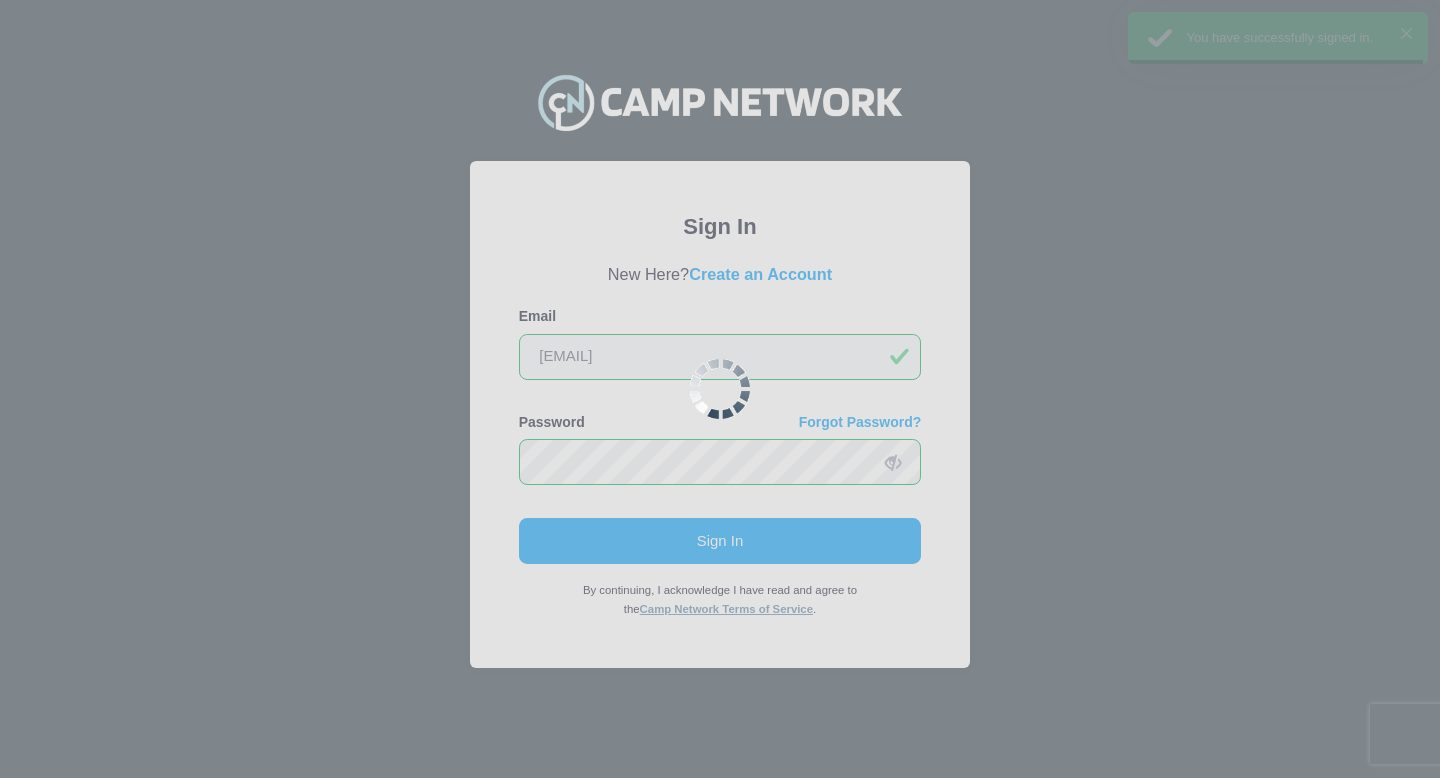 scroll, scrollTop: 0, scrollLeft: 0, axis: both 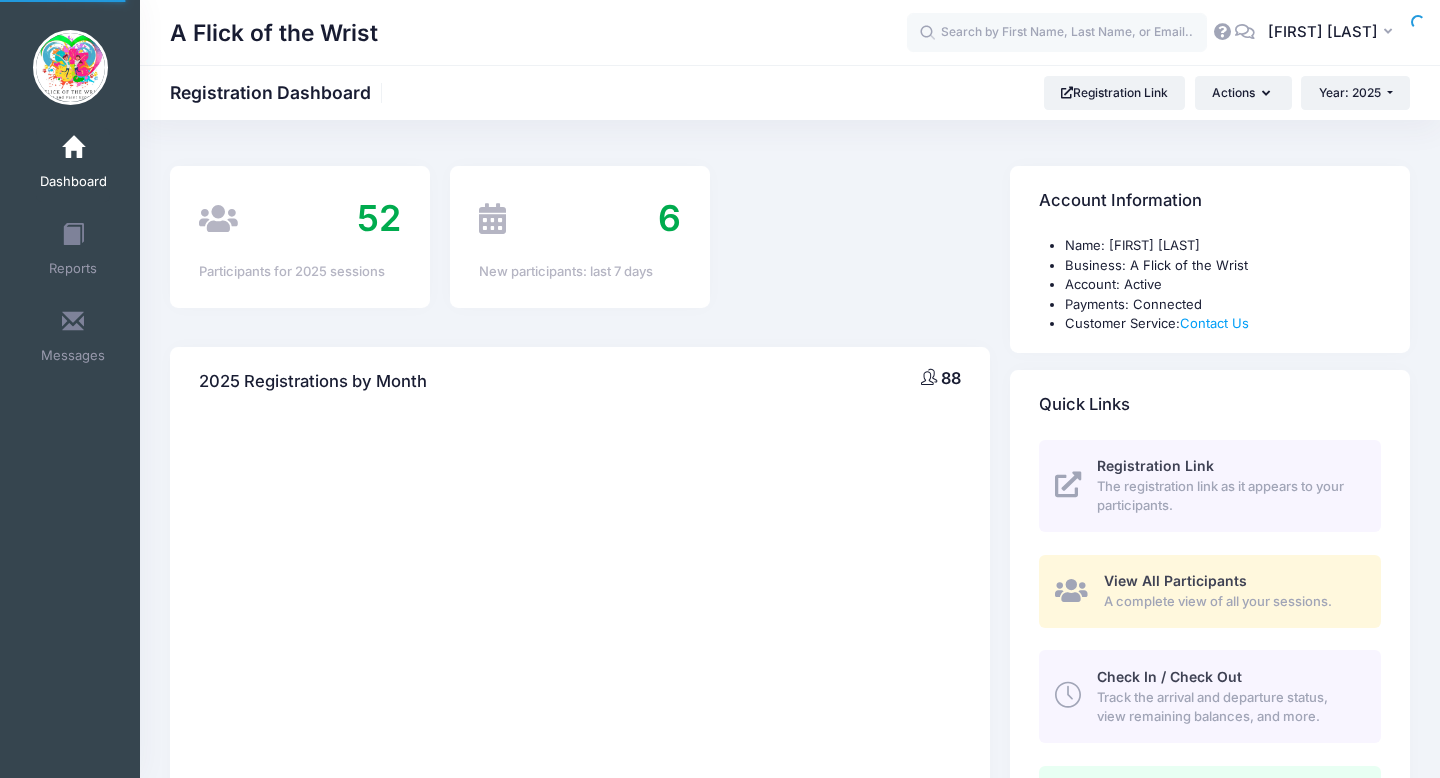 select 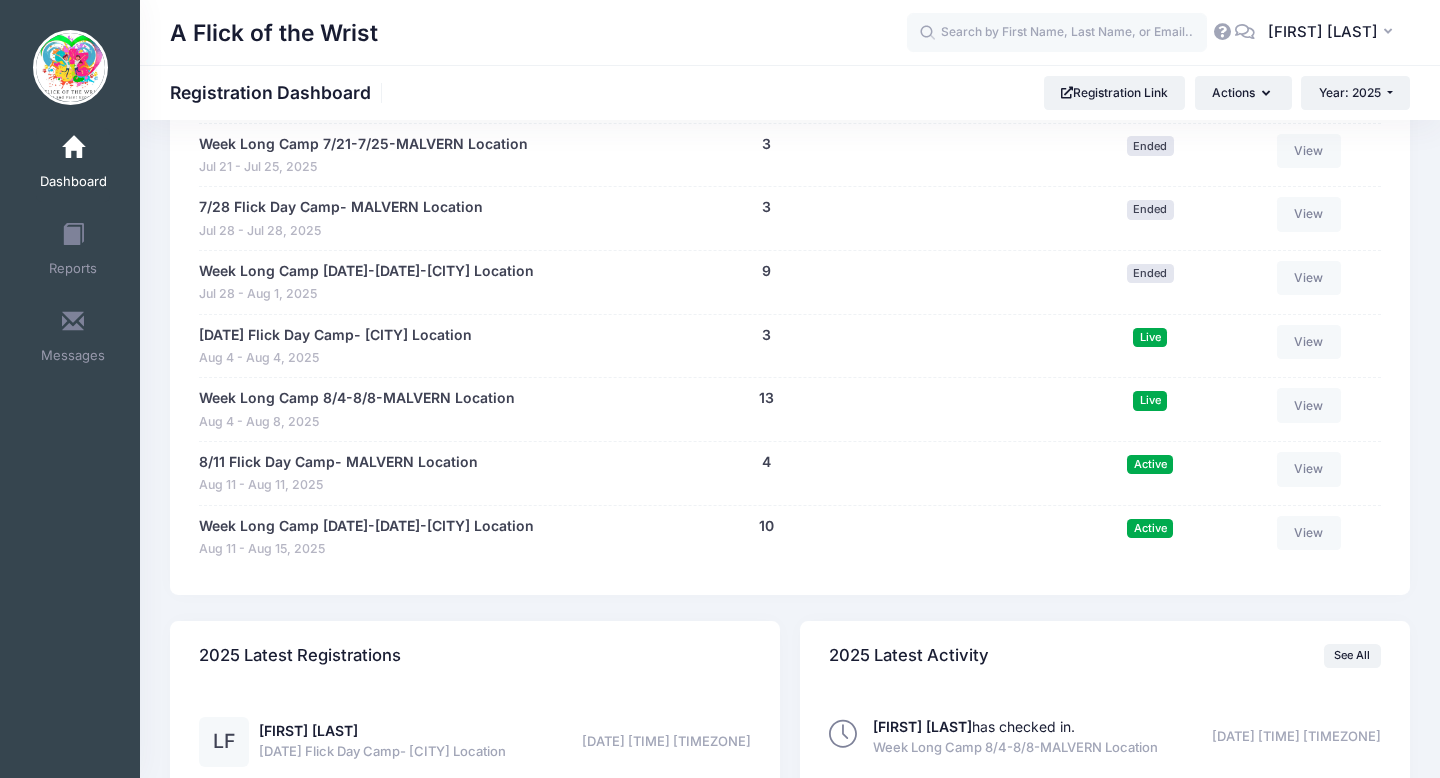 scroll, scrollTop: 1530, scrollLeft: 0, axis: vertical 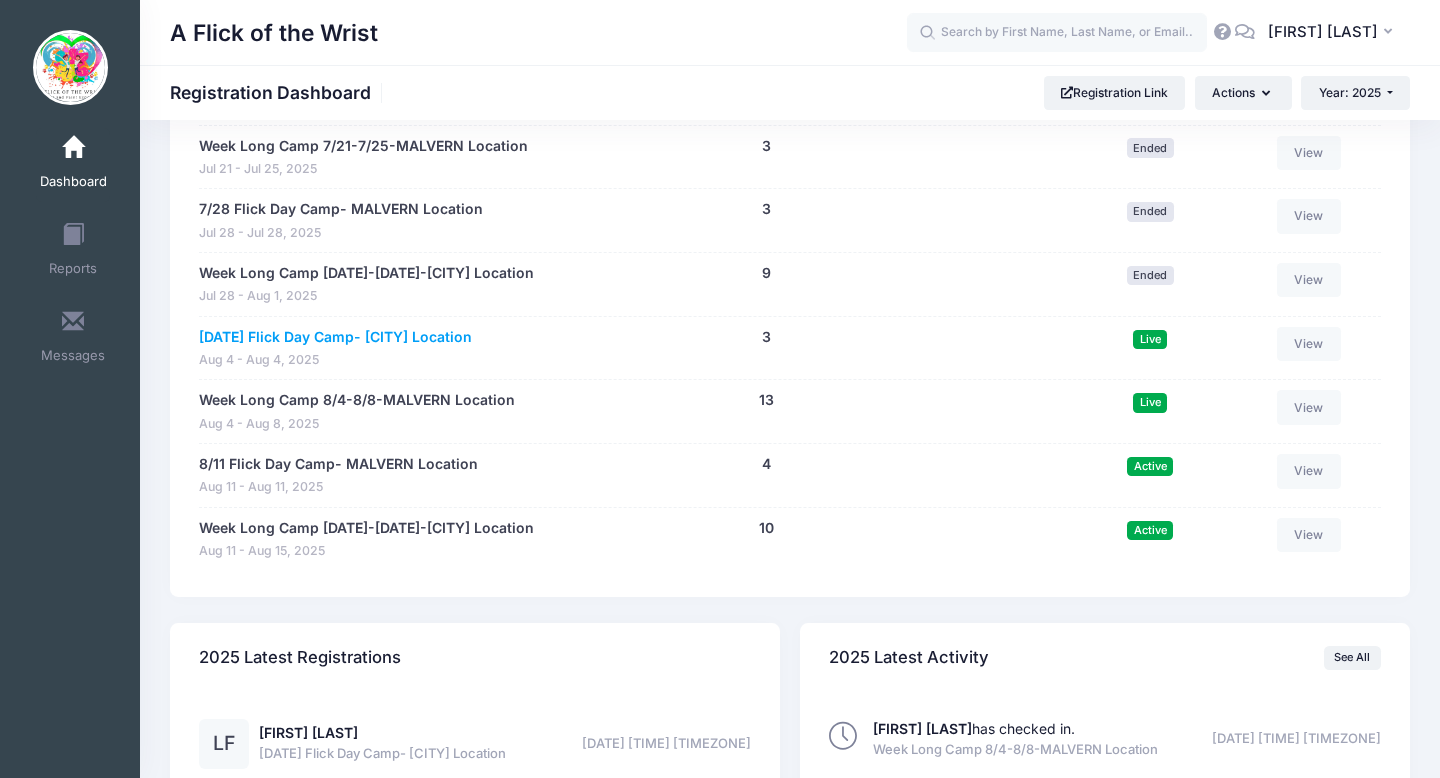 click on "8/4 Flick Day Camp- [CITY] Location" at bounding box center [335, 337] 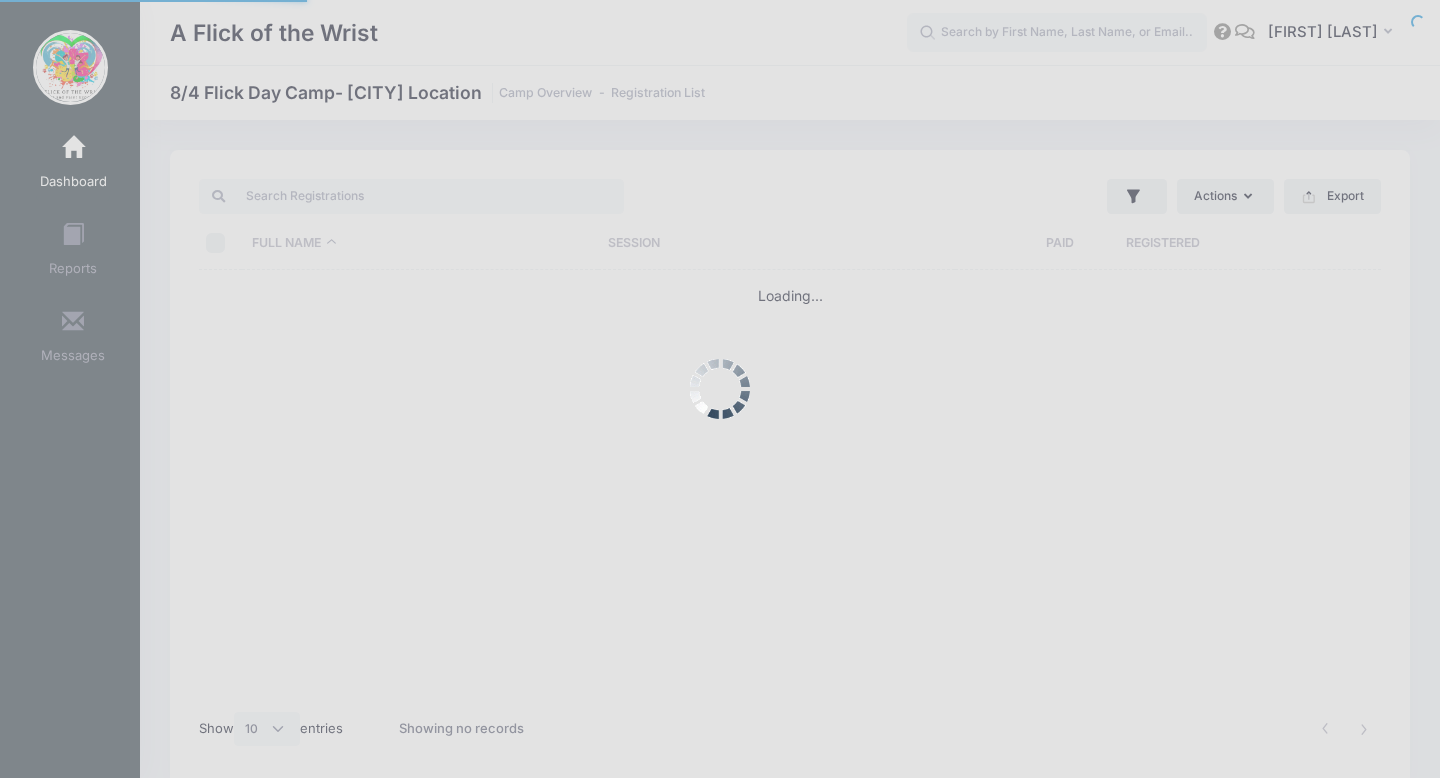 select on "10" 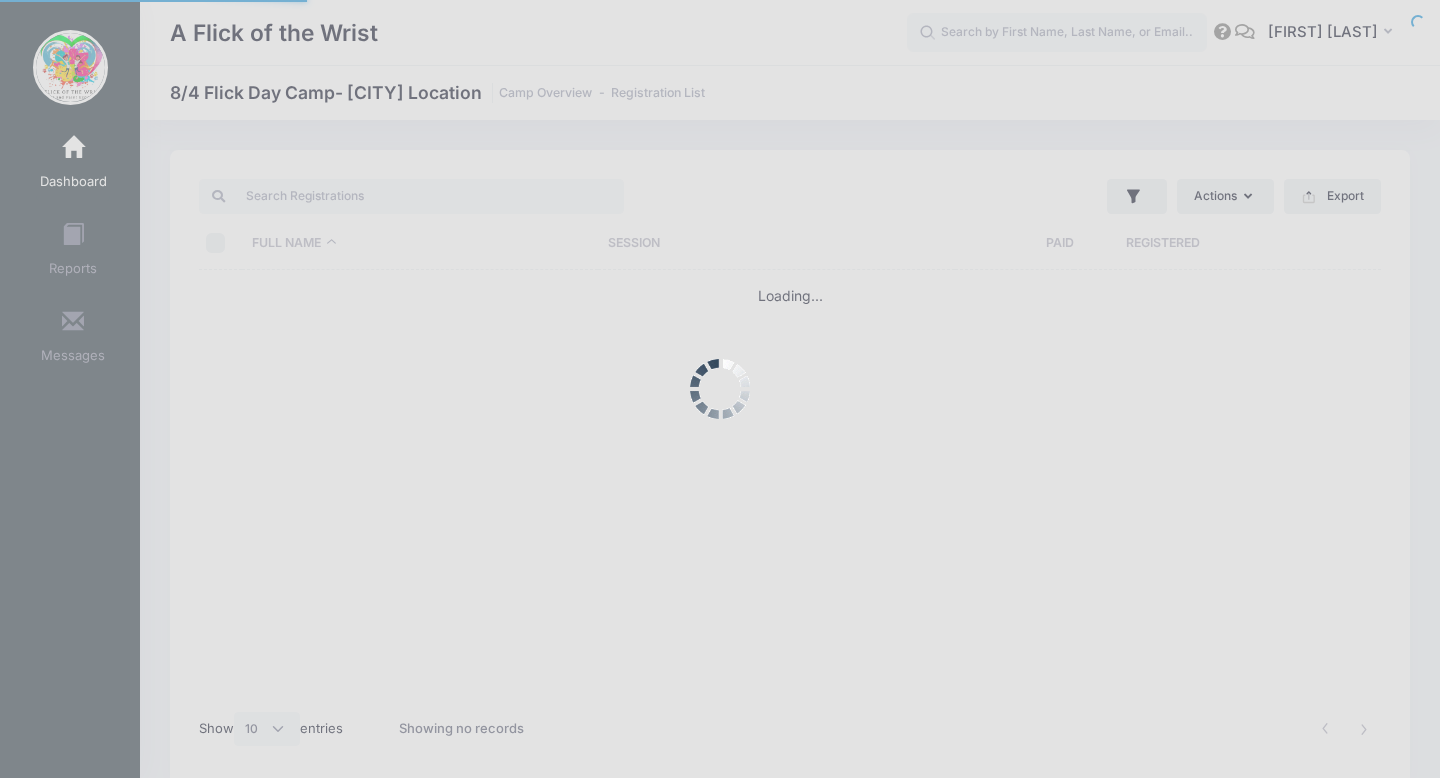 scroll, scrollTop: 0, scrollLeft: 0, axis: both 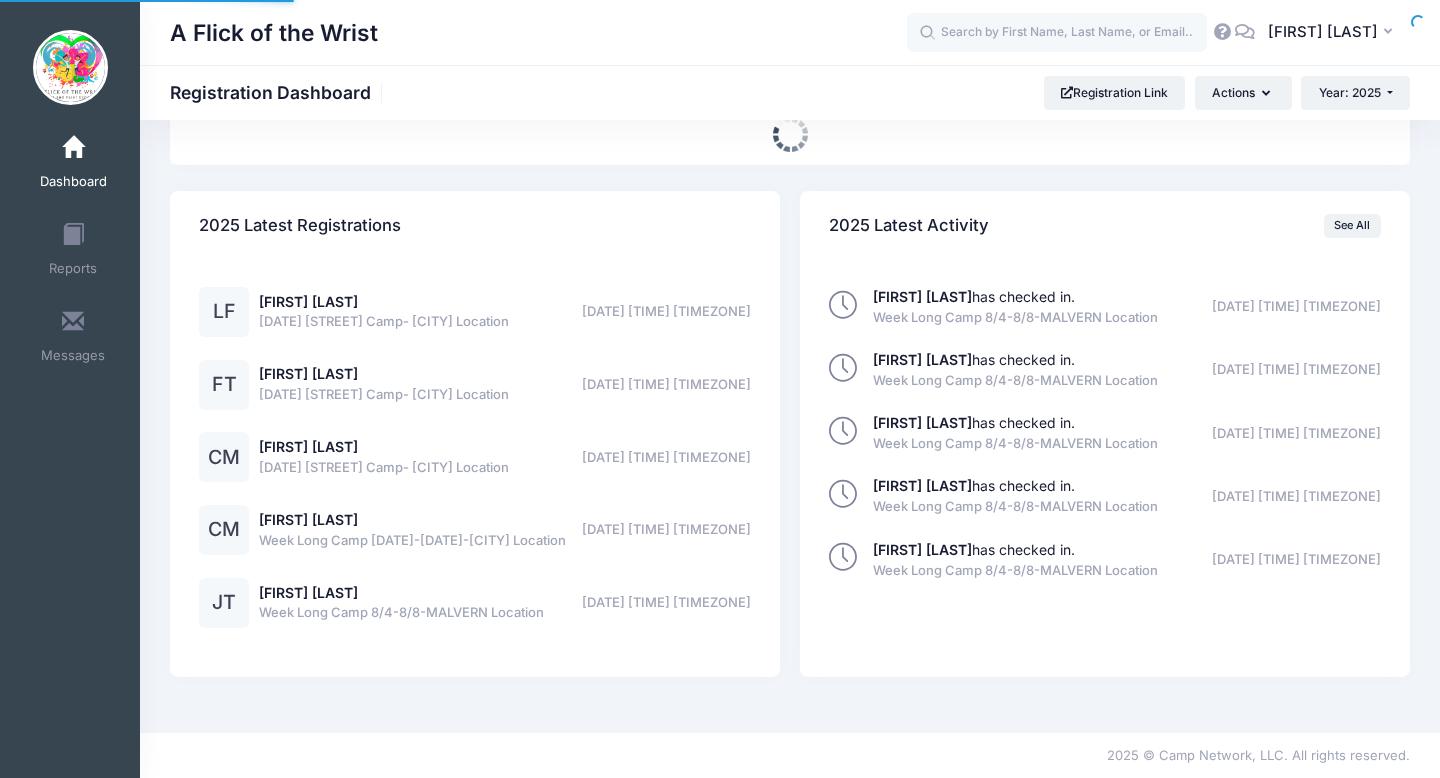 select 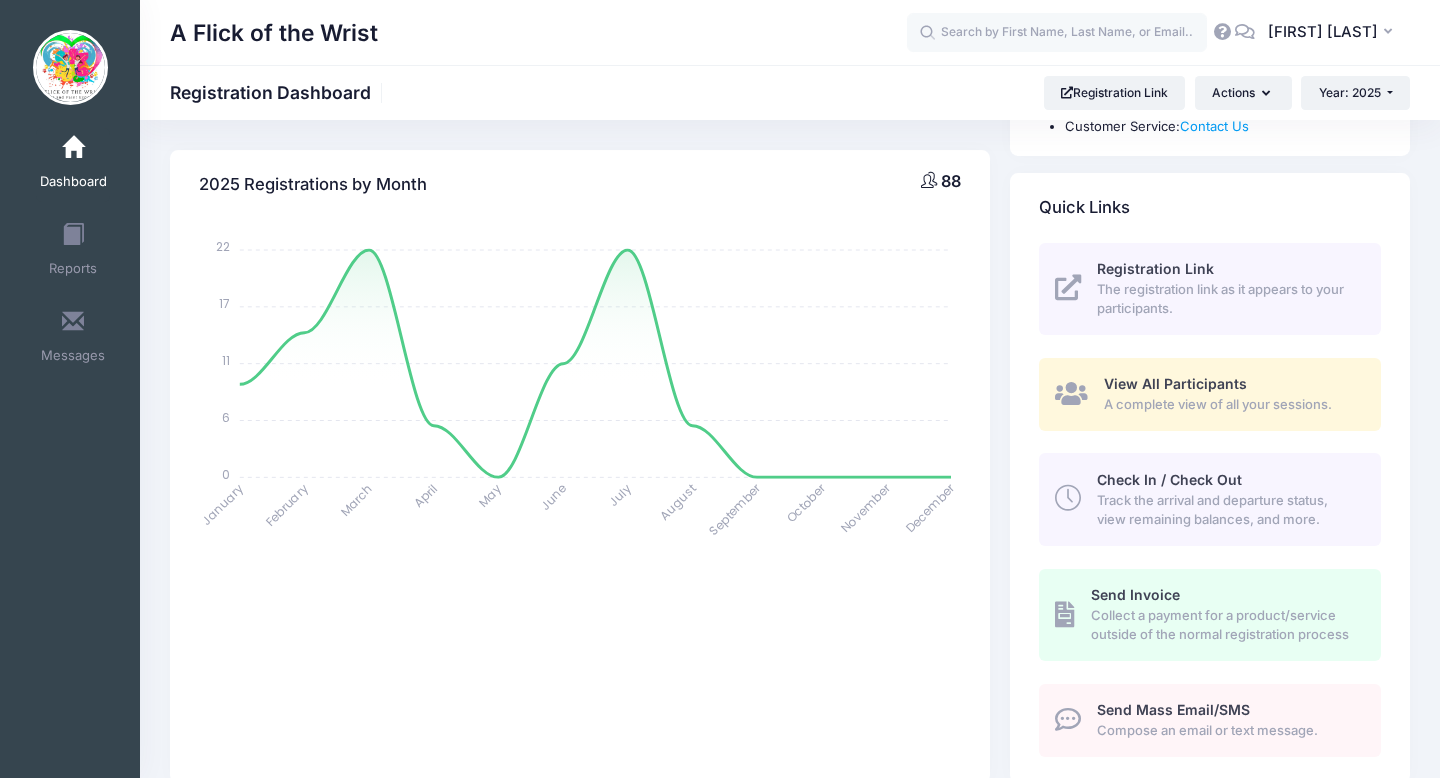 scroll, scrollTop: 200, scrollLeft: 0, axis: vertical 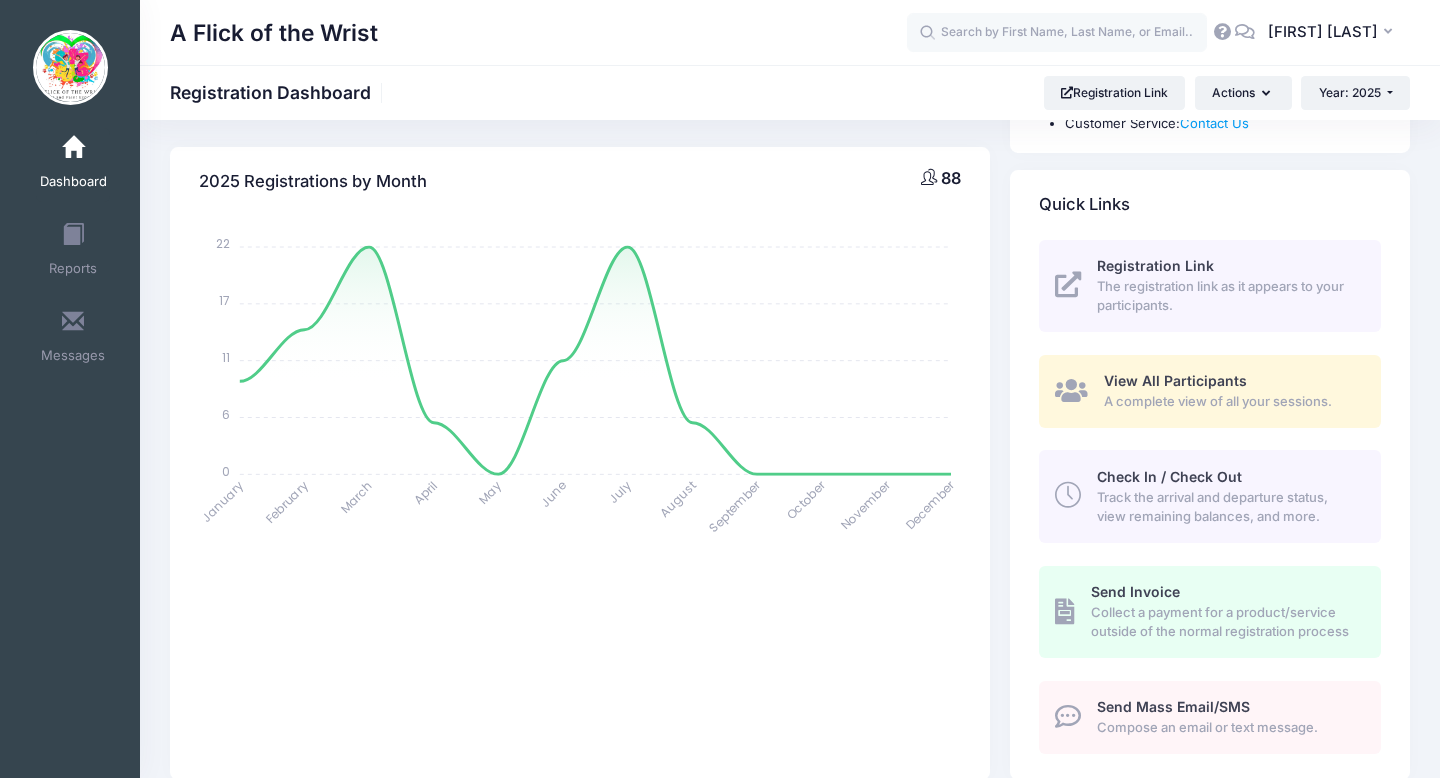 click on "Track the arrival and departure status, view remaining balances, and more." at bounding box center (1227, 507) 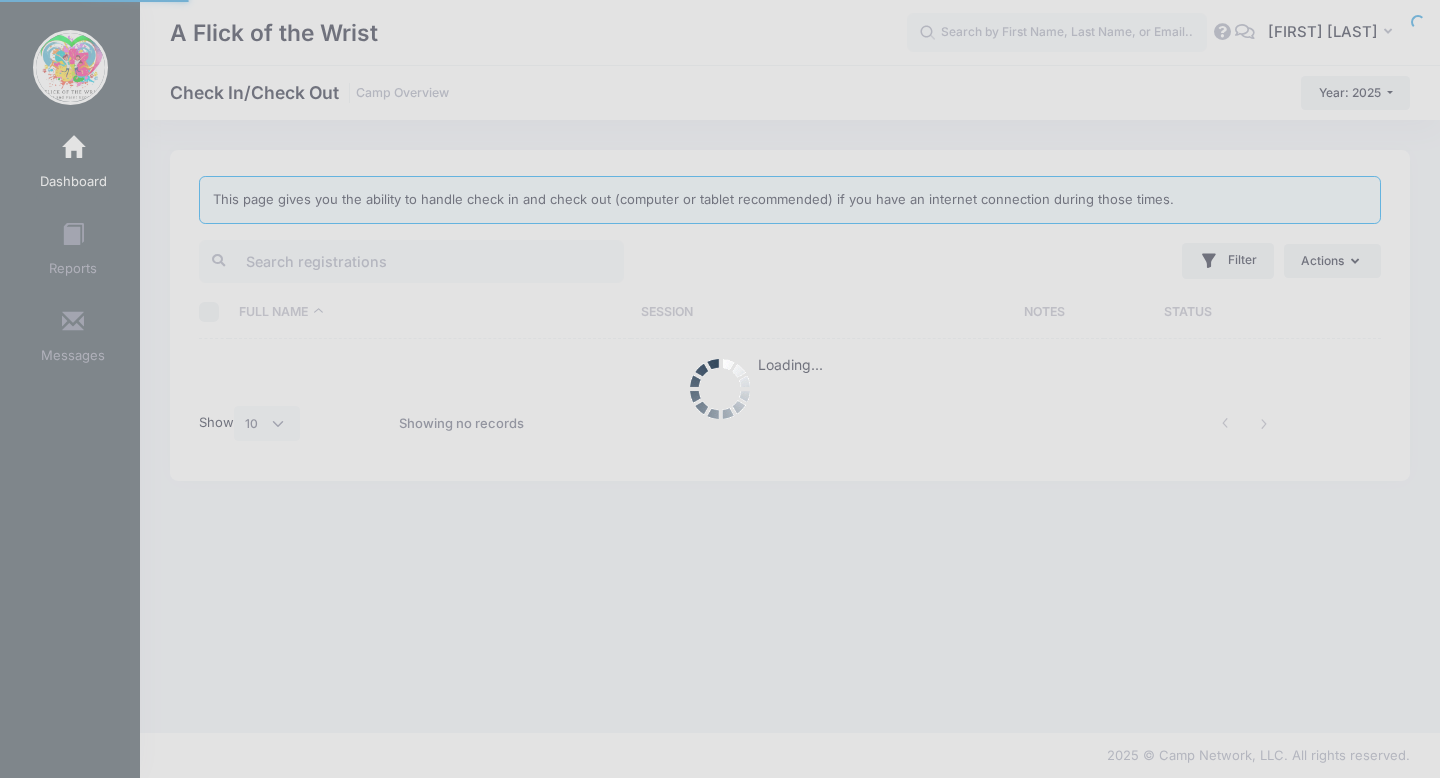 select on "10" 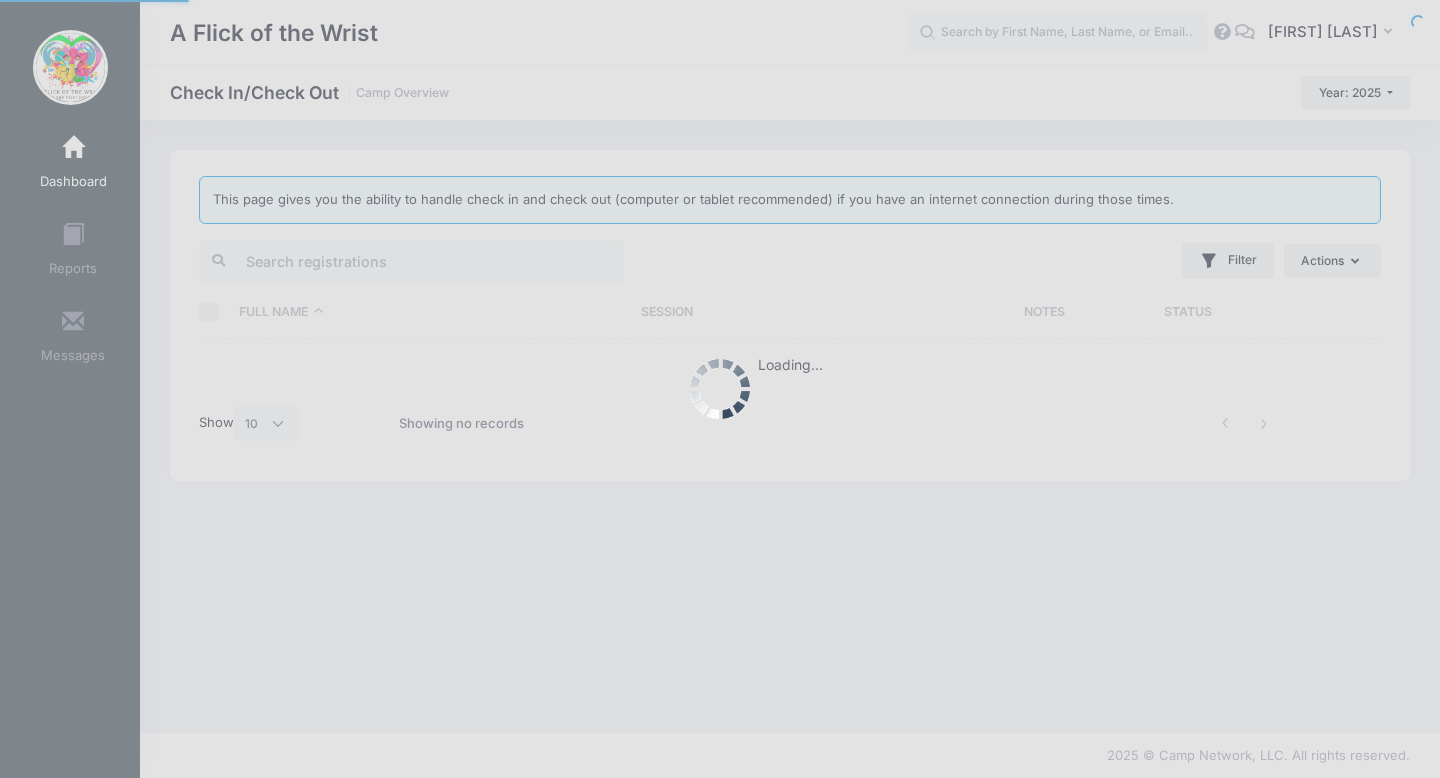 scroll, scrollTop: 0, scrollLeft: 0, axis: both 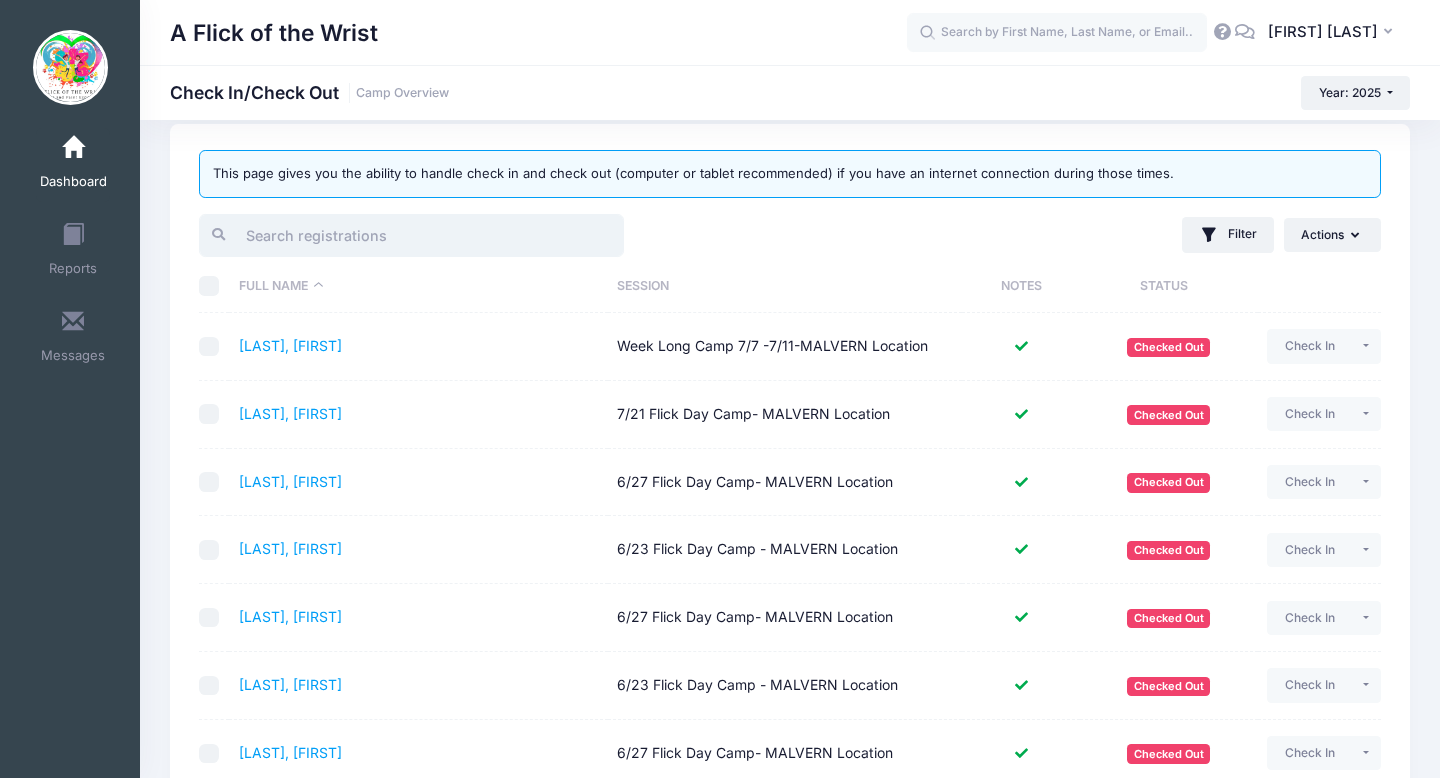 click at bounding box center (411, 235) 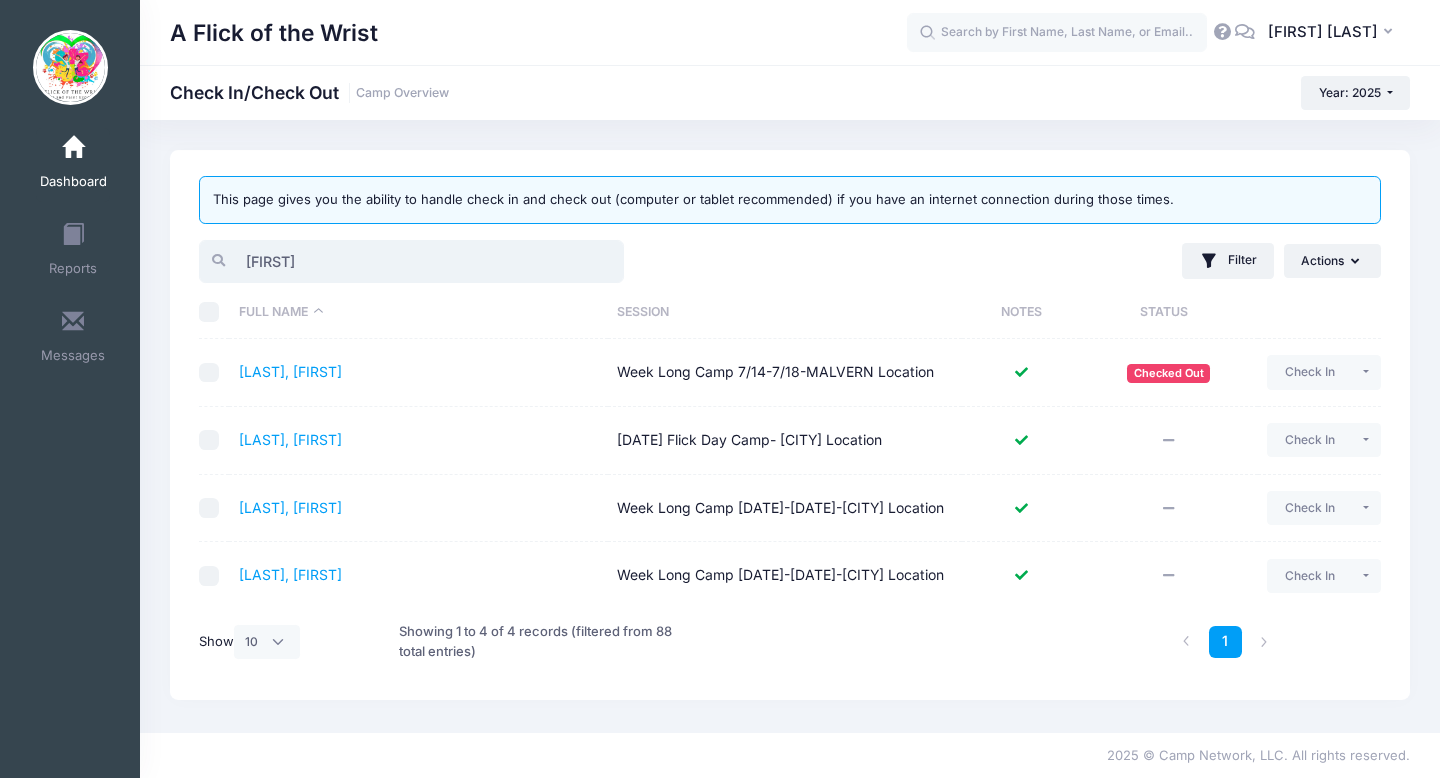 scroll, scrollTop: 0, scrollLeft: 0, axis: both 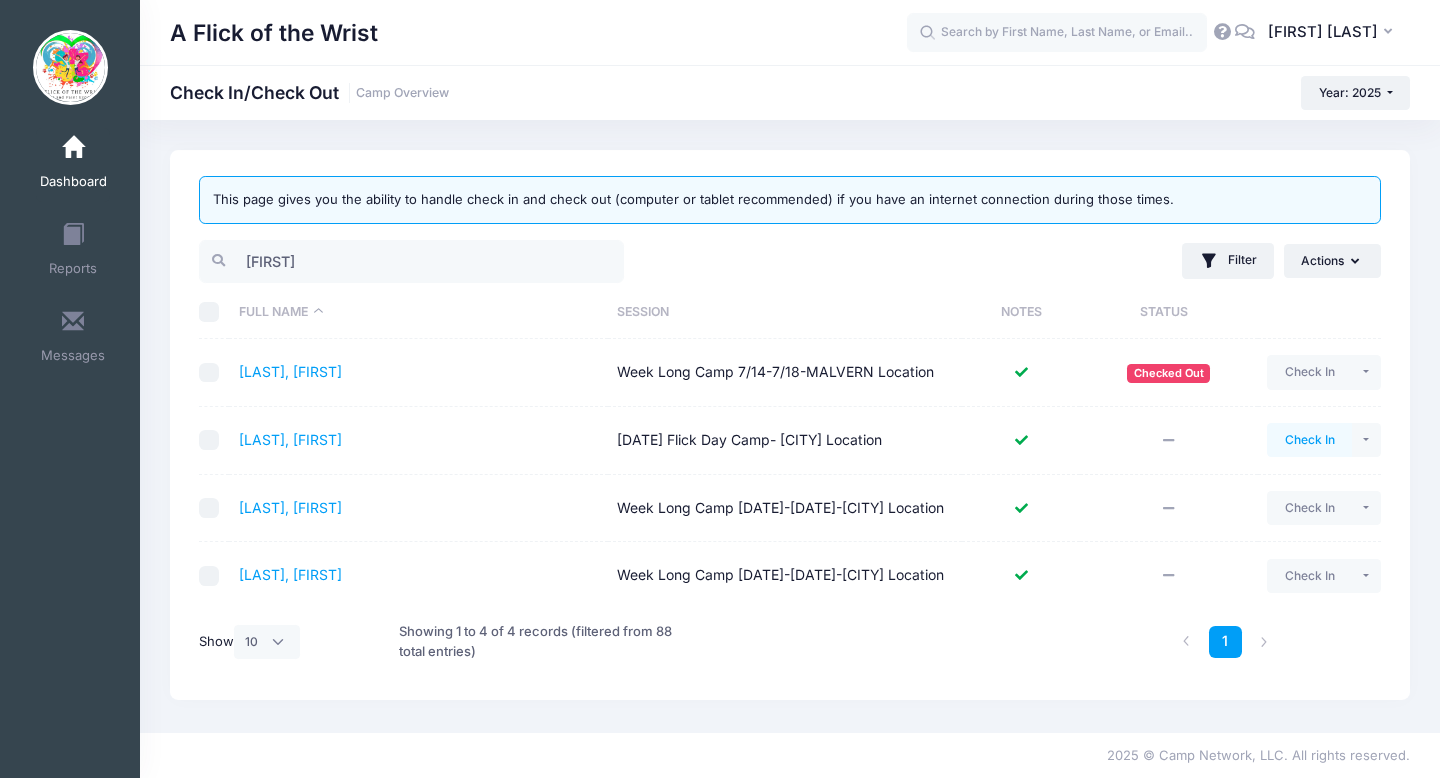 click on "Check In" at bounding box center [1309, 440] 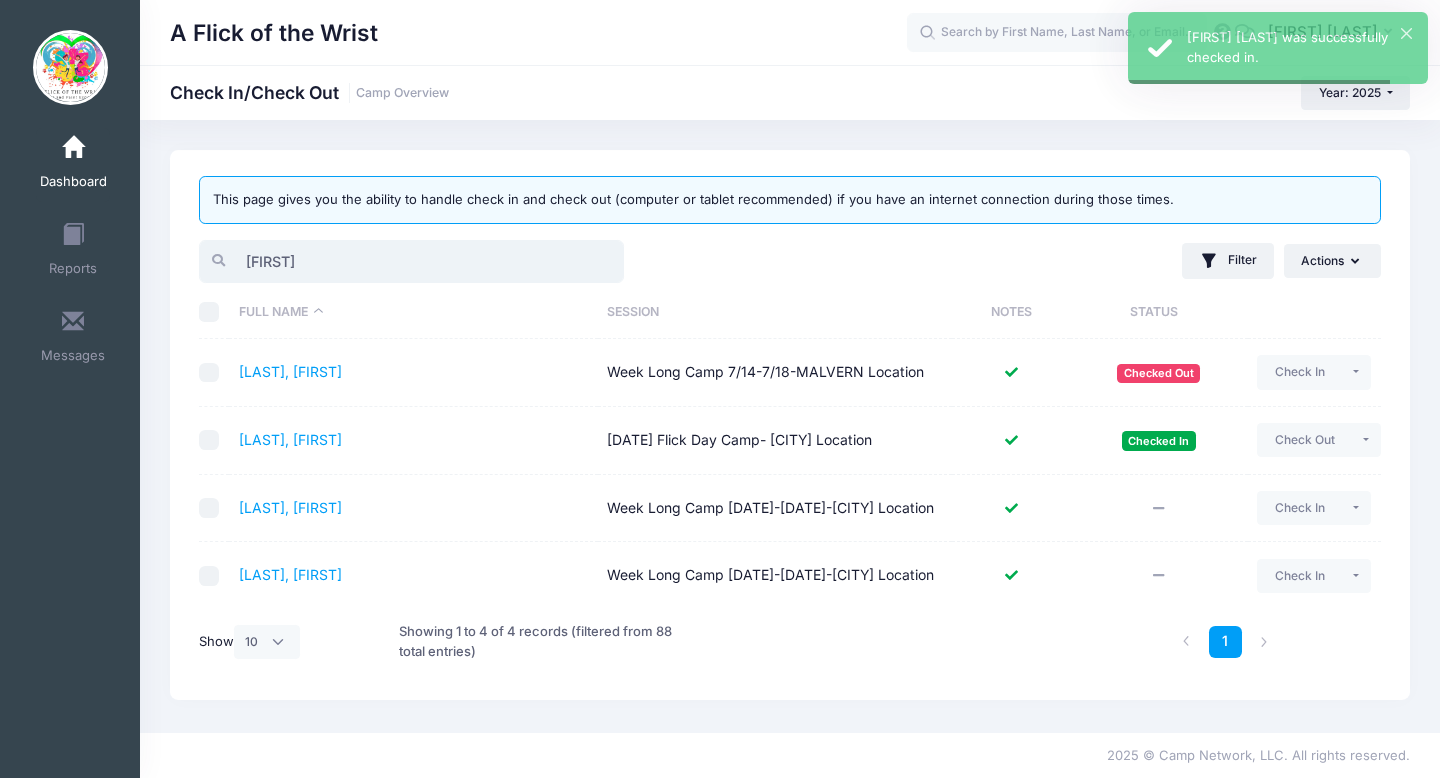 click on "[FIRST]" at bounding box center (411, 261) 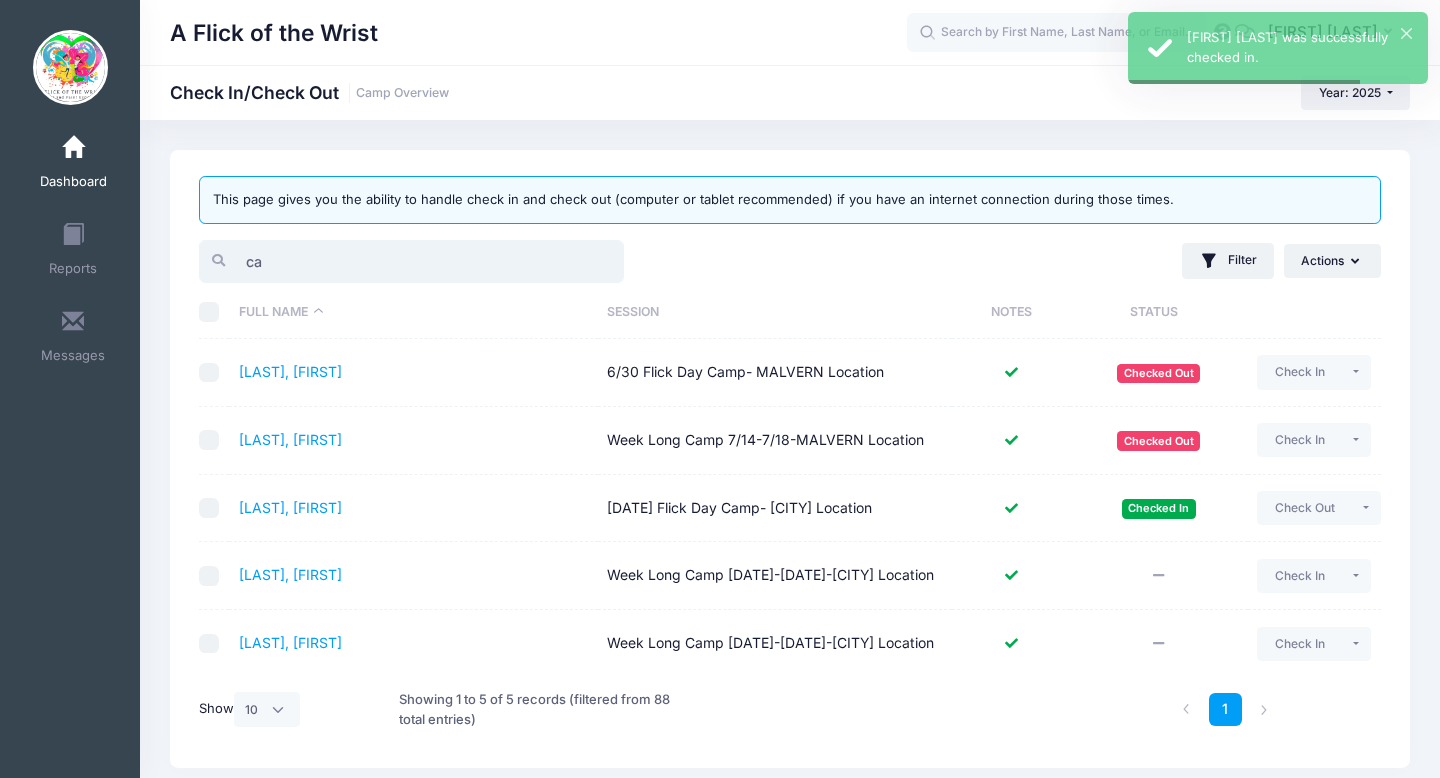 type on "c" 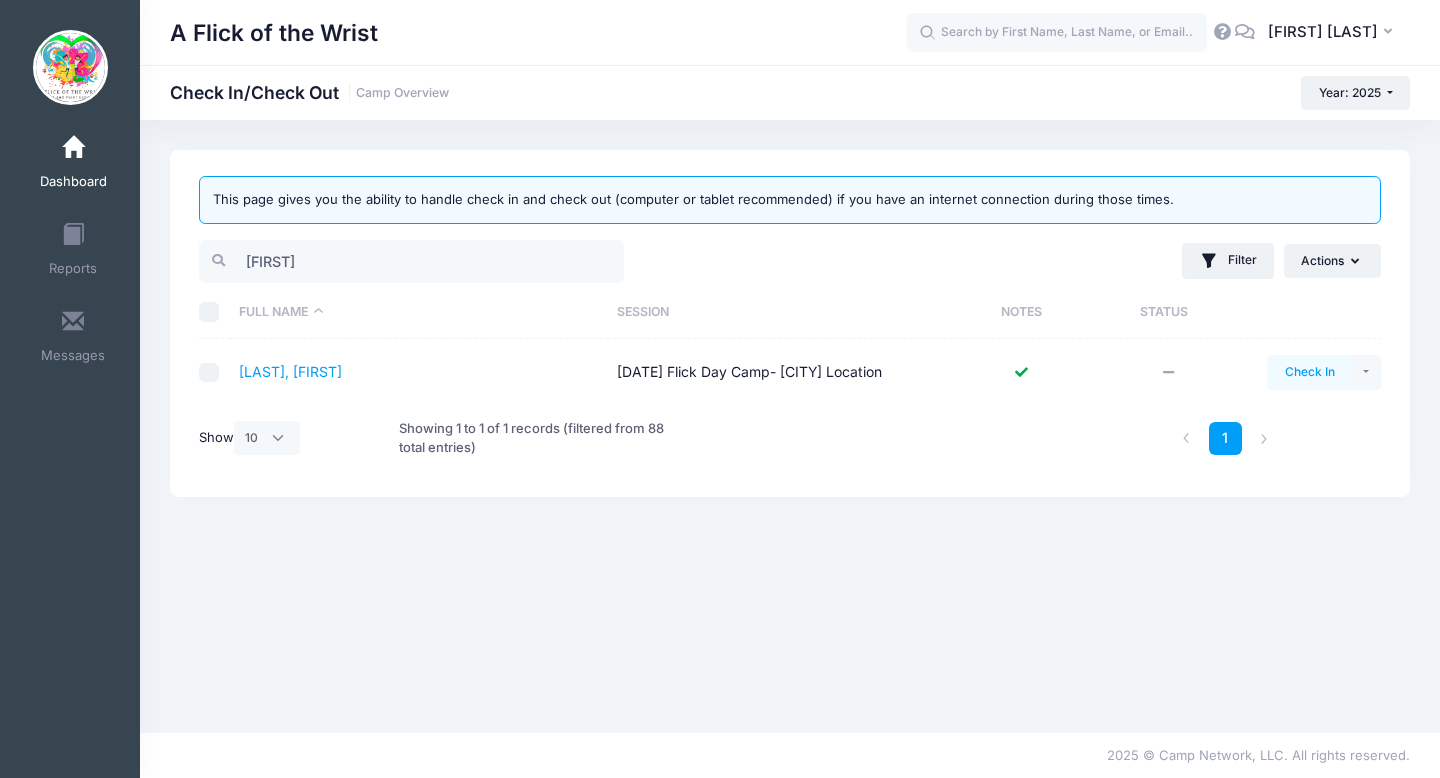 click on "Check In" at bounding box center (1309, 372) 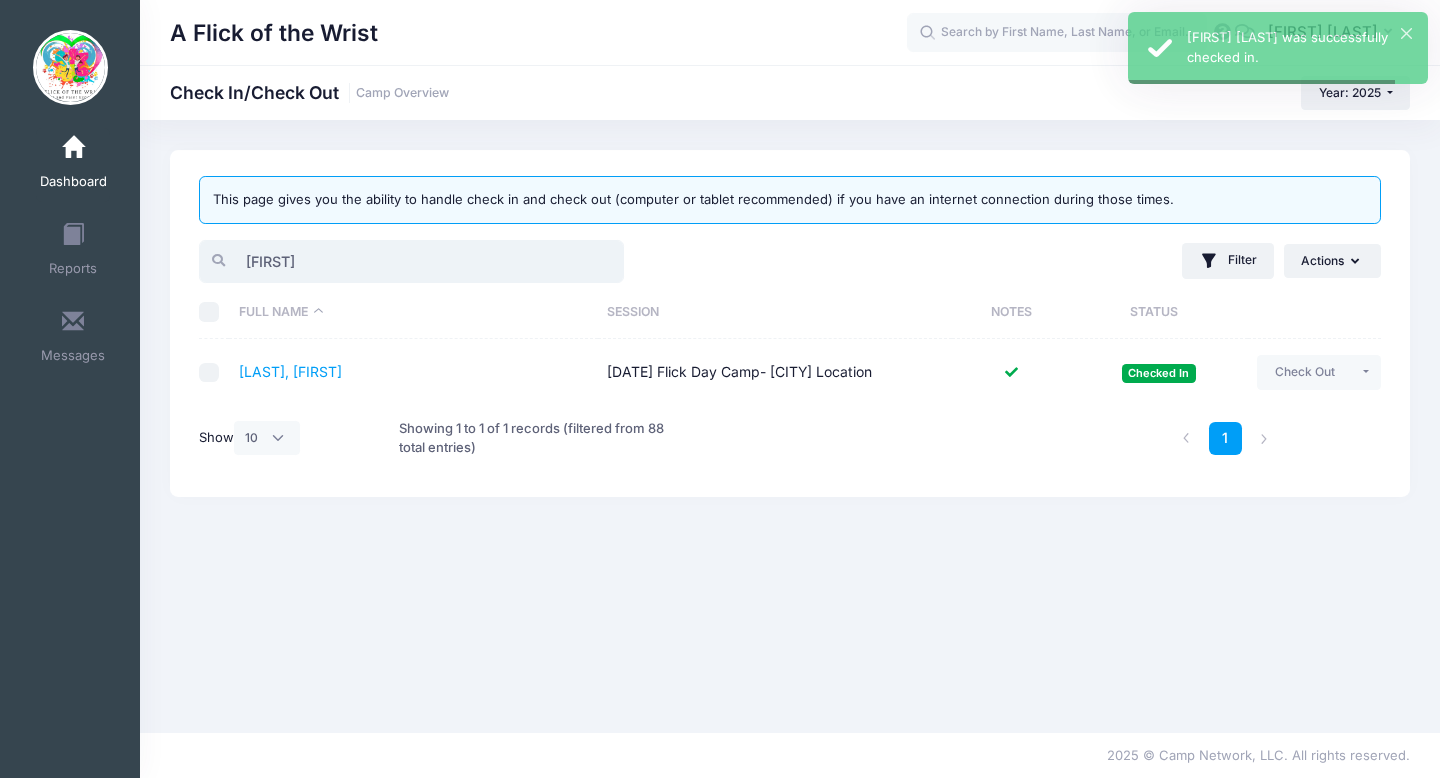 click on "[FIRST]" at bounding box center [411, 261] 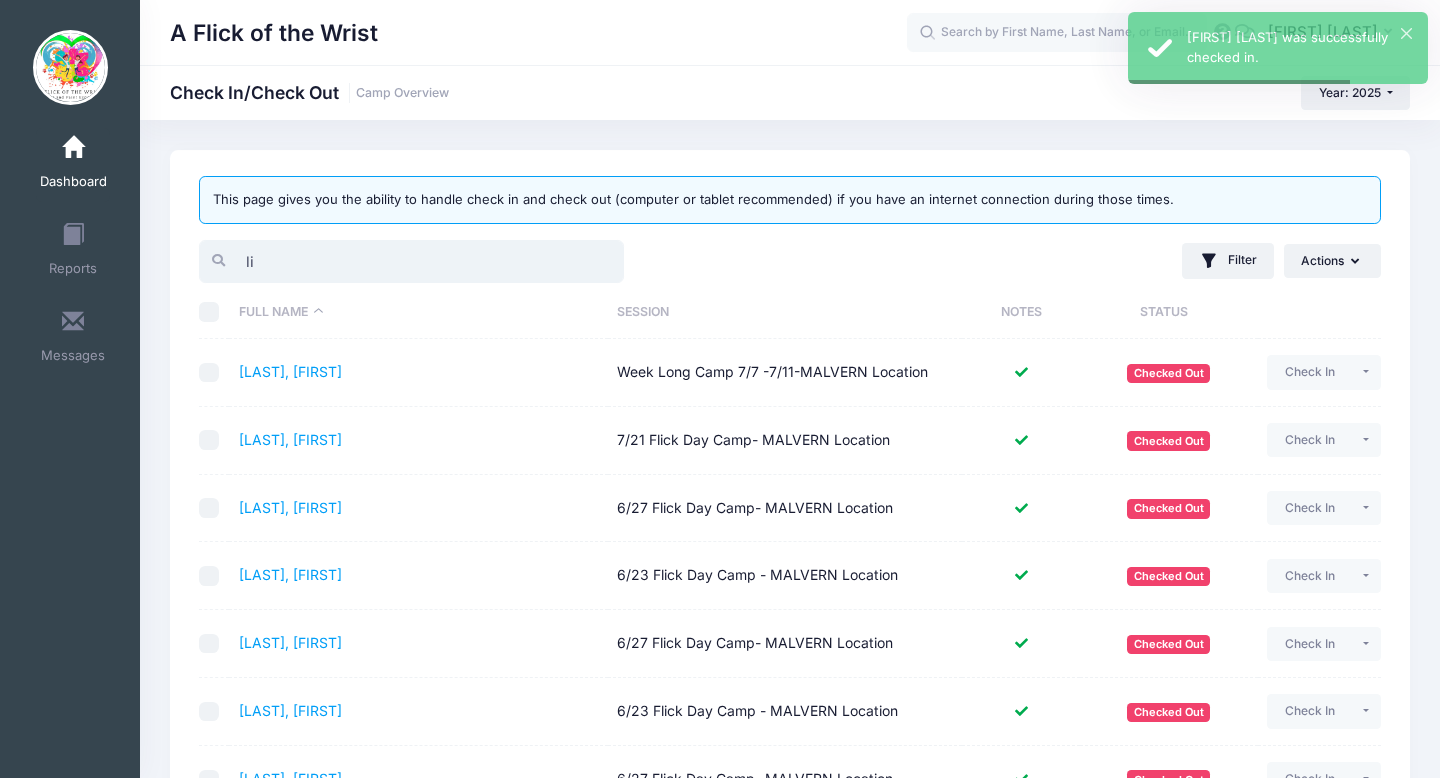 type on "l" 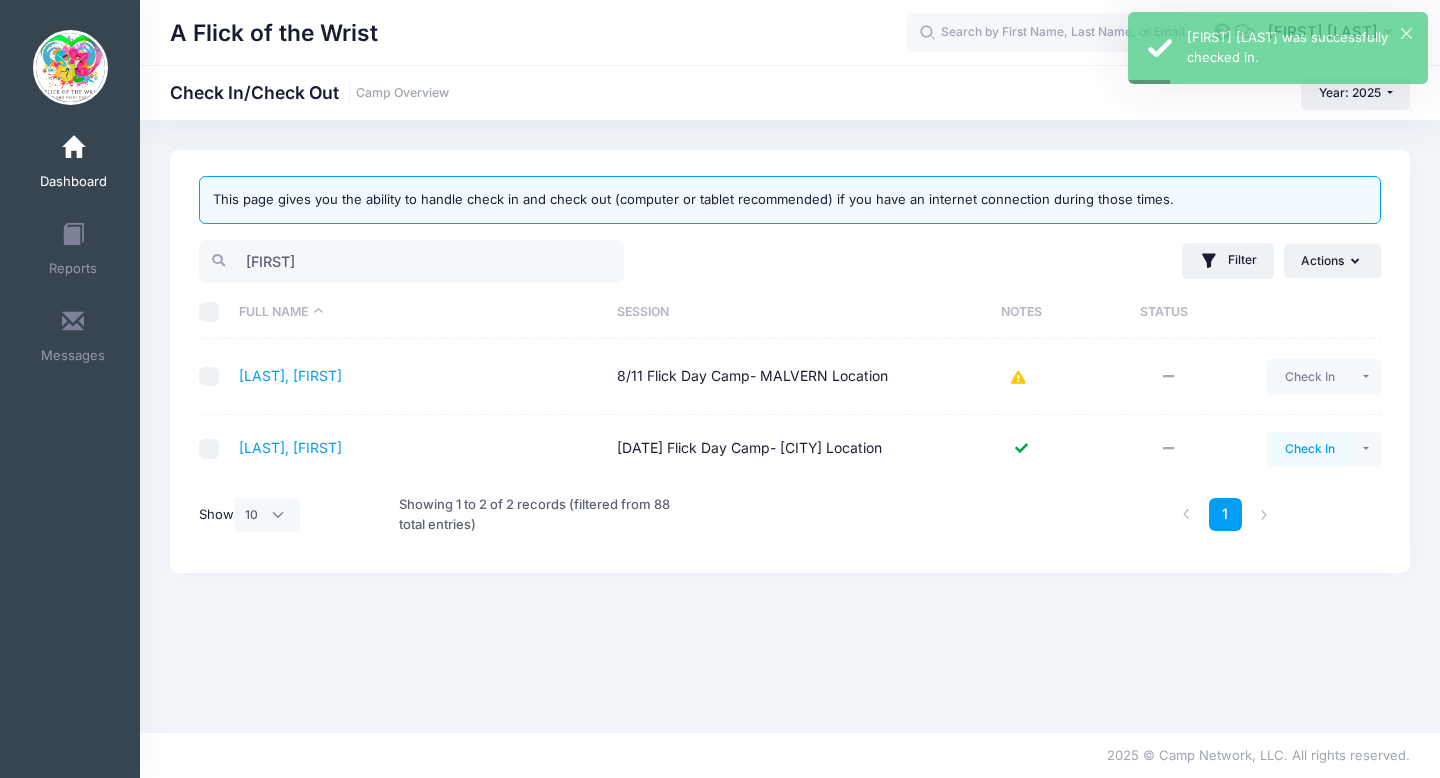 click on "Check In" at bounding box center [1309, 449] 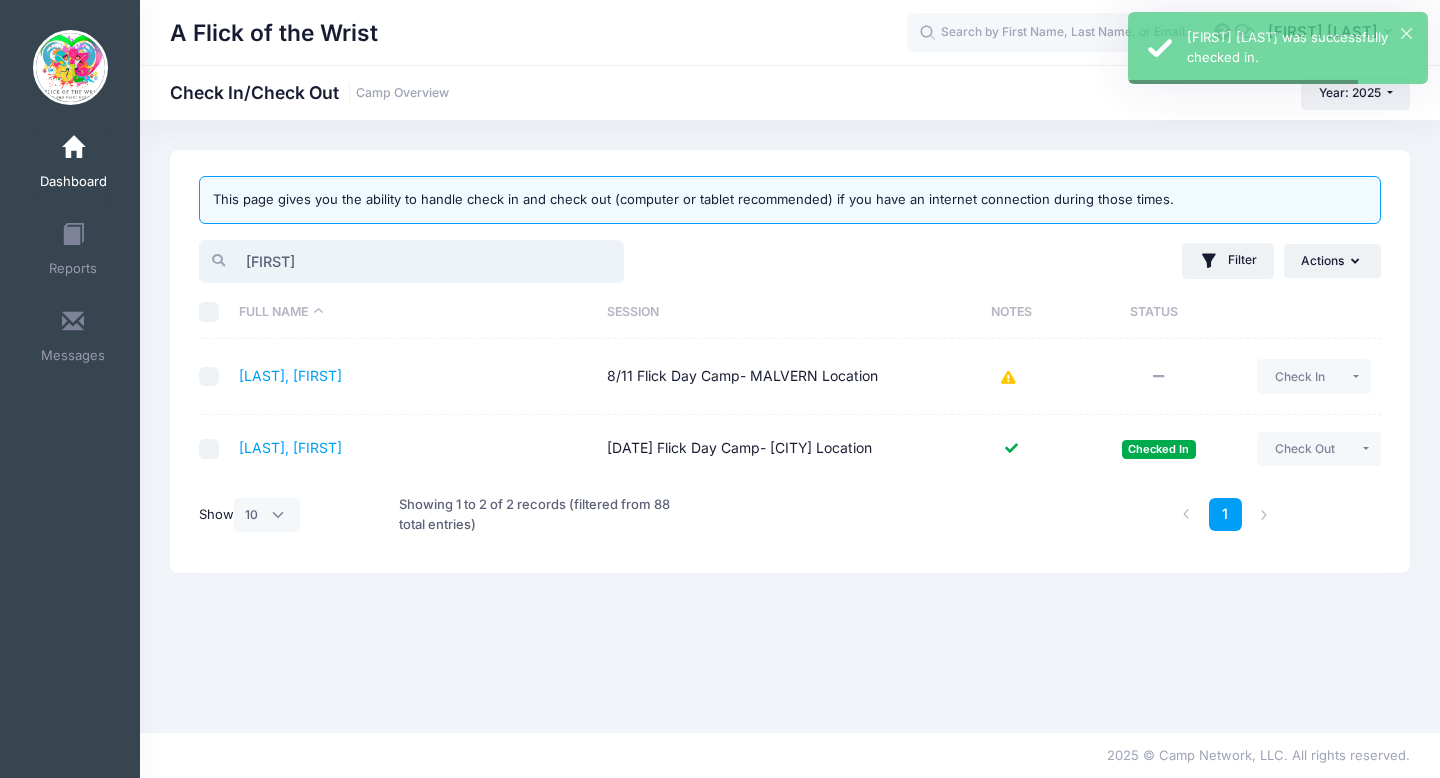 click on "[FIRST]" at bounding box center [411, 261] 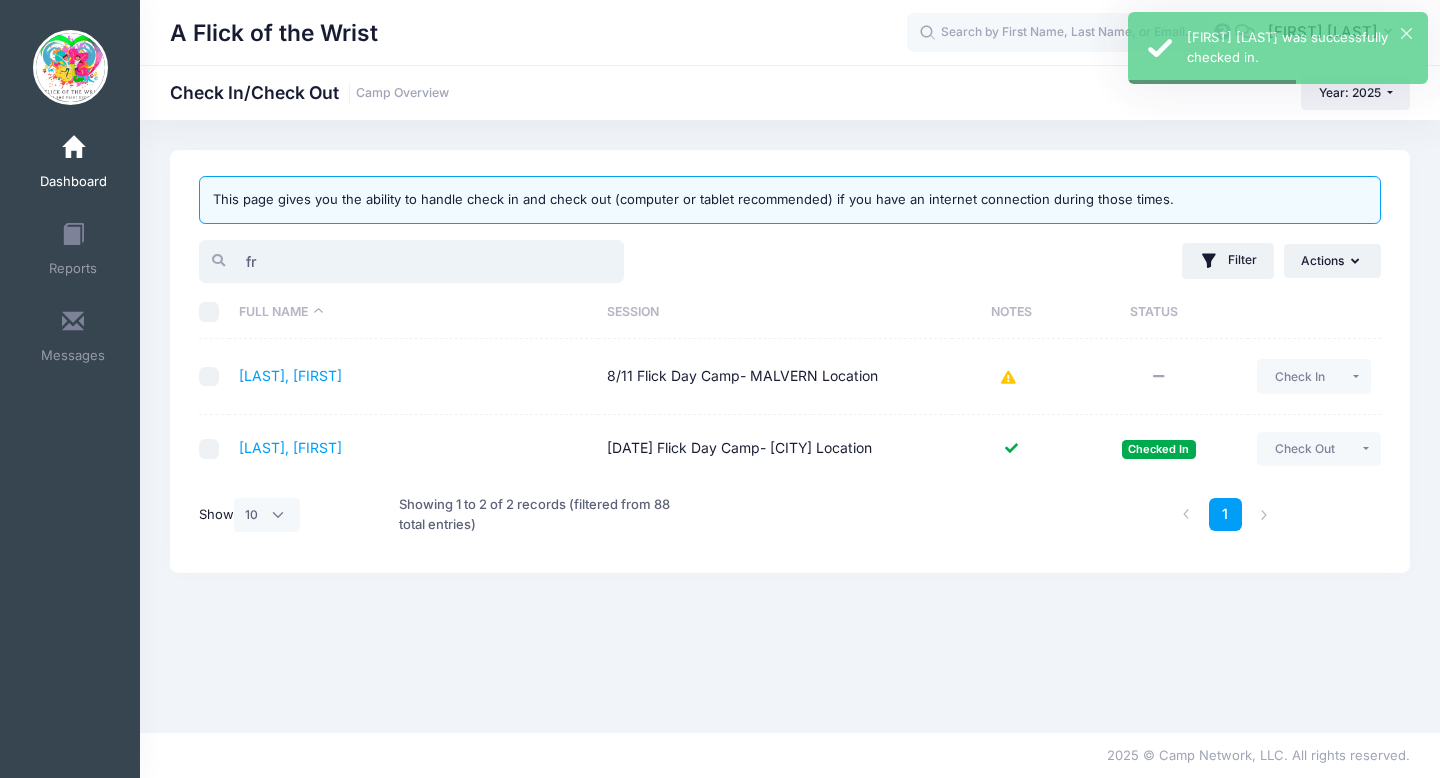 type on "f" 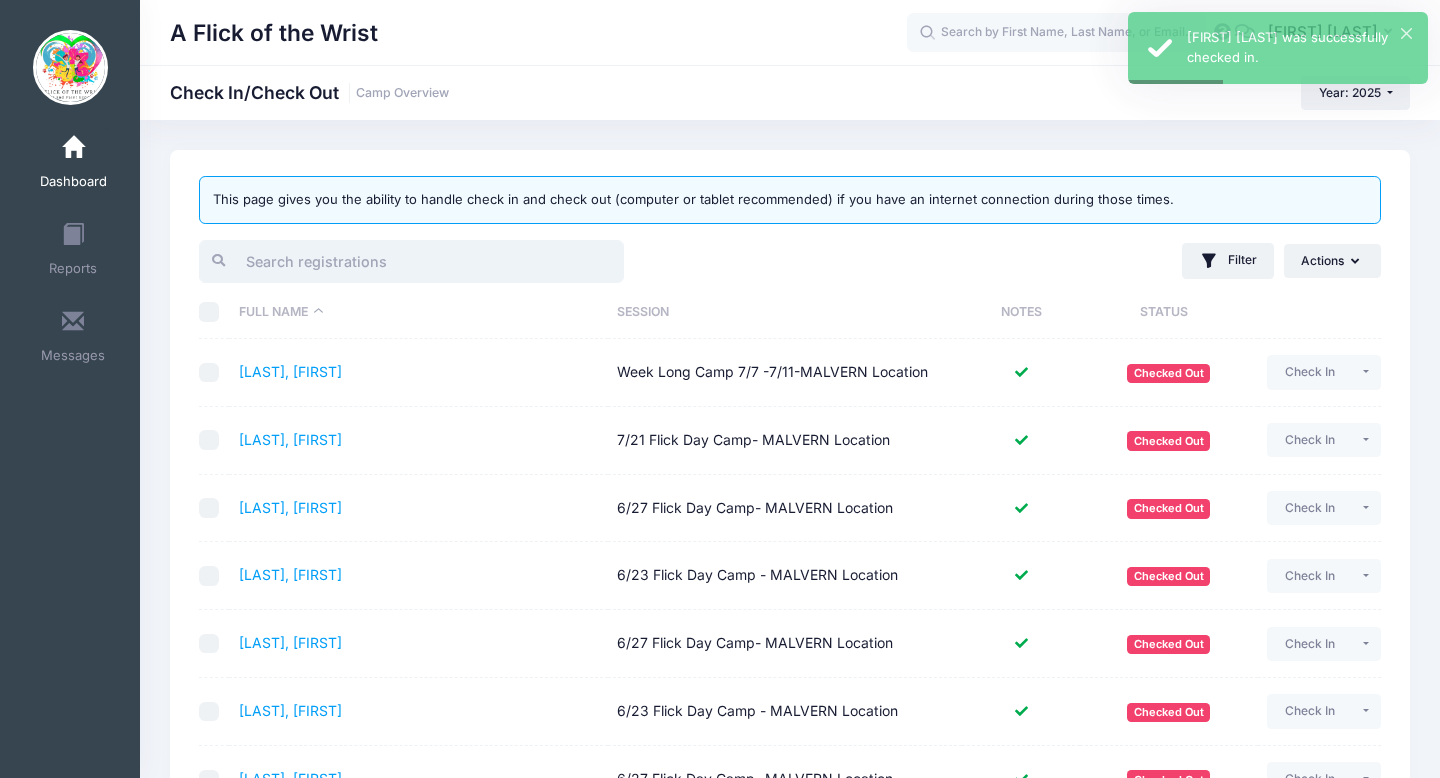 type 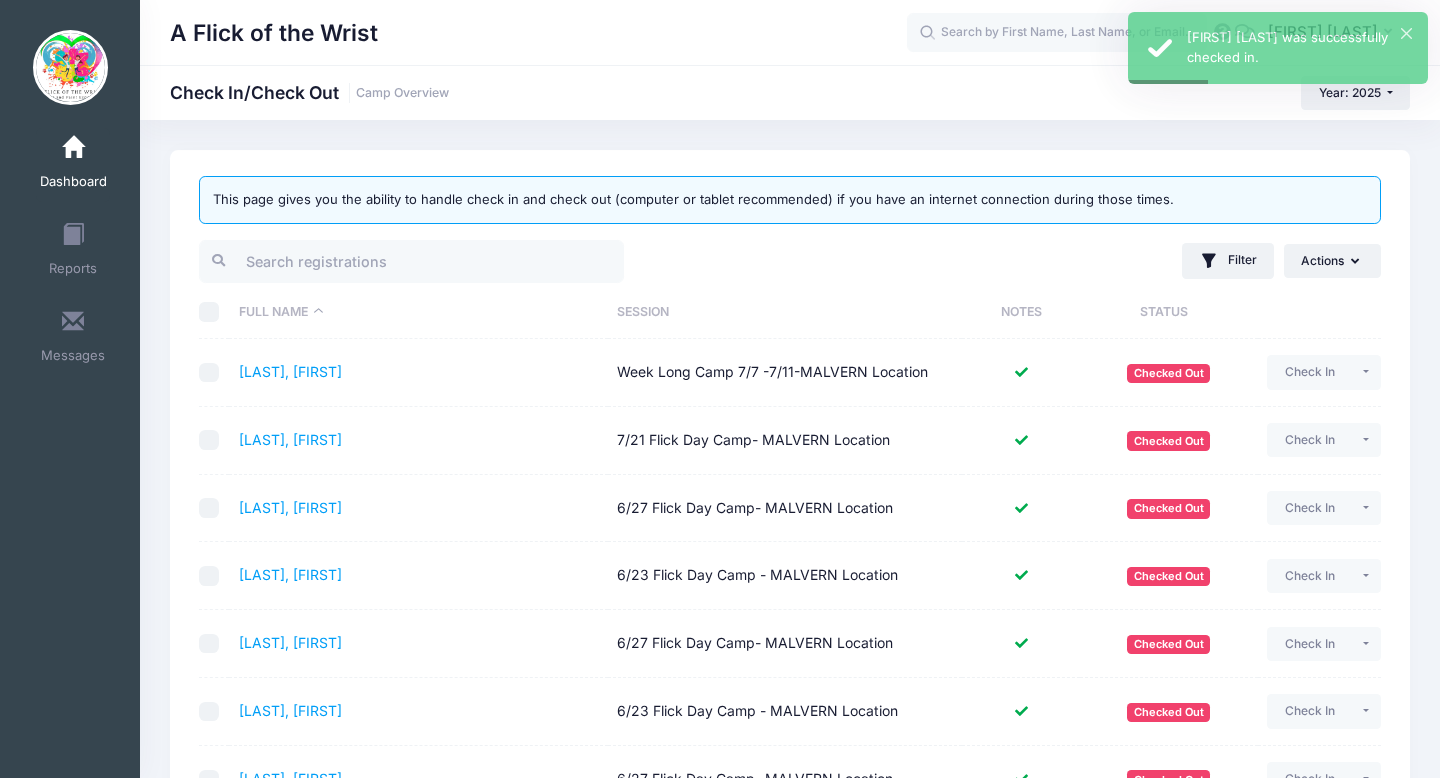 click on "Dashboard" at bounding box center (73, 182) 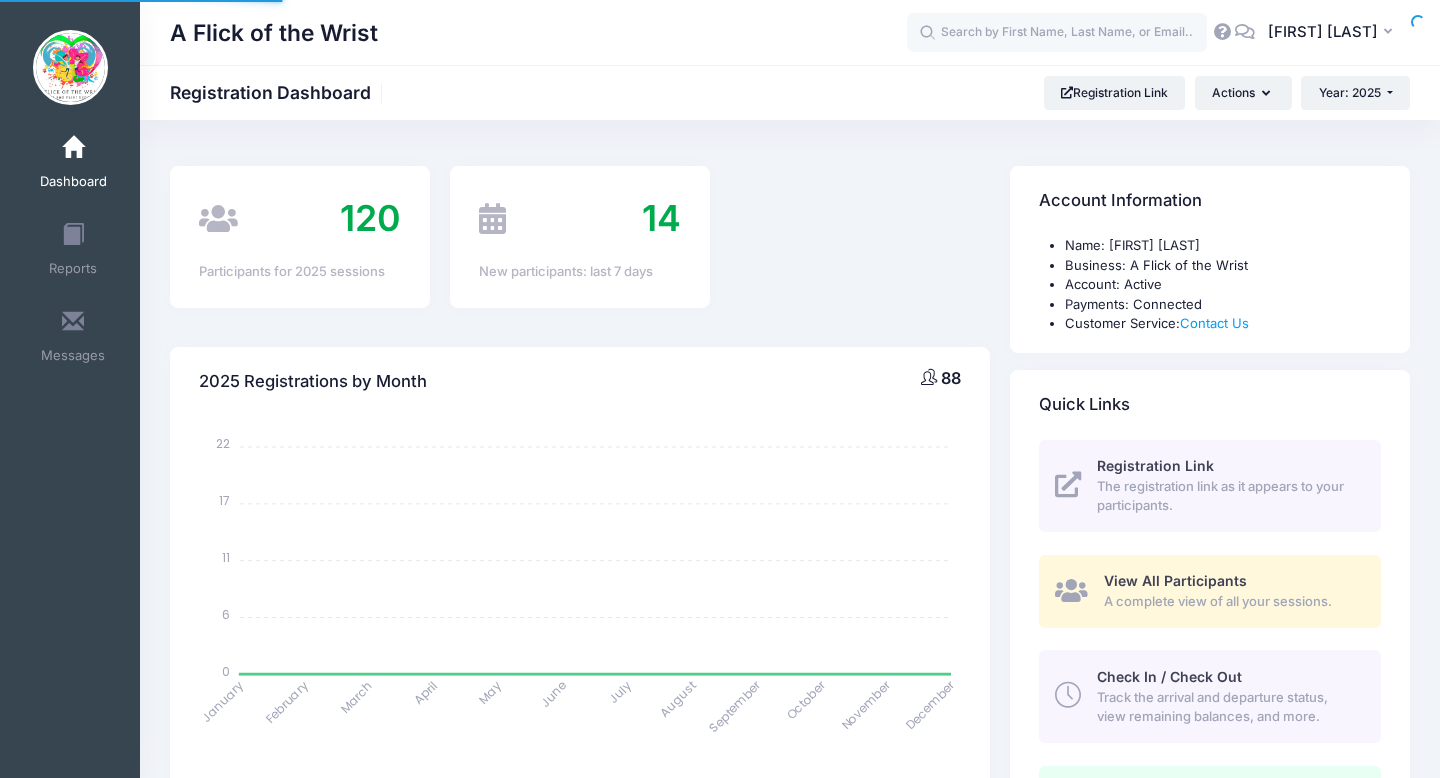 scroll, scrollTop: 0, scrollLeft: 0, axis: both 